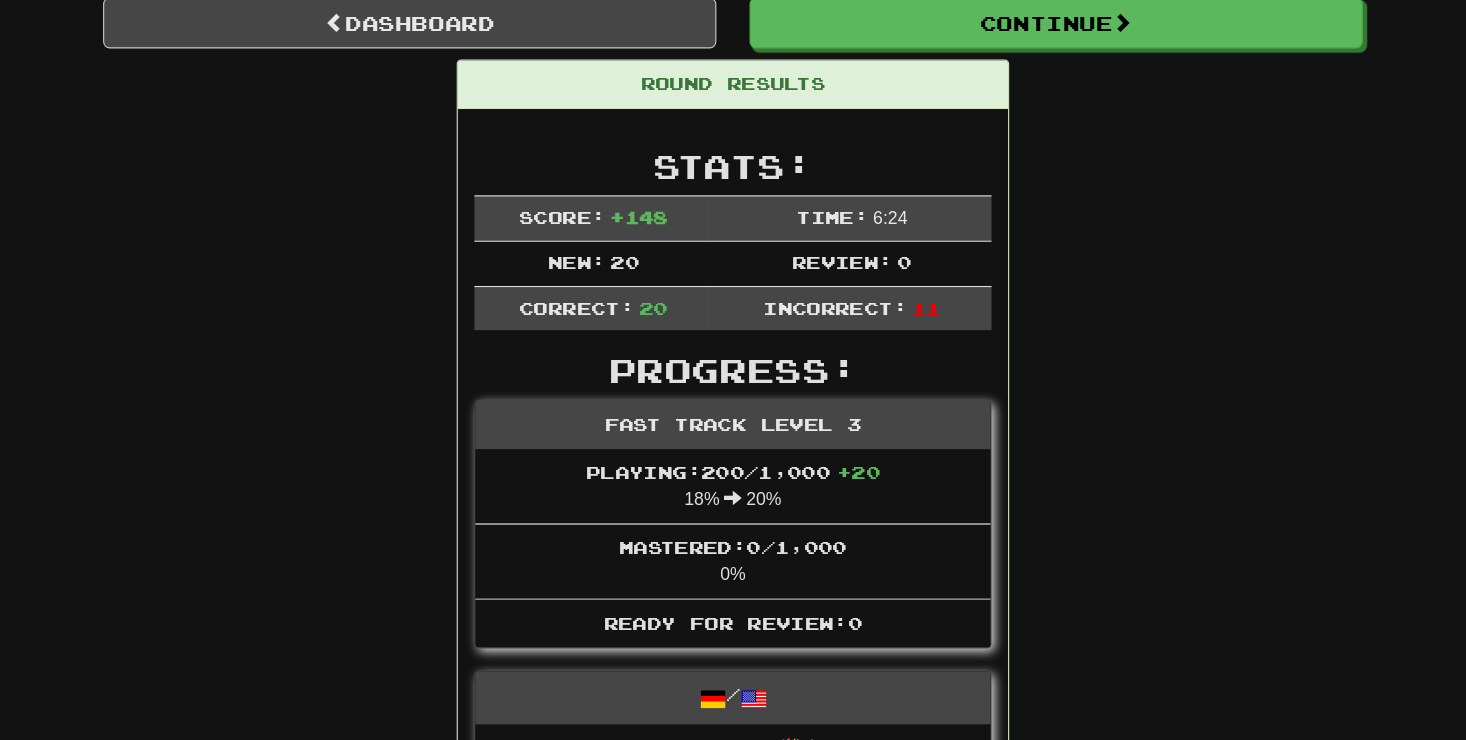 scroll, scrollTop: 0, scrollLeft: 0, axis: both 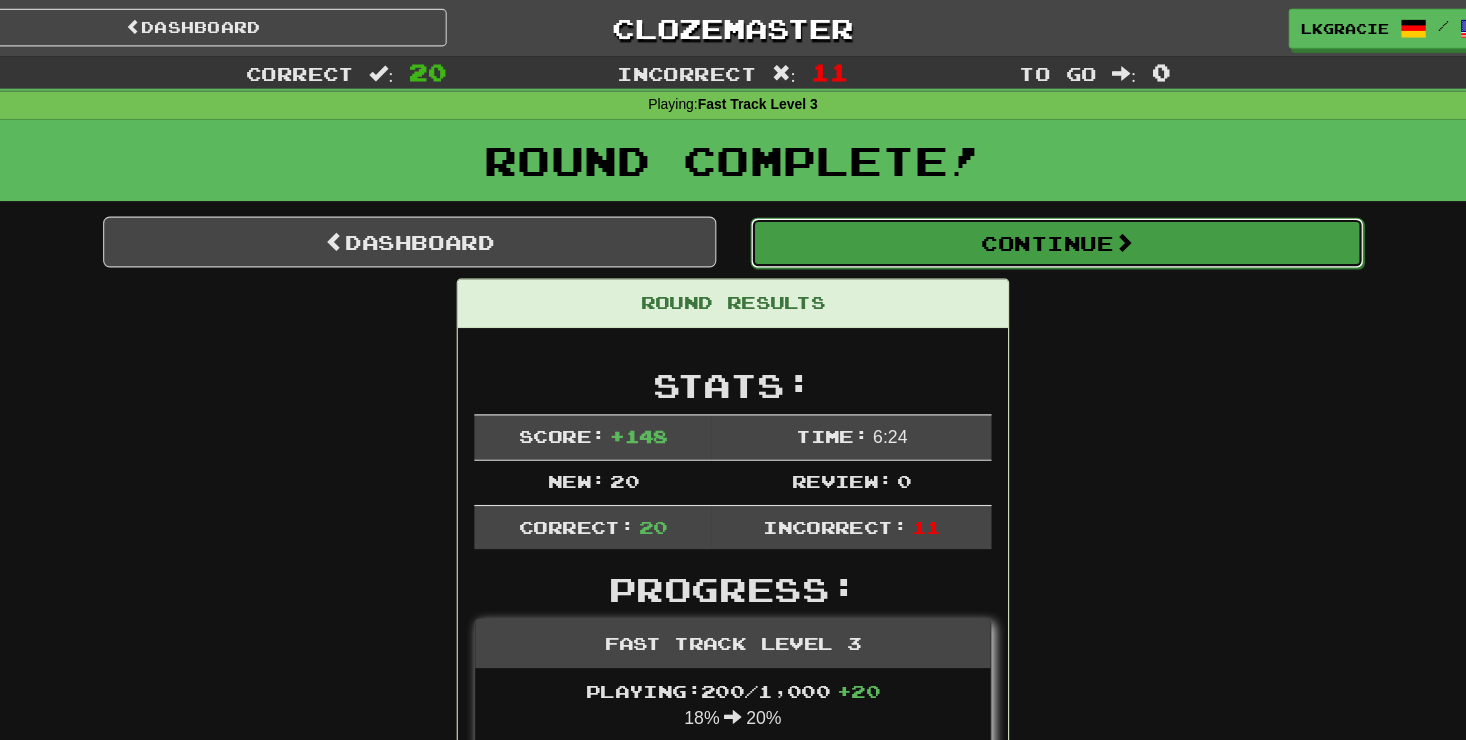 click on "Continue" at bounding box center [1026, 220] 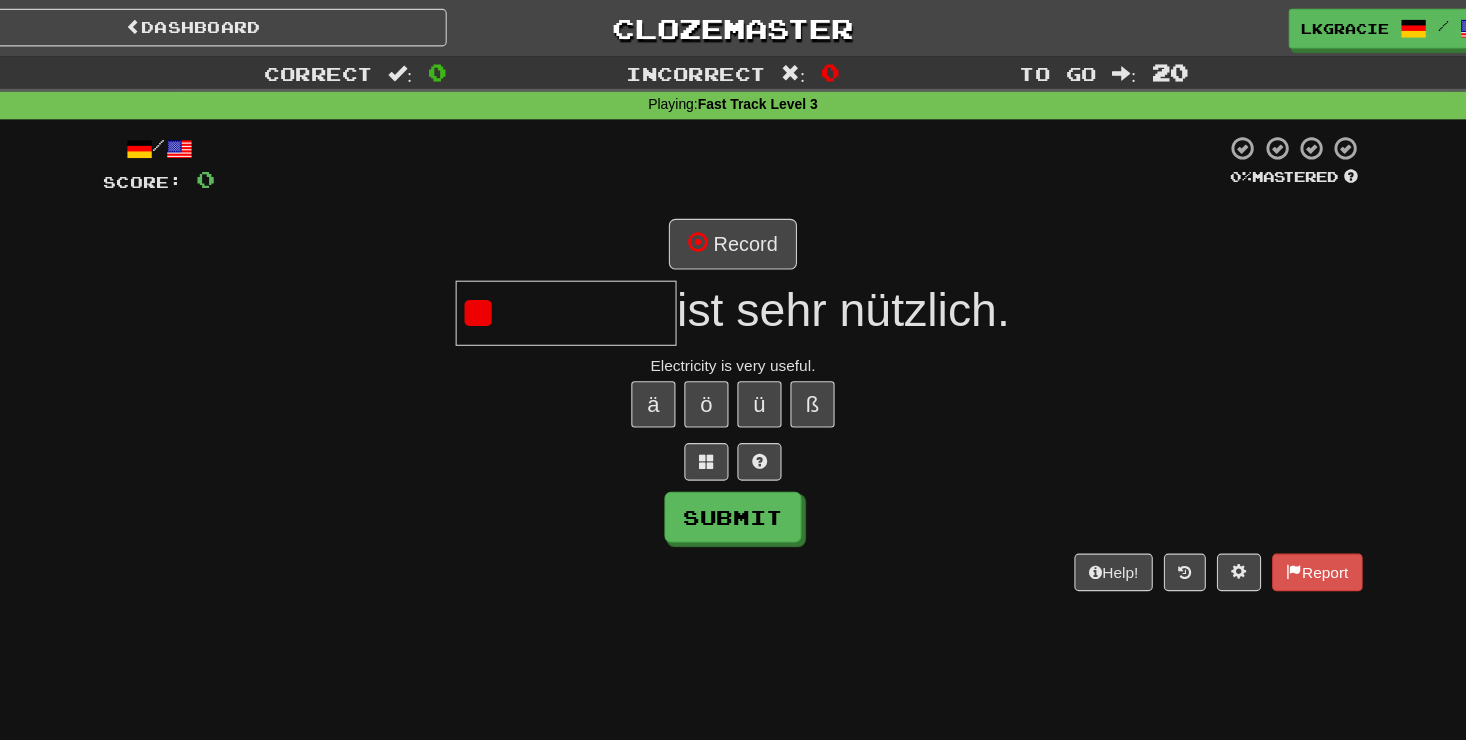 type on "*" 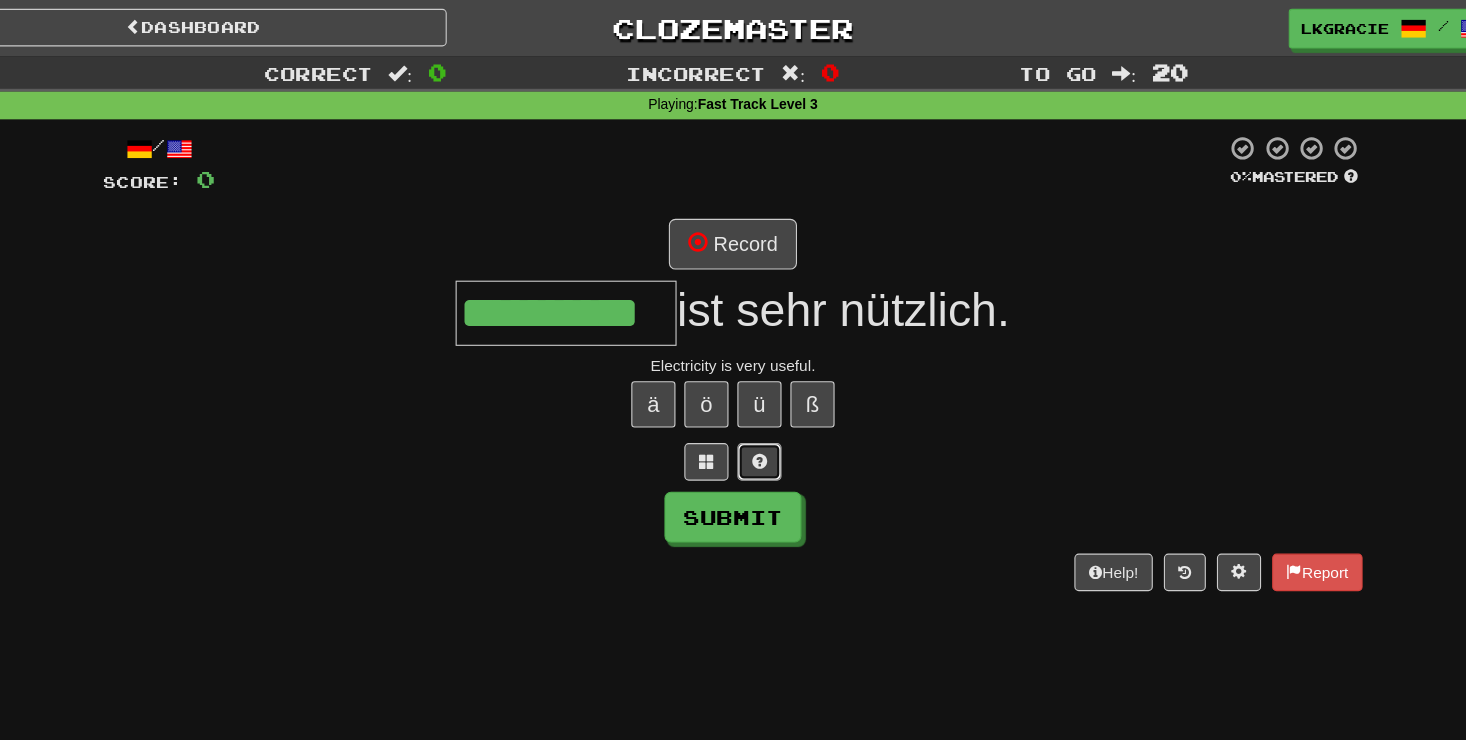 click at bounding box center (757, 418) 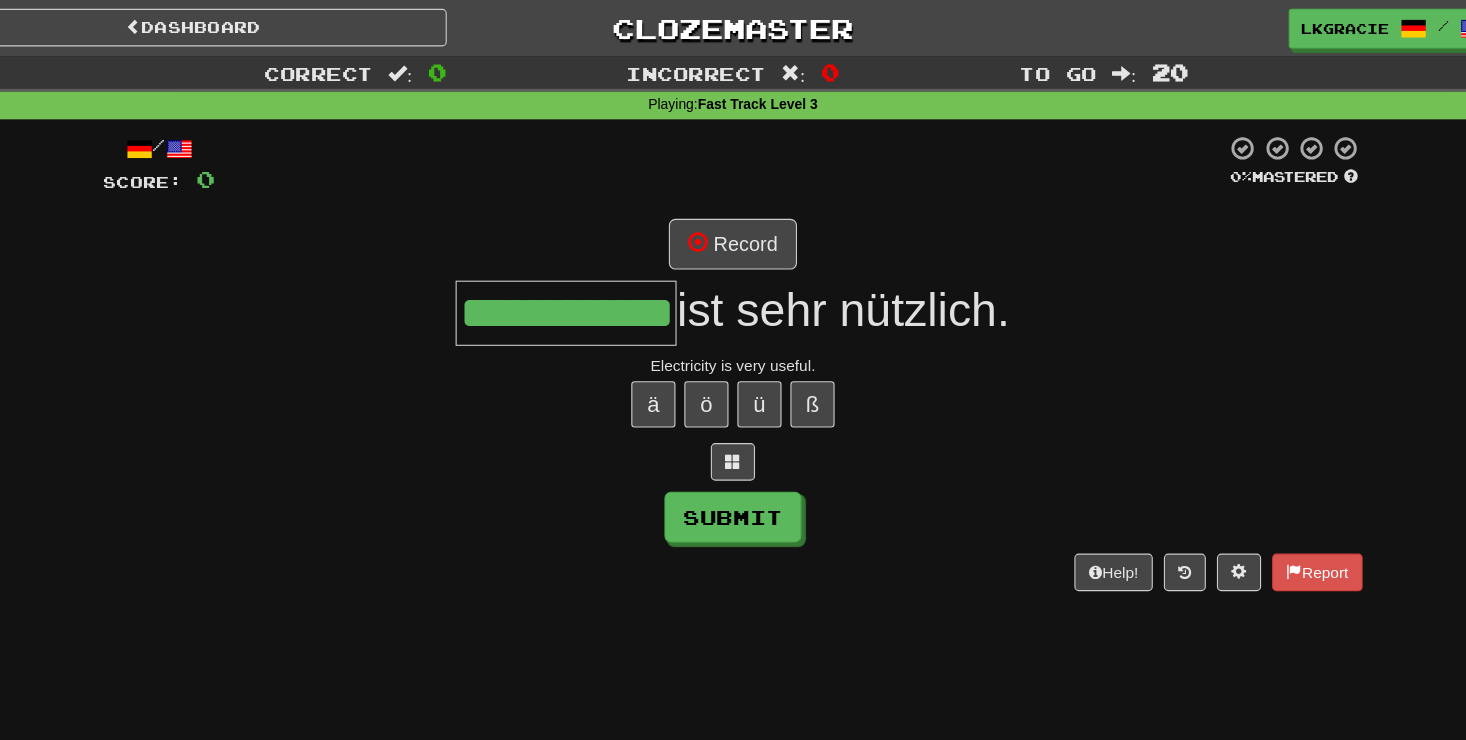 scroll, scrollTop: 0, scrollLeft: 0, axis: both 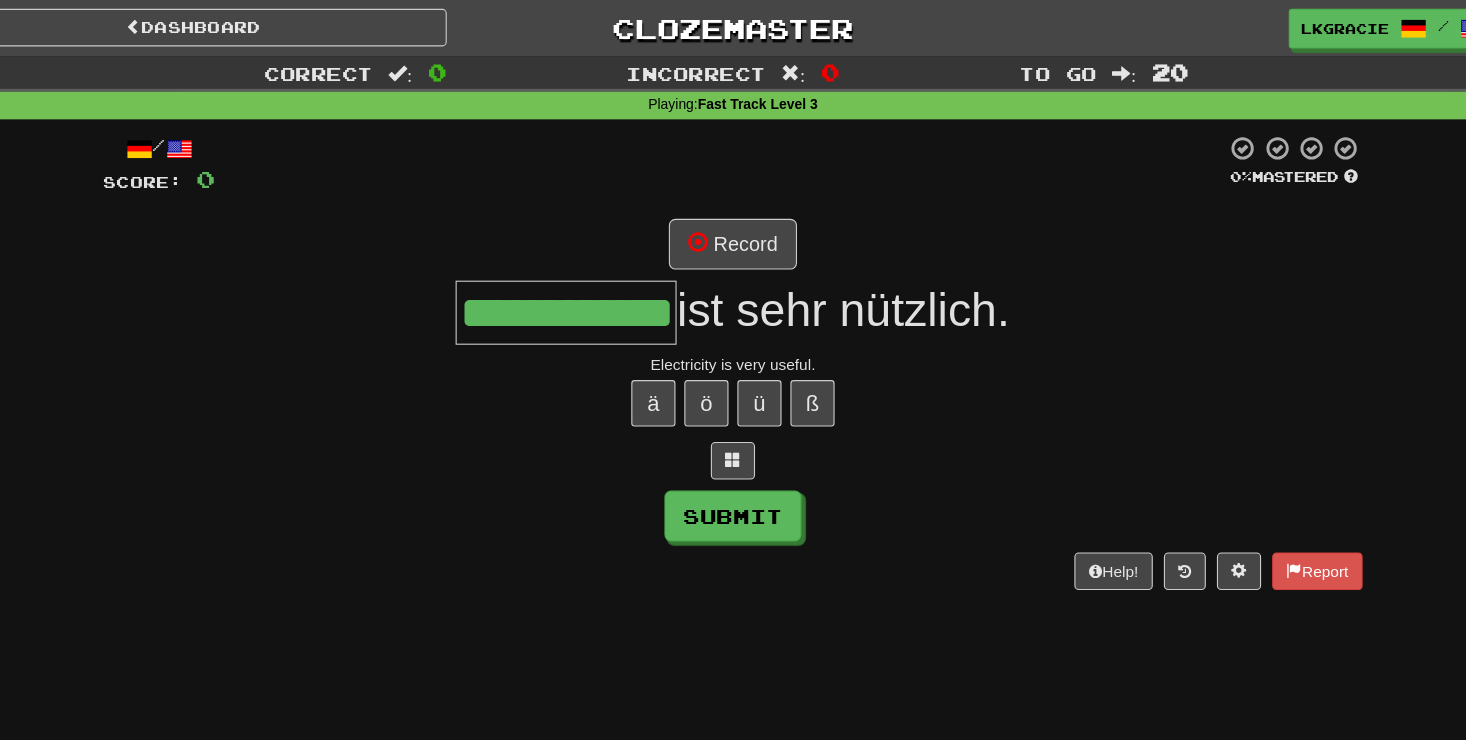 type on "**********" 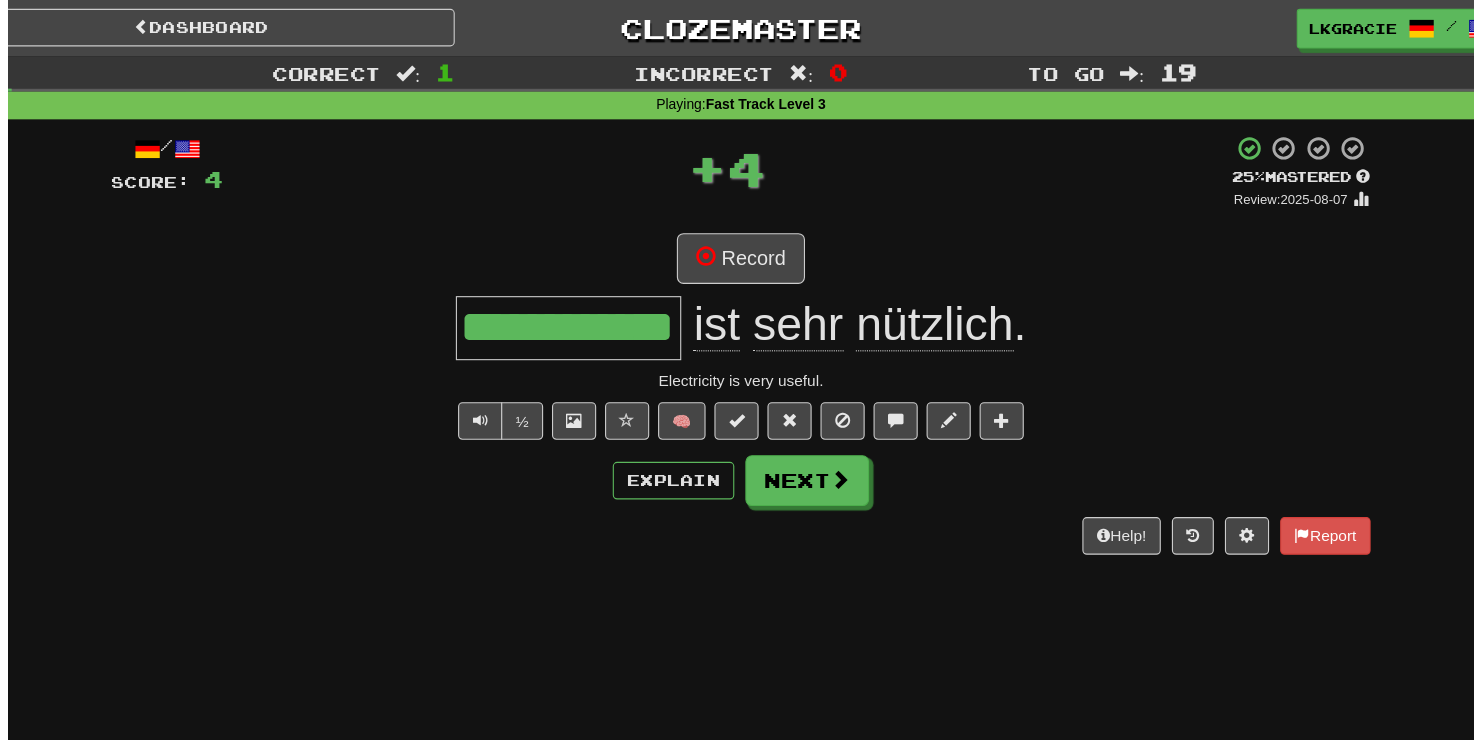 scroll, scrollTop: 0, scrollLeft: 0, axis: both 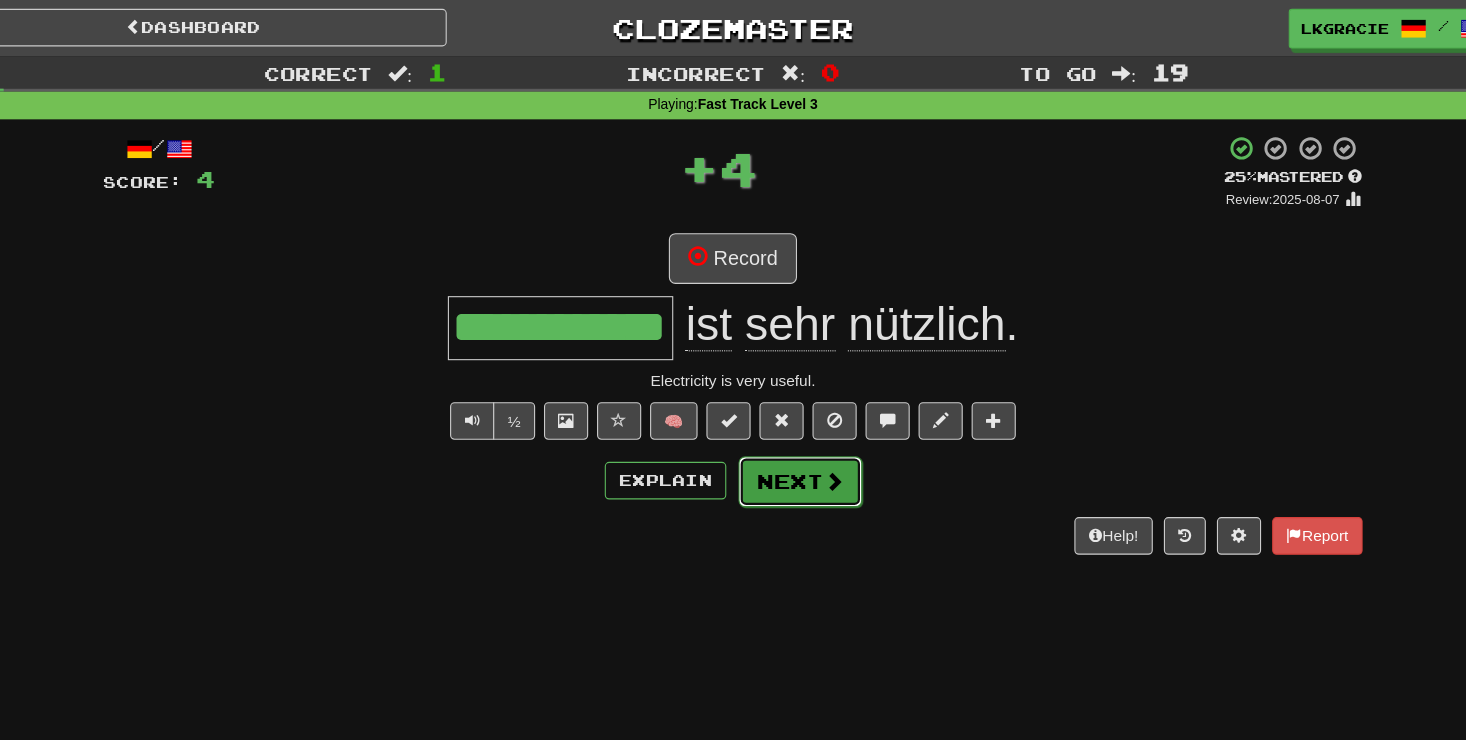 click on "Next" at bounding box center (794, 436) 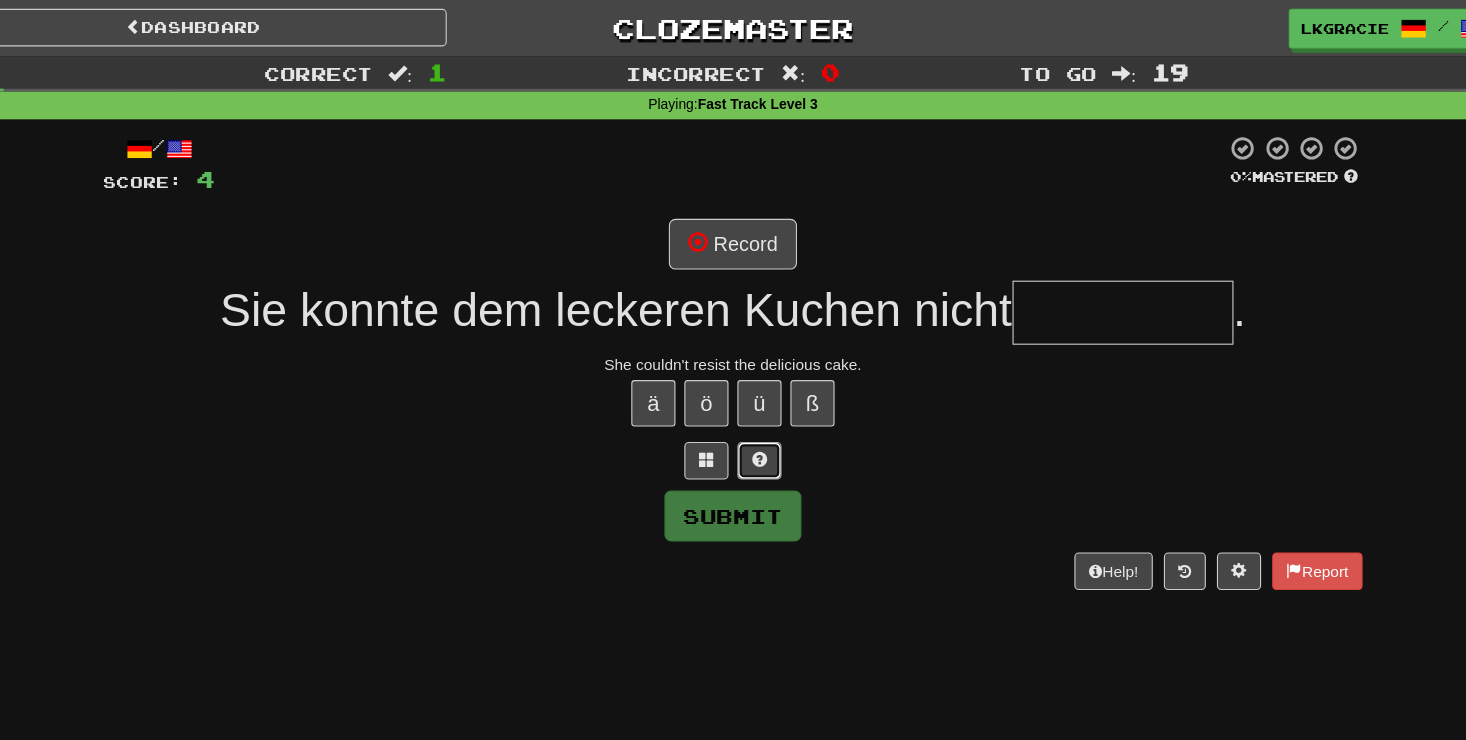click at bounding box center [757, 417] 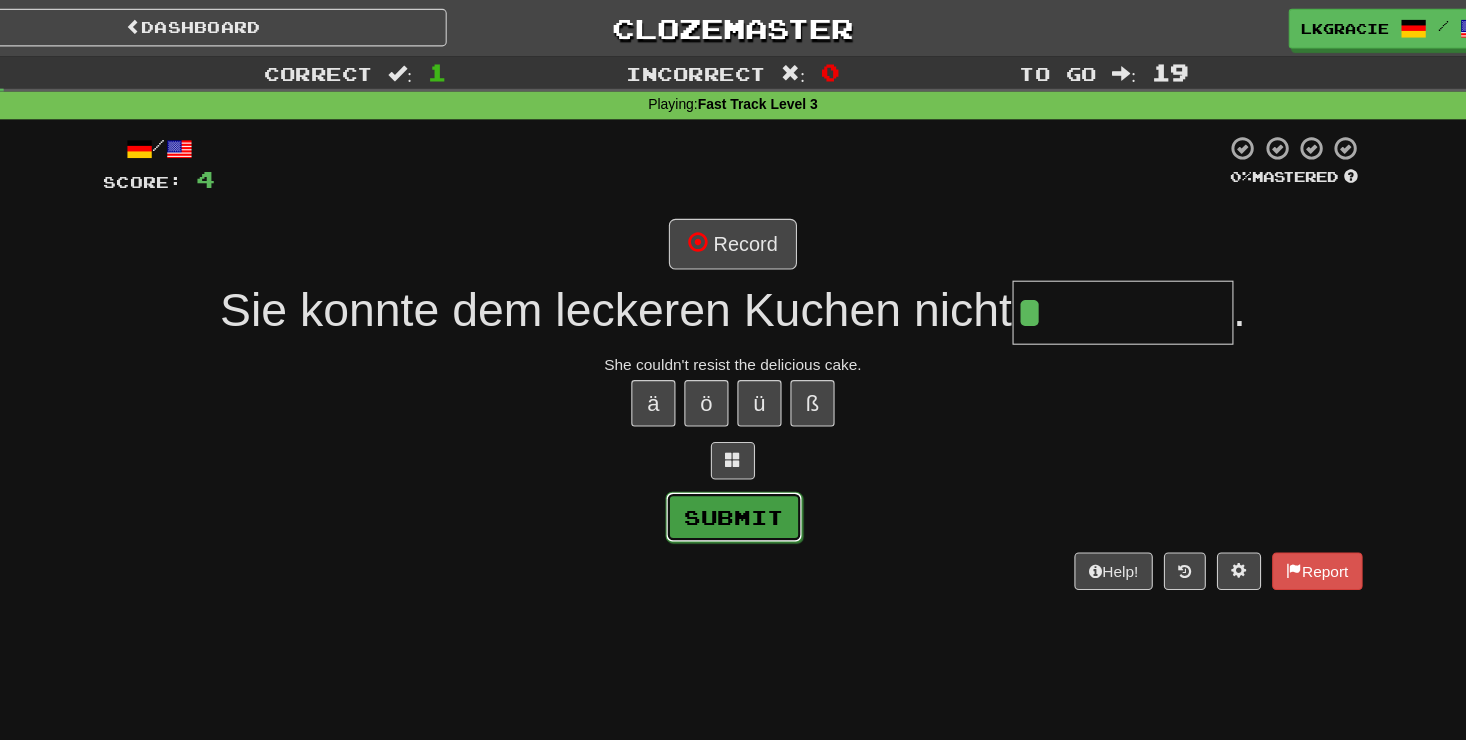 click on "Submit" at bounding box center [734, 468] 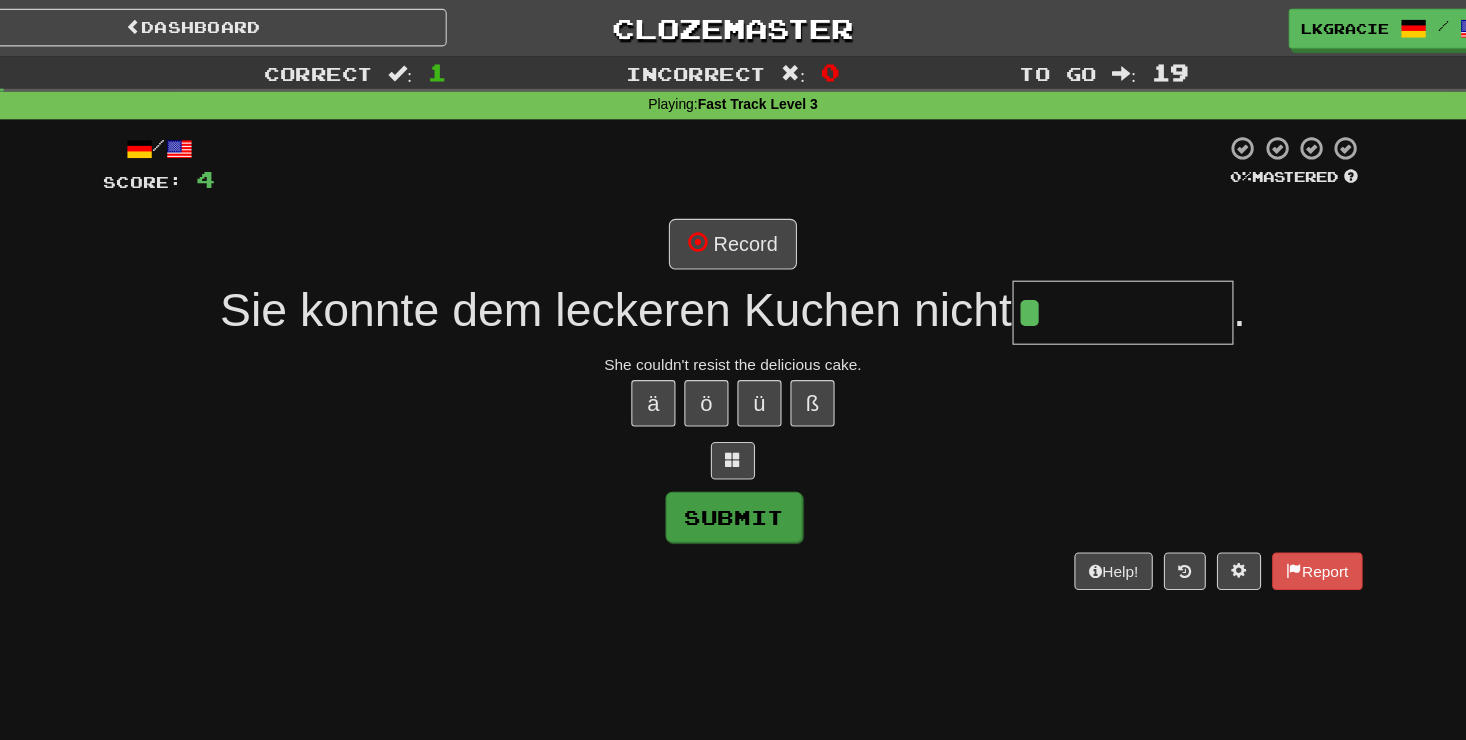 type on "**********" 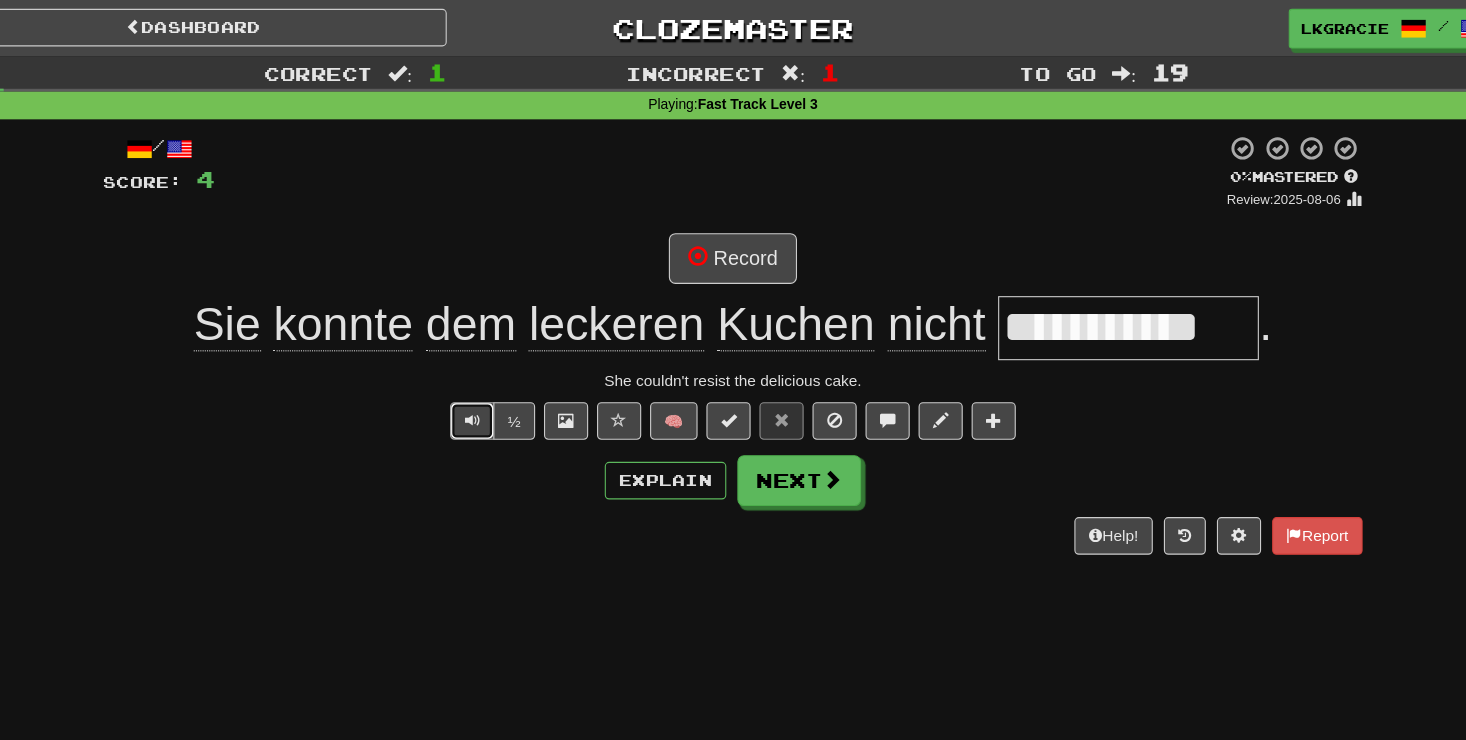 click at bounding box center (497, 380) 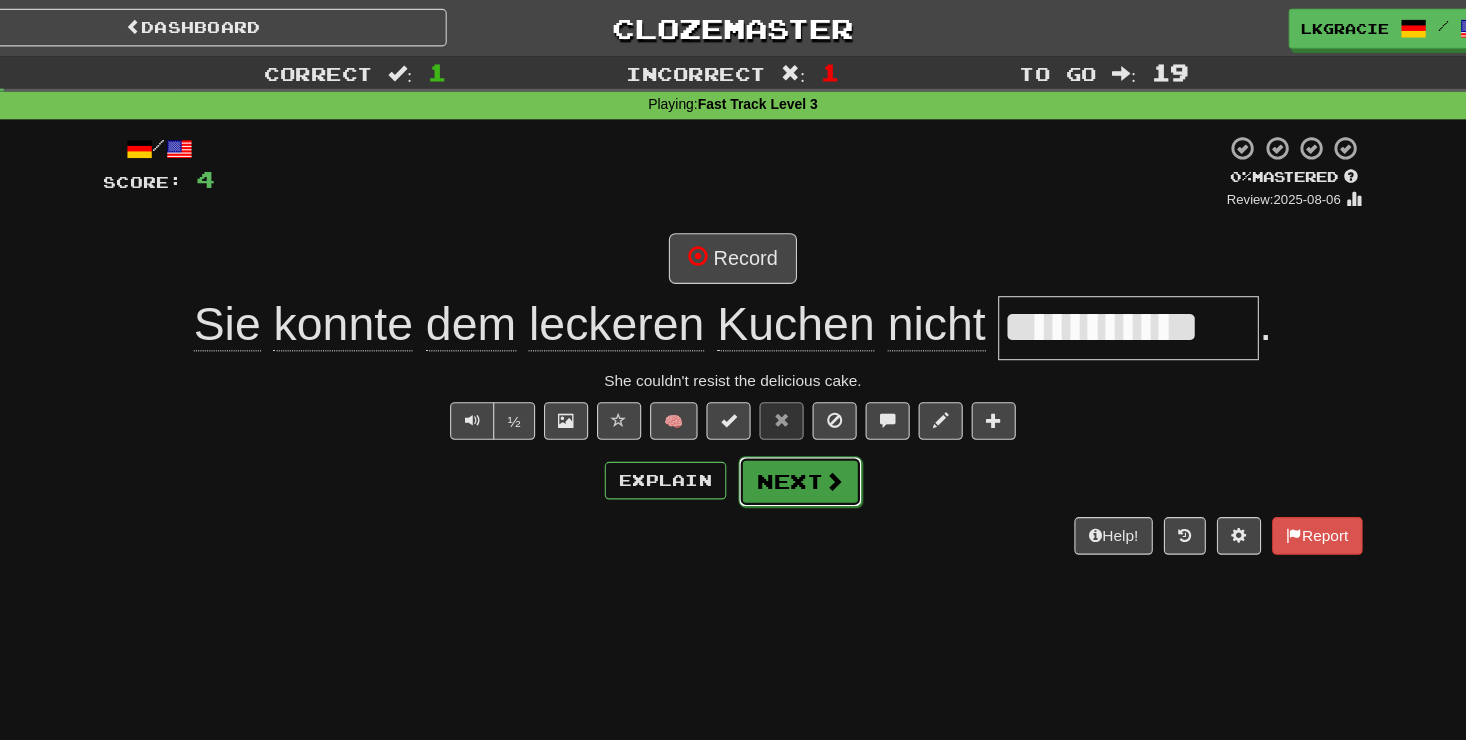 click on "Next" at bounding box center [794, 436] 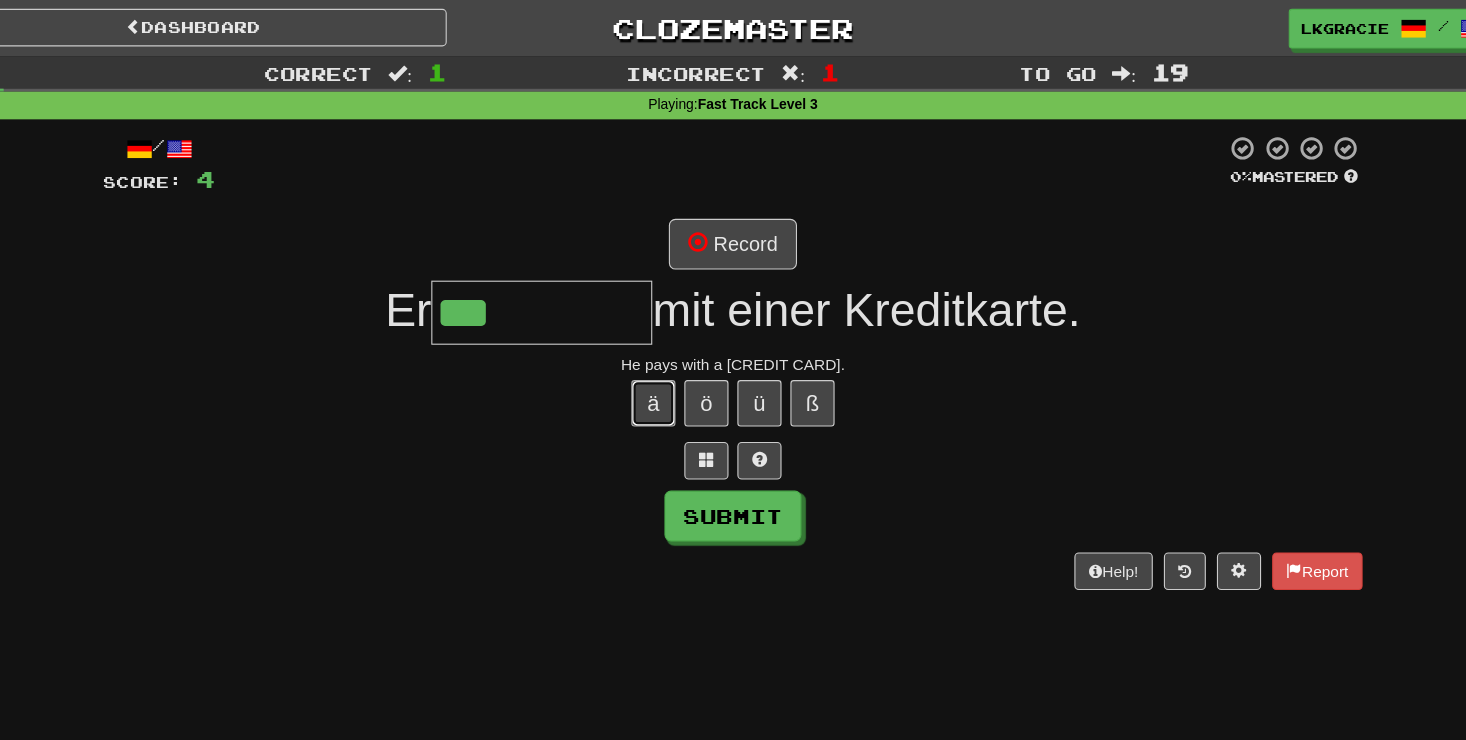 click on "ä" at bounding box center (661, 365) 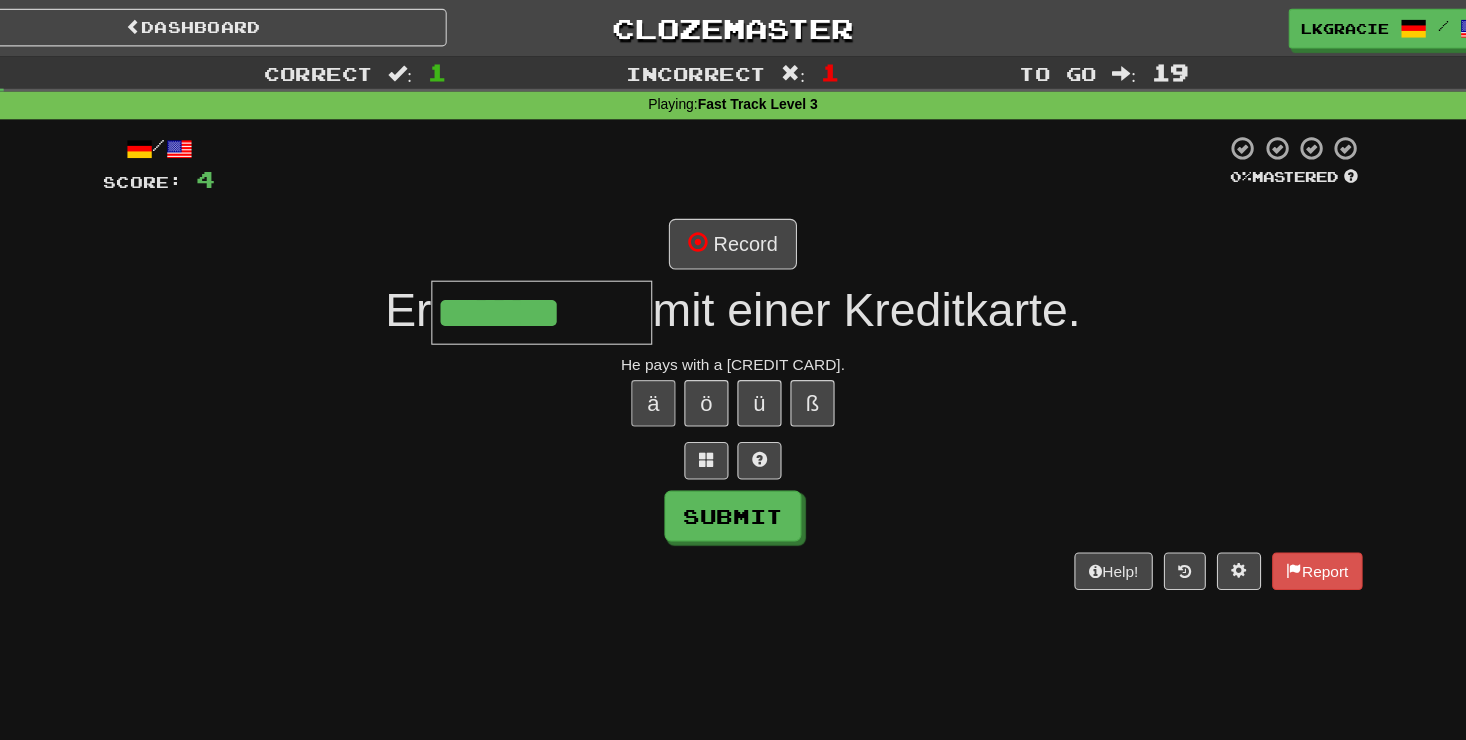 type on "*******" 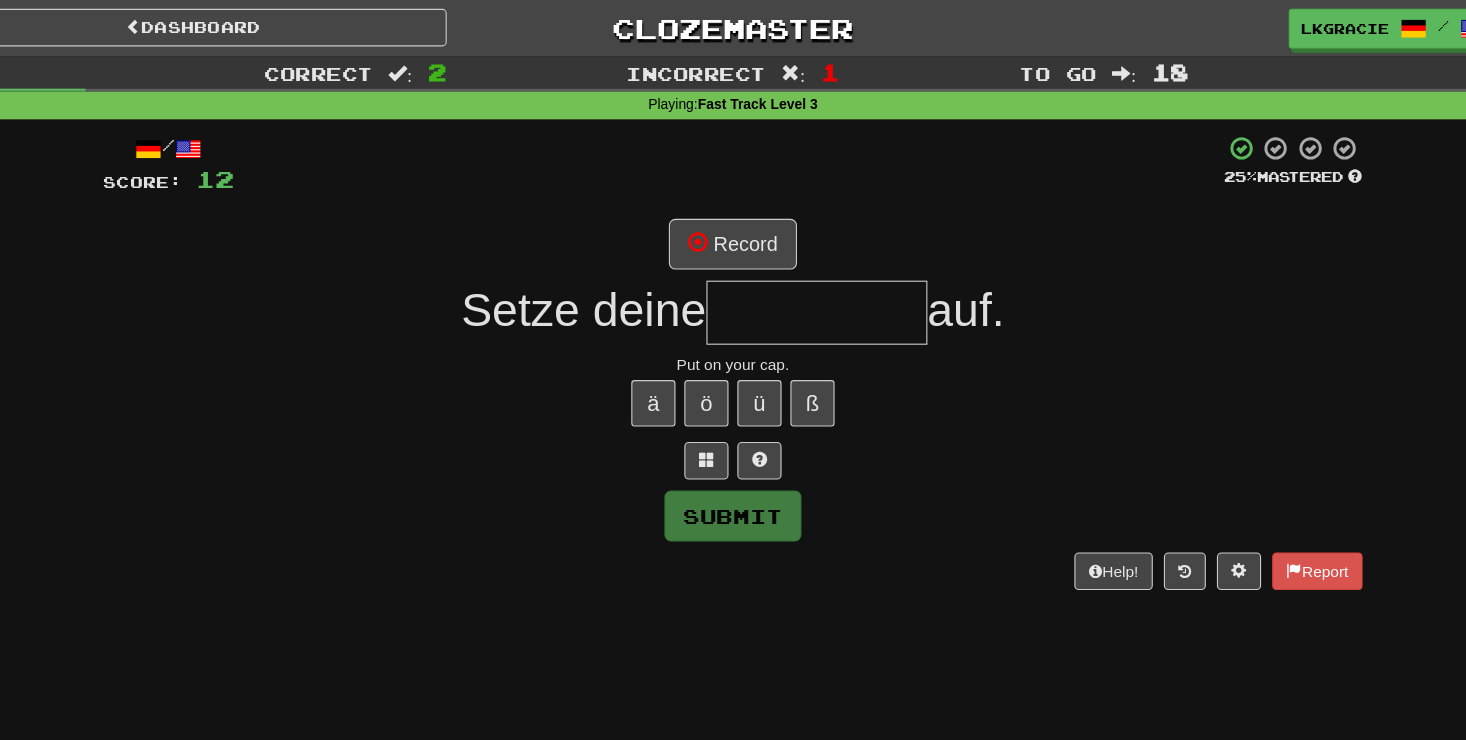 type on "*" 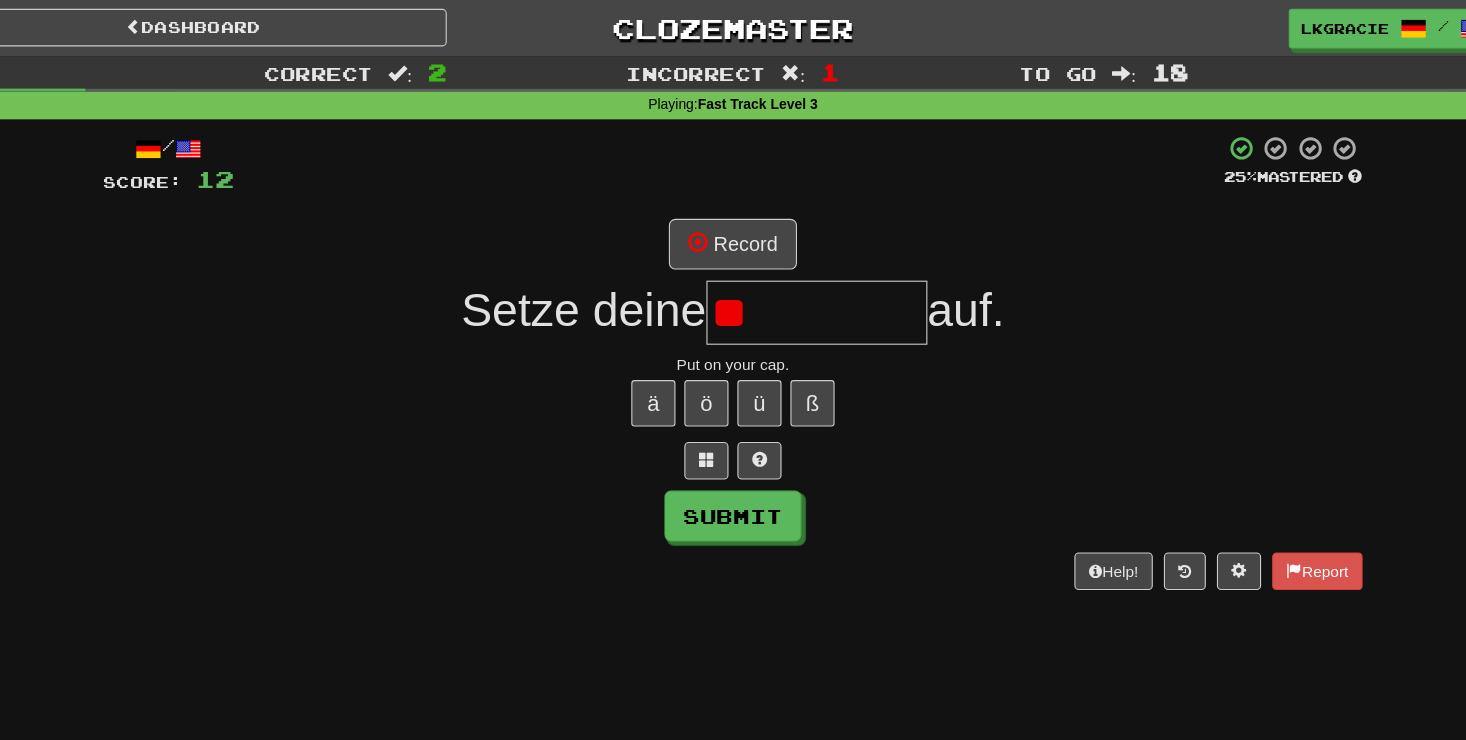 type on "*" 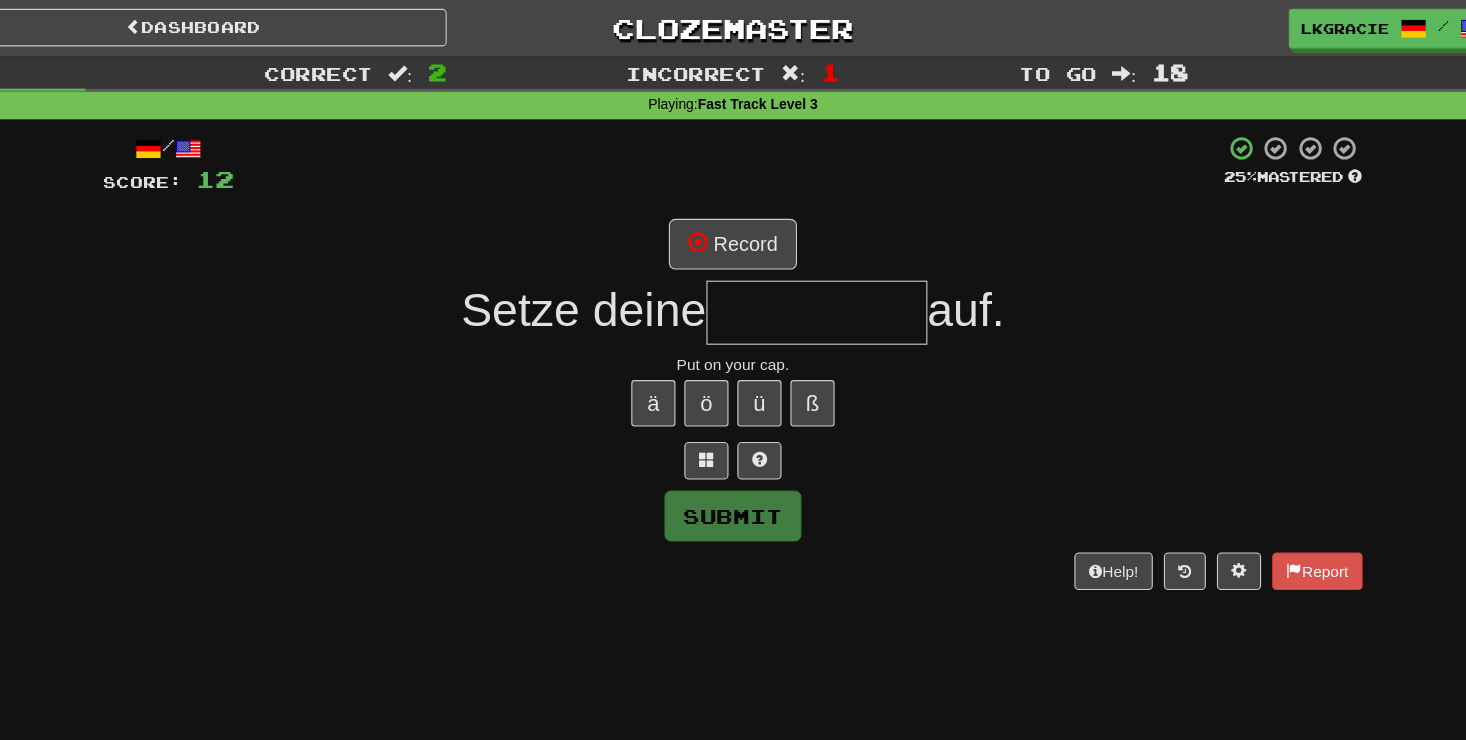 type on "*" 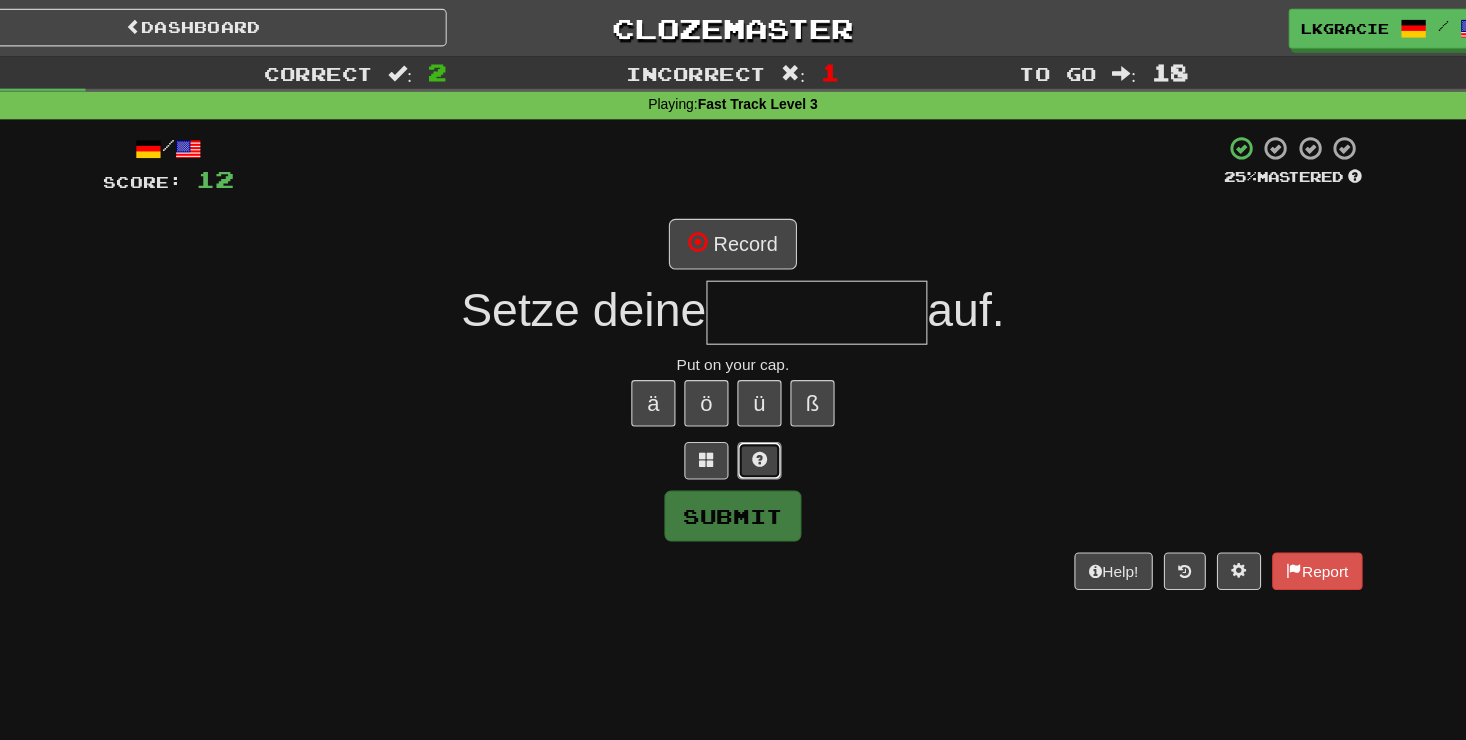 click at bounding box center (757, 416) 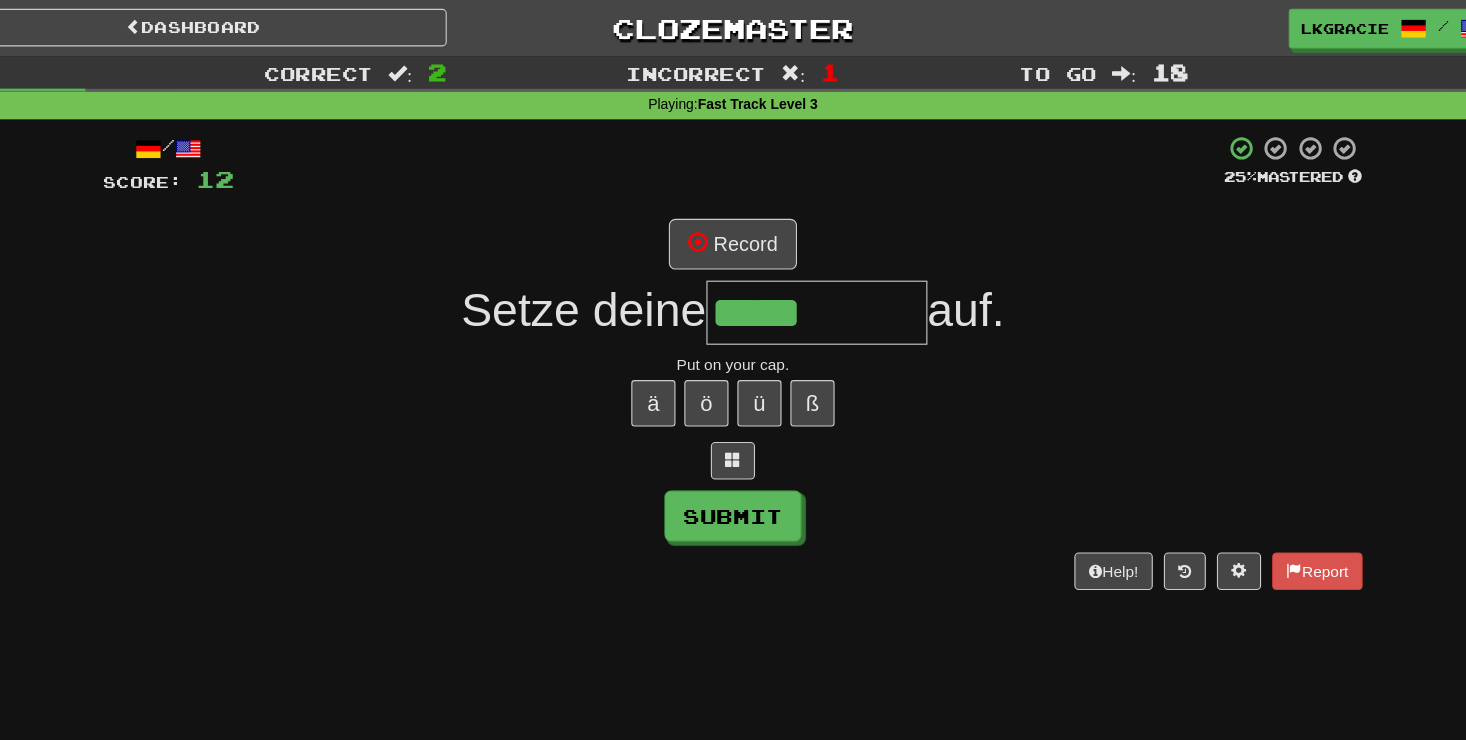 type on "*****" 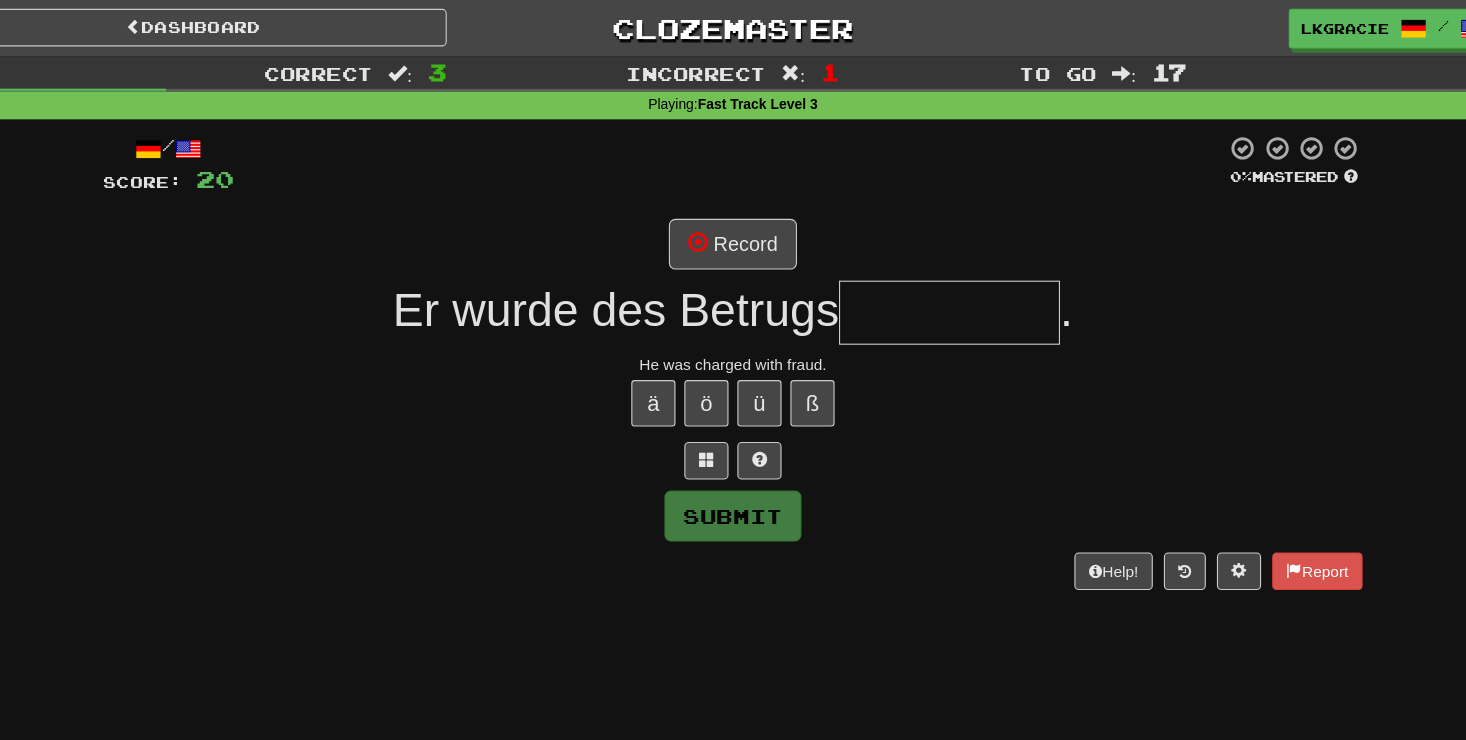 click at bounding box center (929, 283) 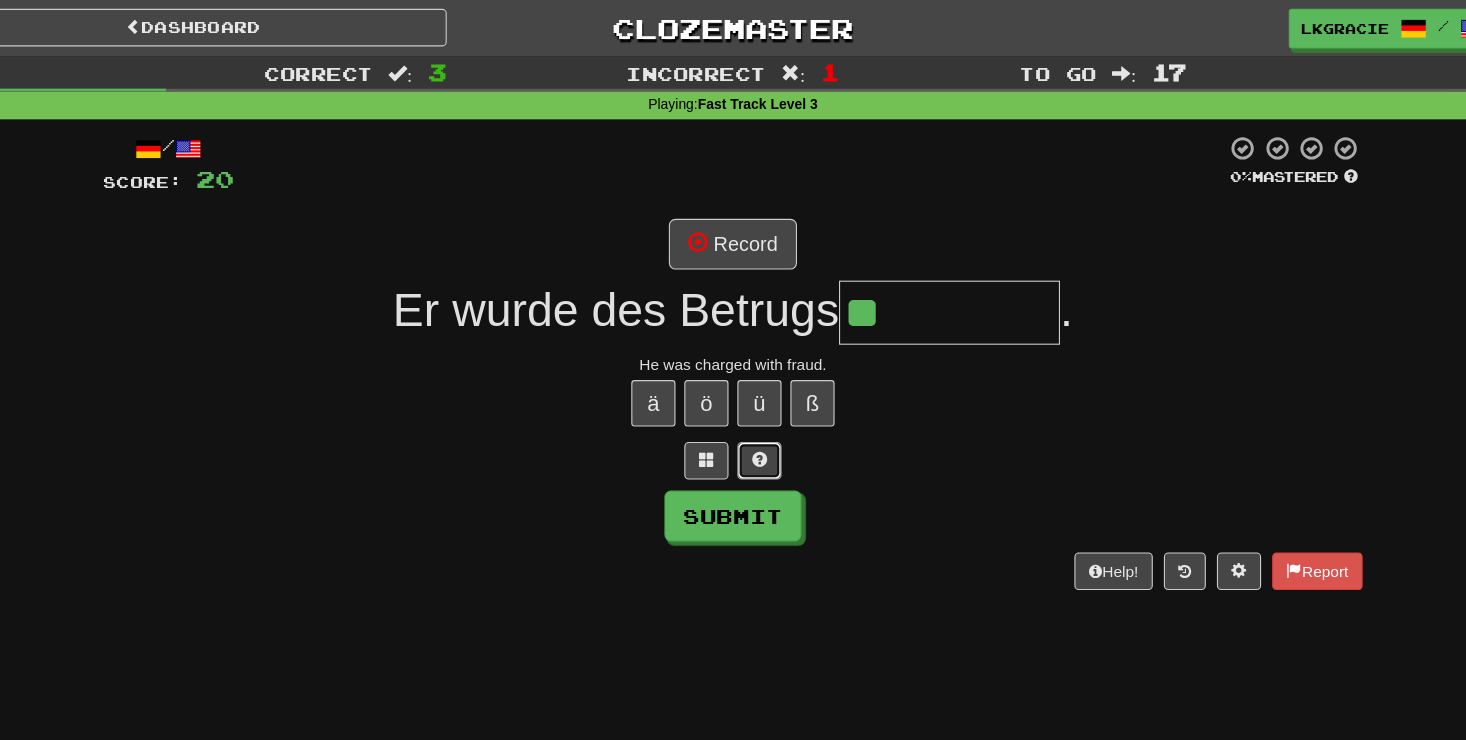 click at bounding box center (757, 416) 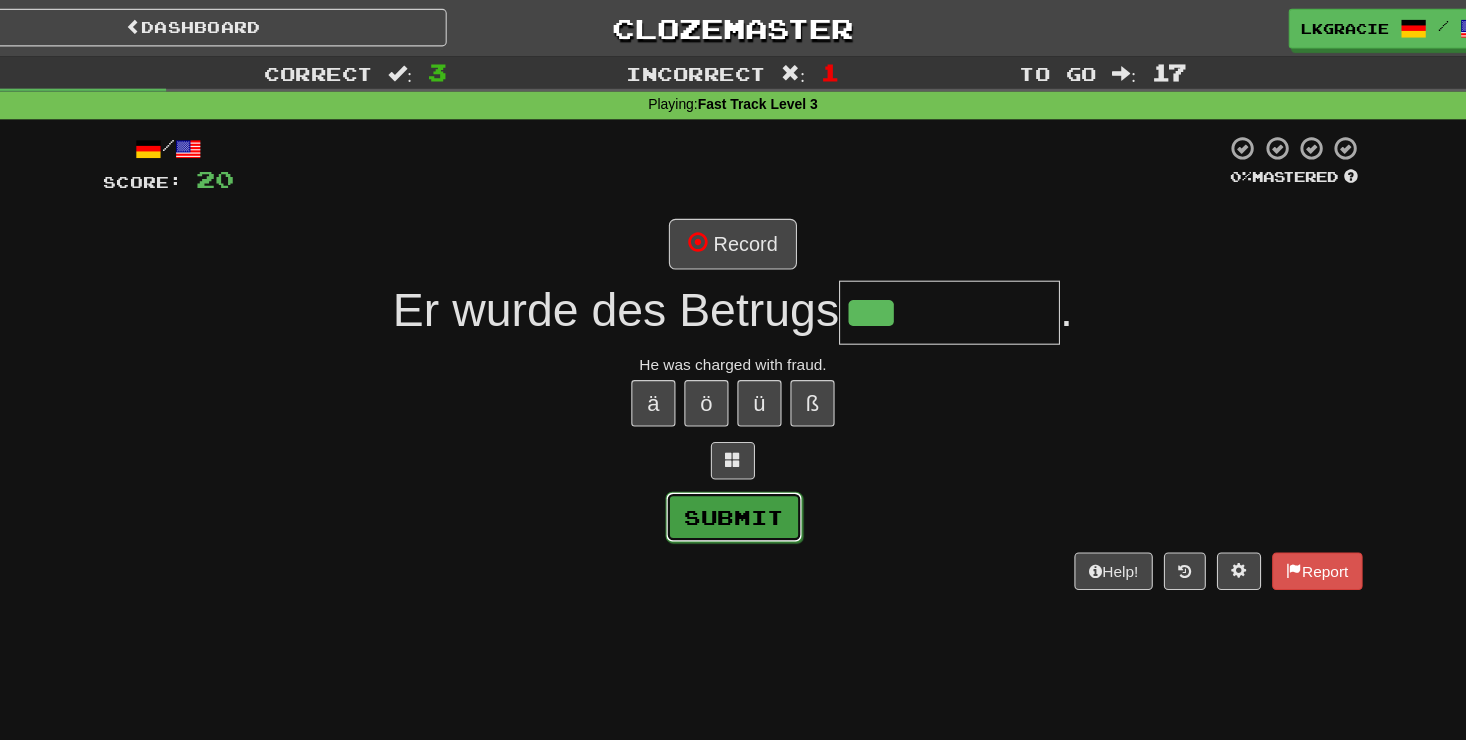 click on "Submit" at bounding box center [734, 468] 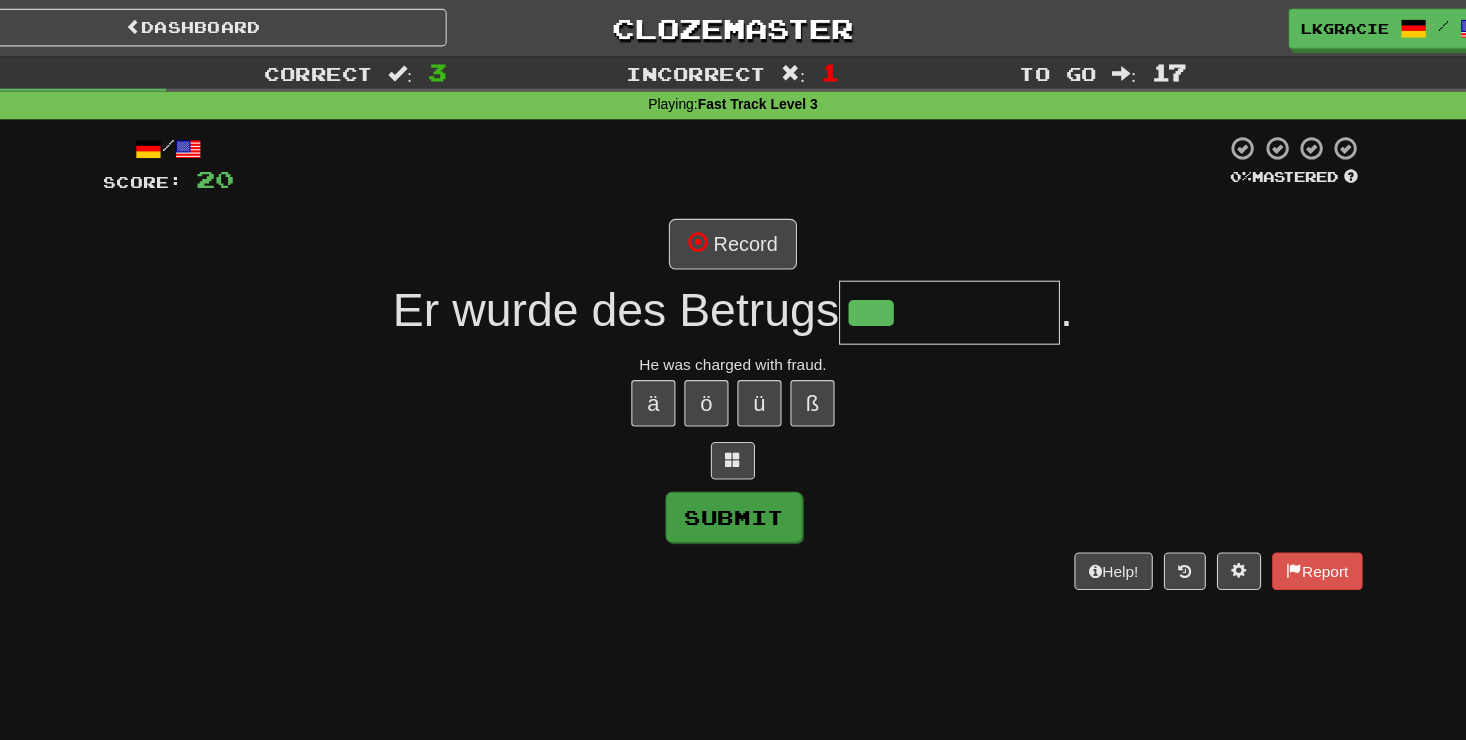 type on "**********" 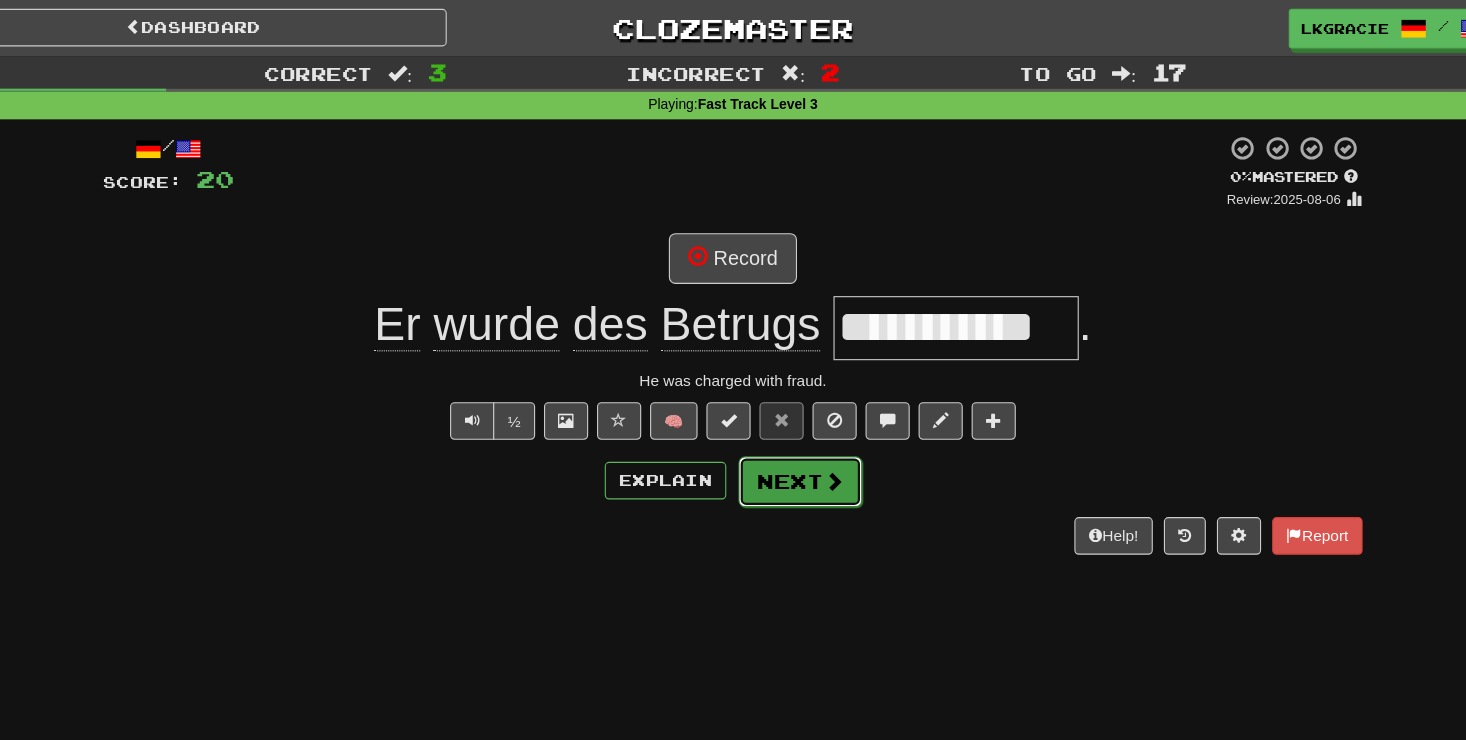 click on "Next" at bounding box center (794, 436) 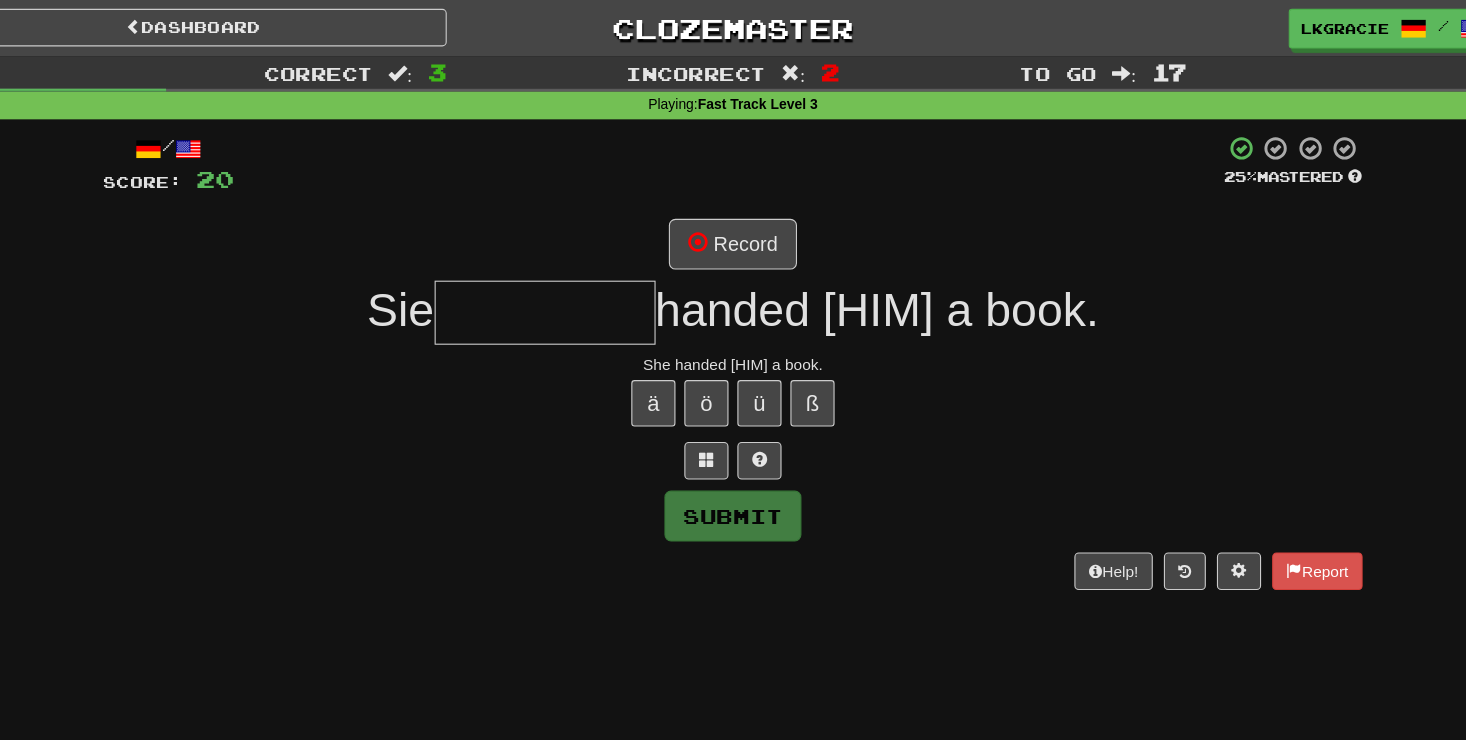 type on "*" 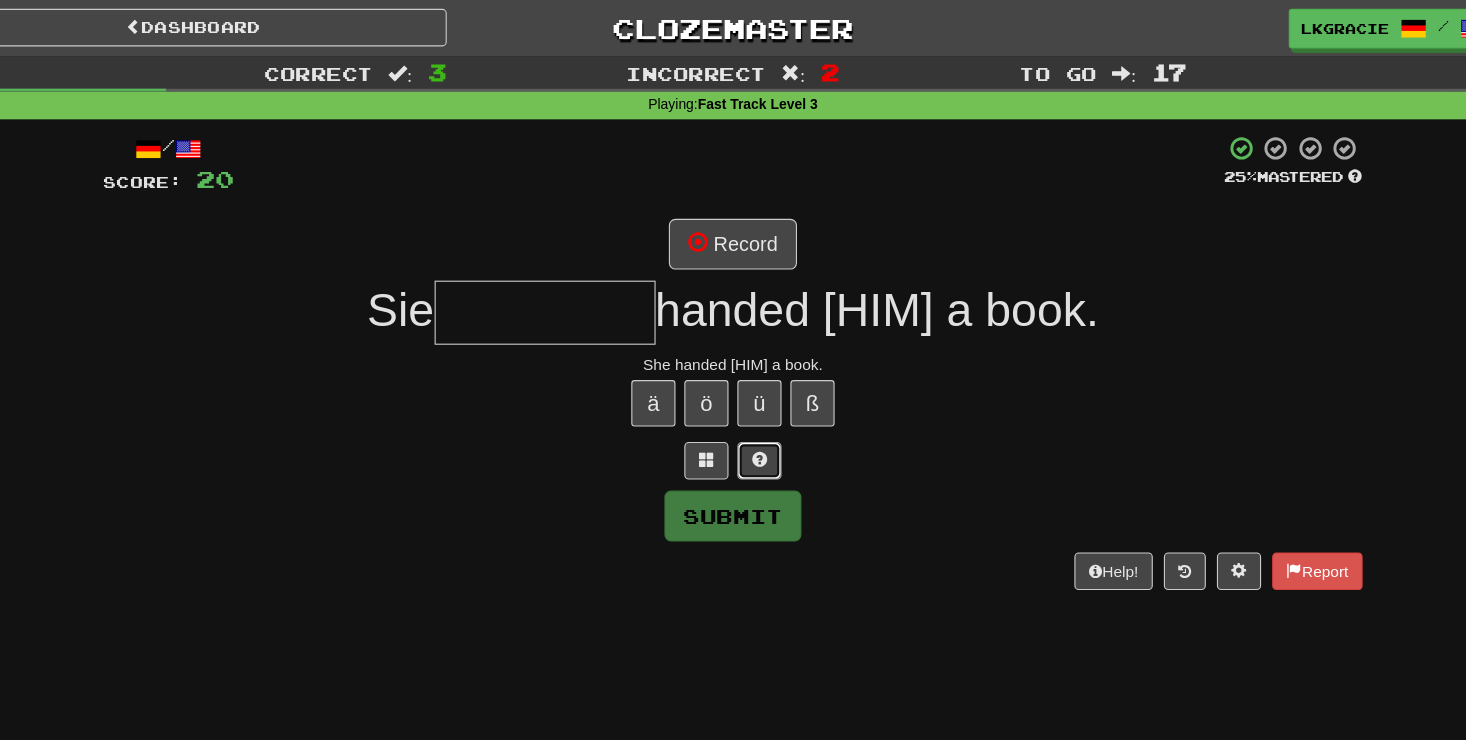 click at bounding box center [757, 416] 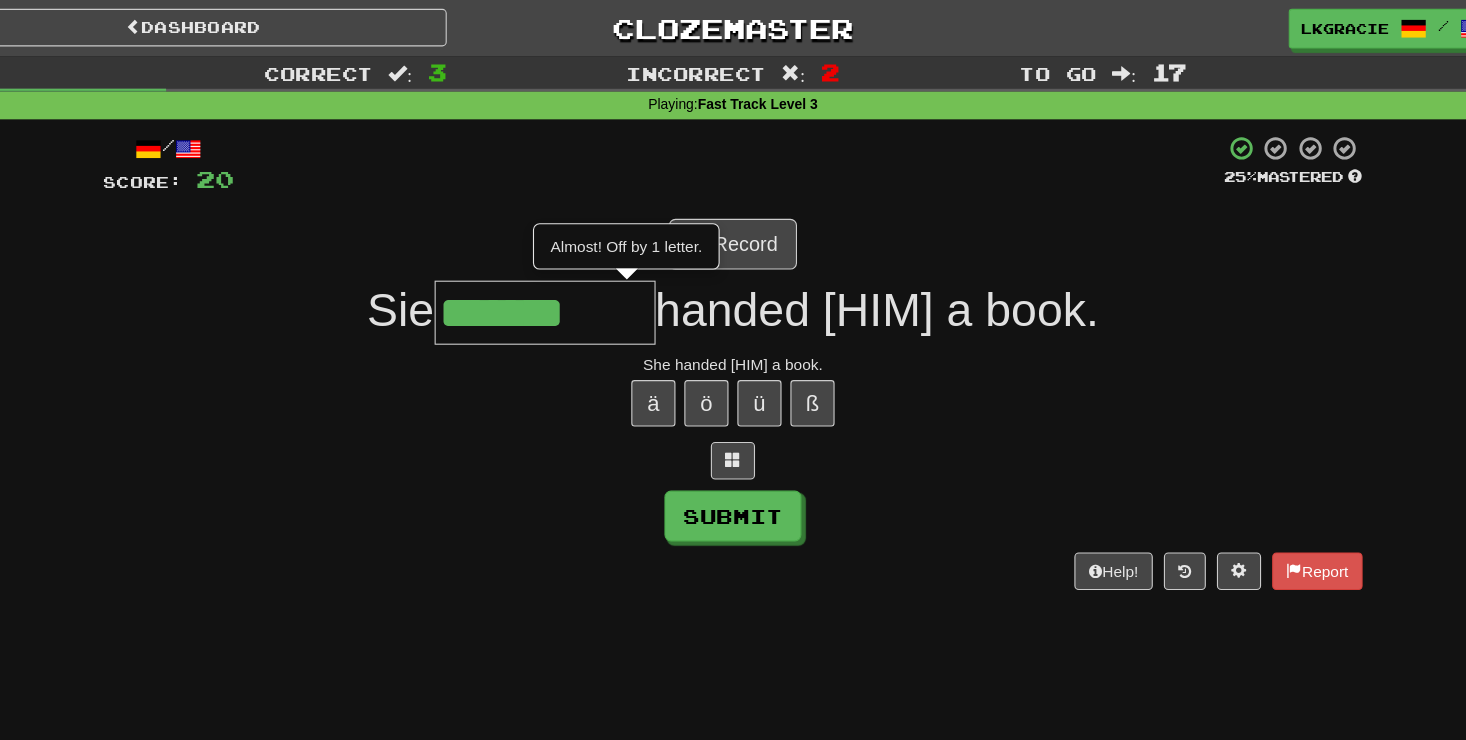 type on "*******" 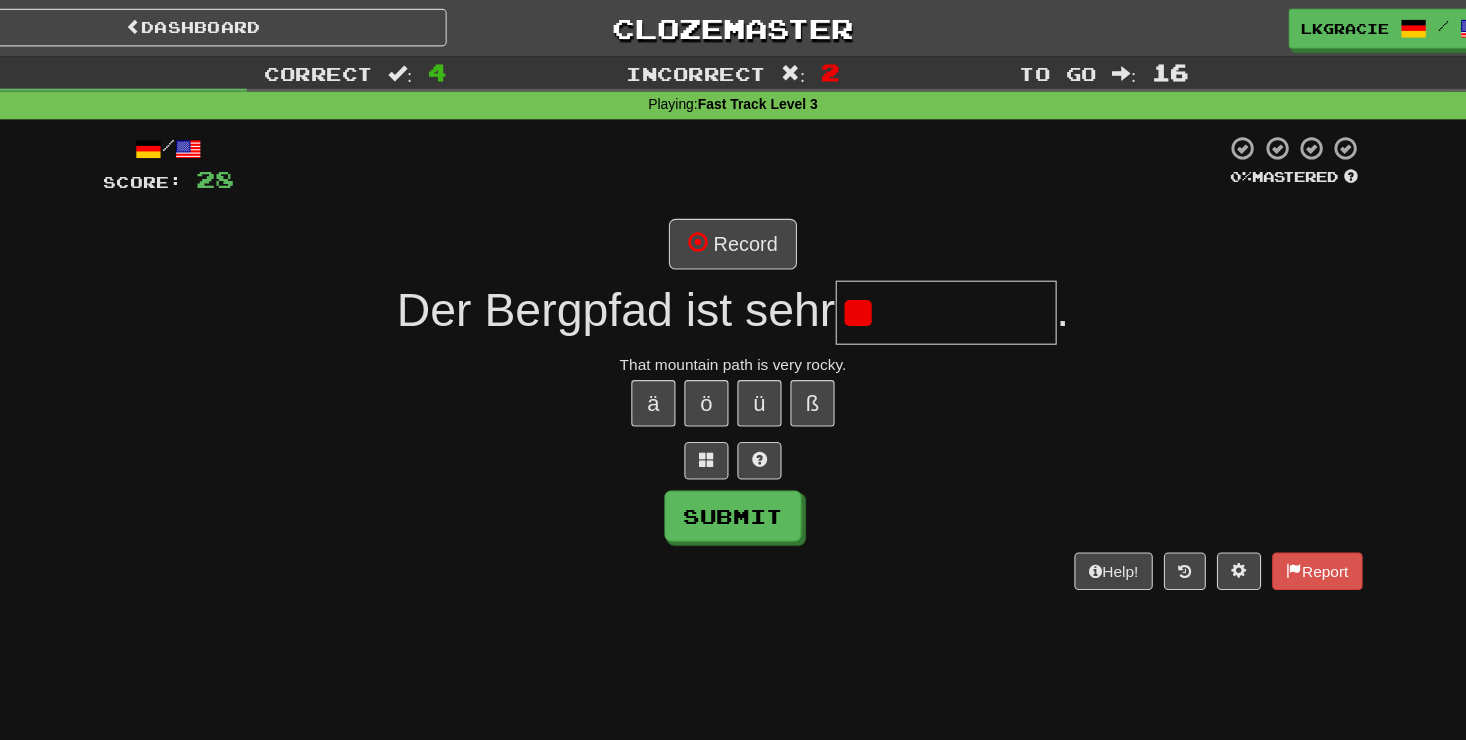type on "*" 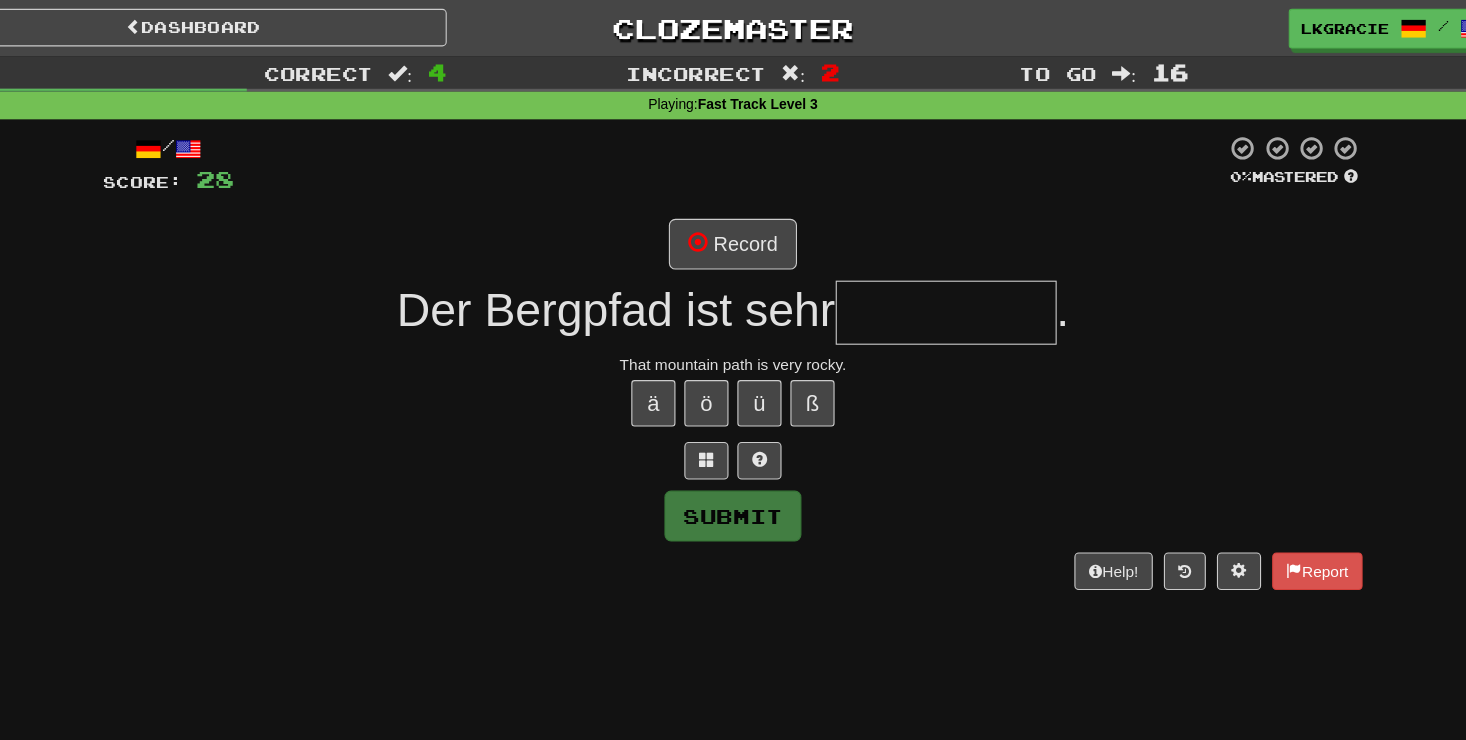 type on "*" 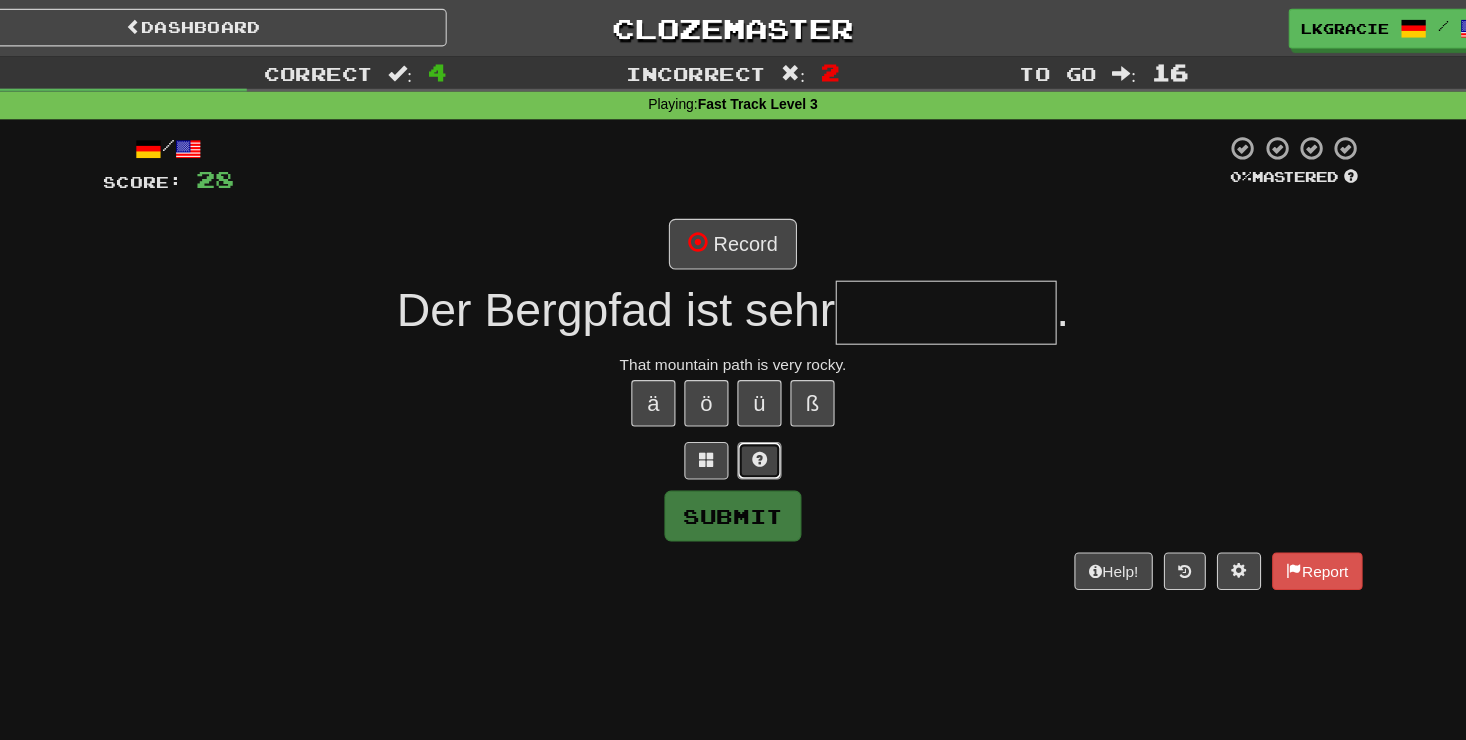 click at bounding box center [757, 416] 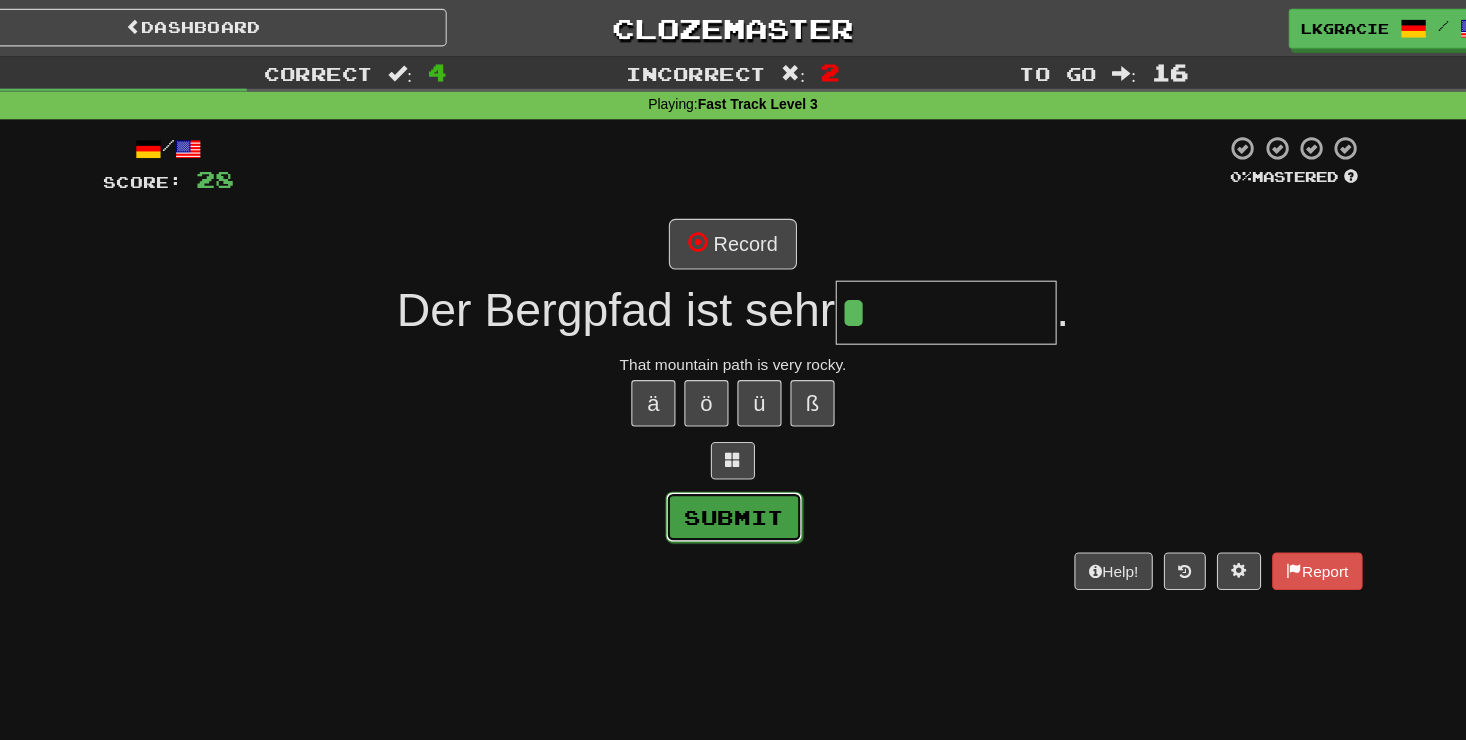 click on "Submit" at bounding box center [734, 468] 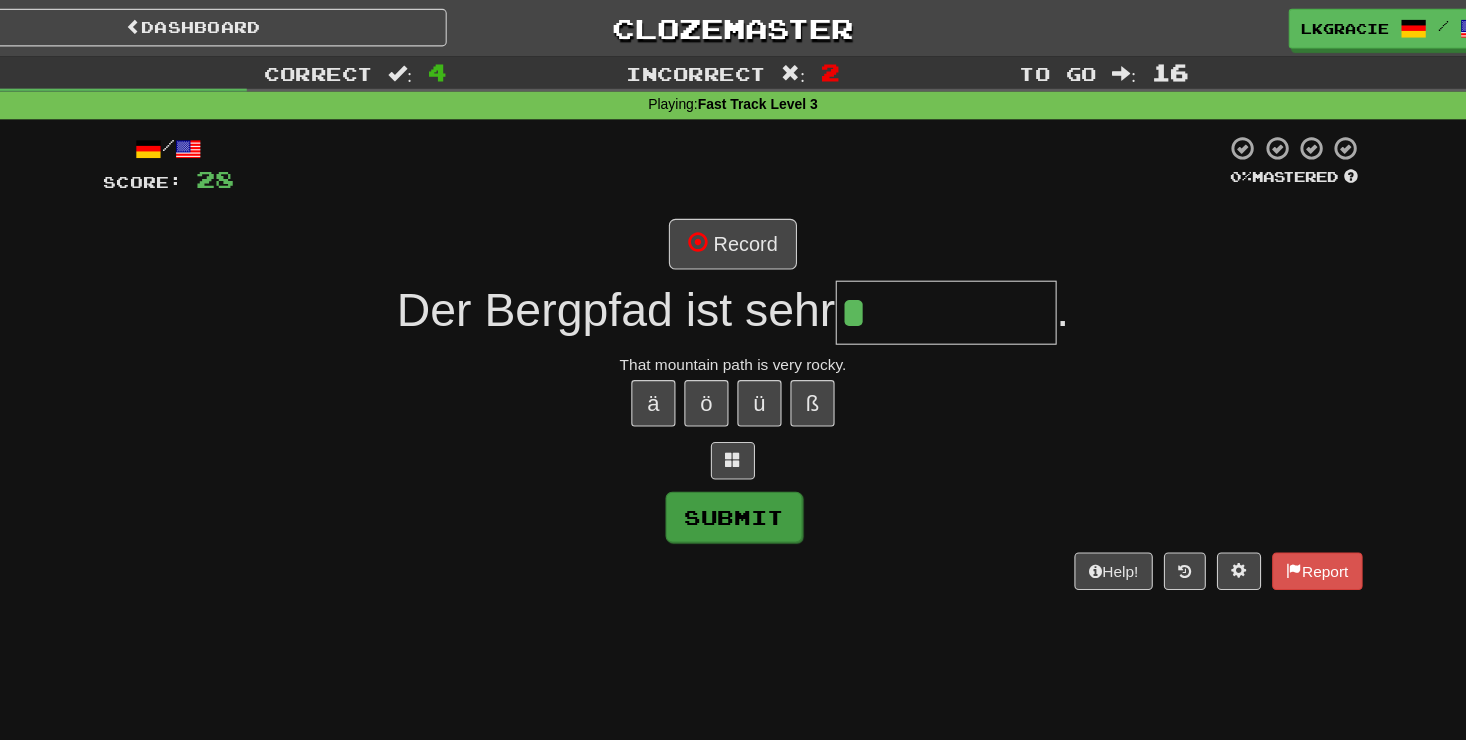 type on "******" 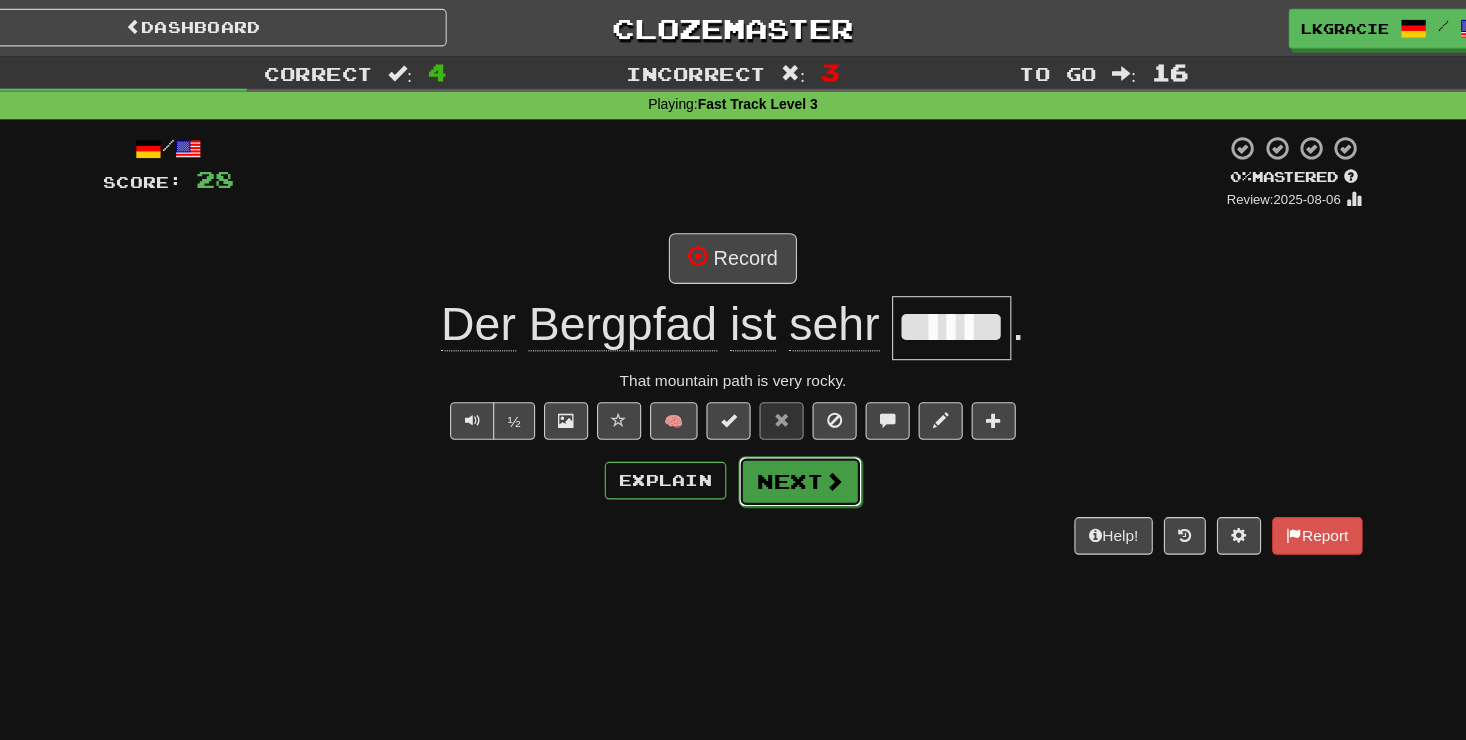 click at bounding box center [824, 435] 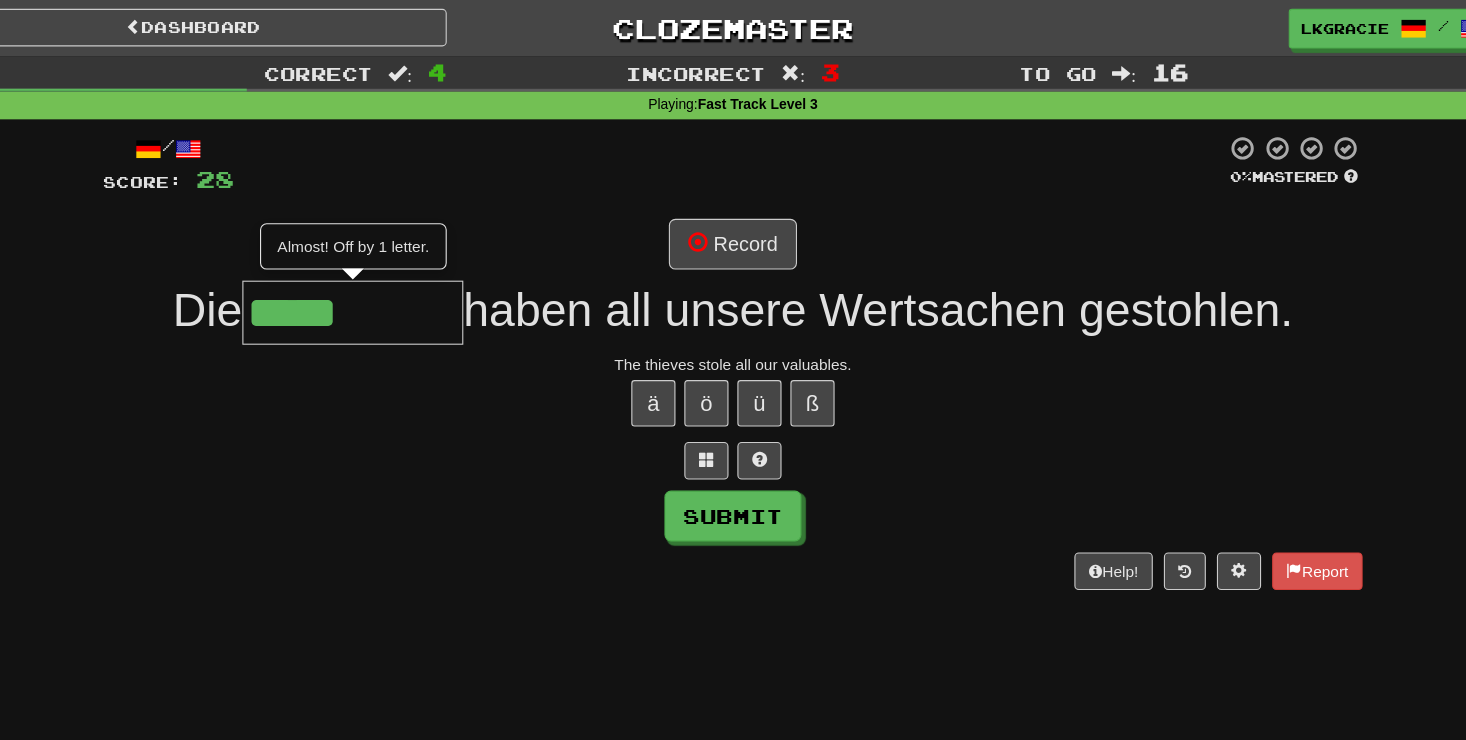 type on "*****" 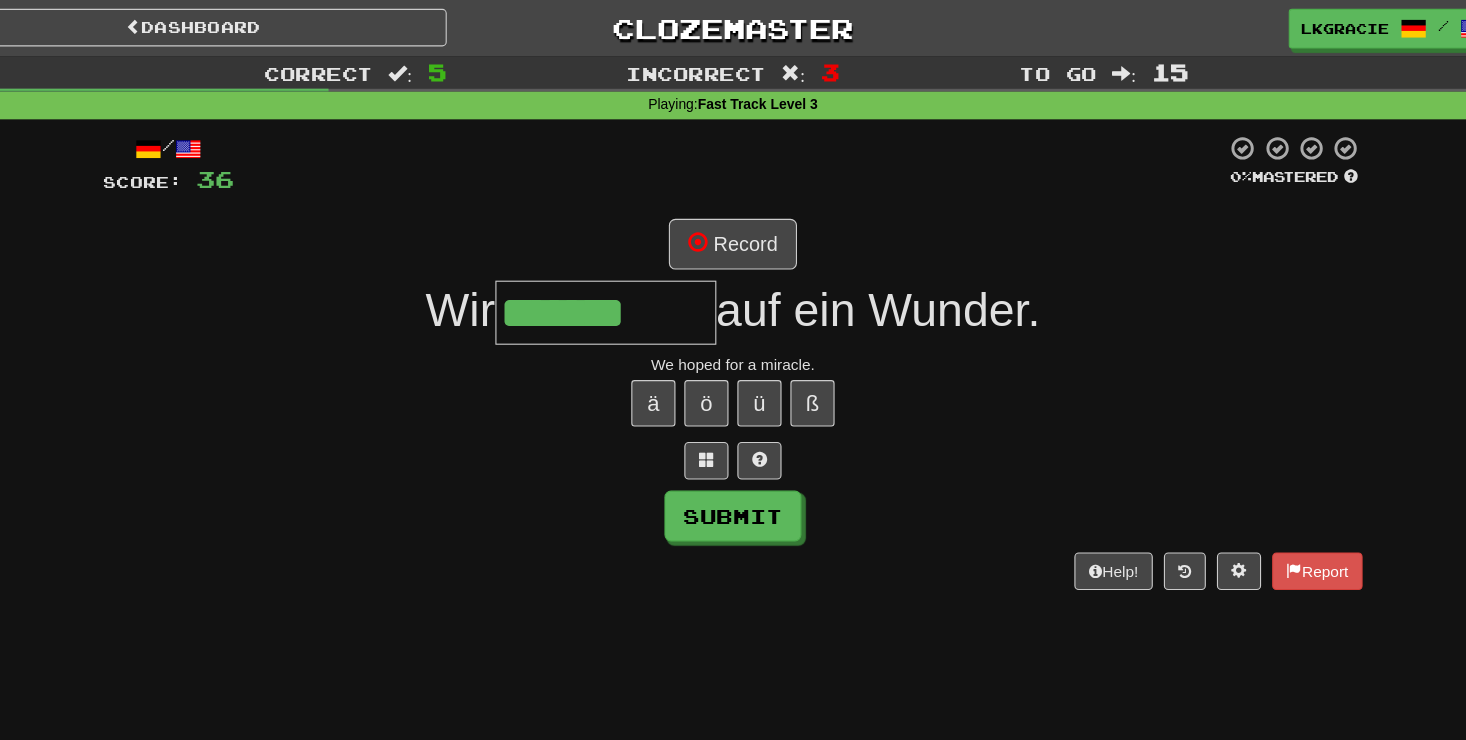 type on "*******" 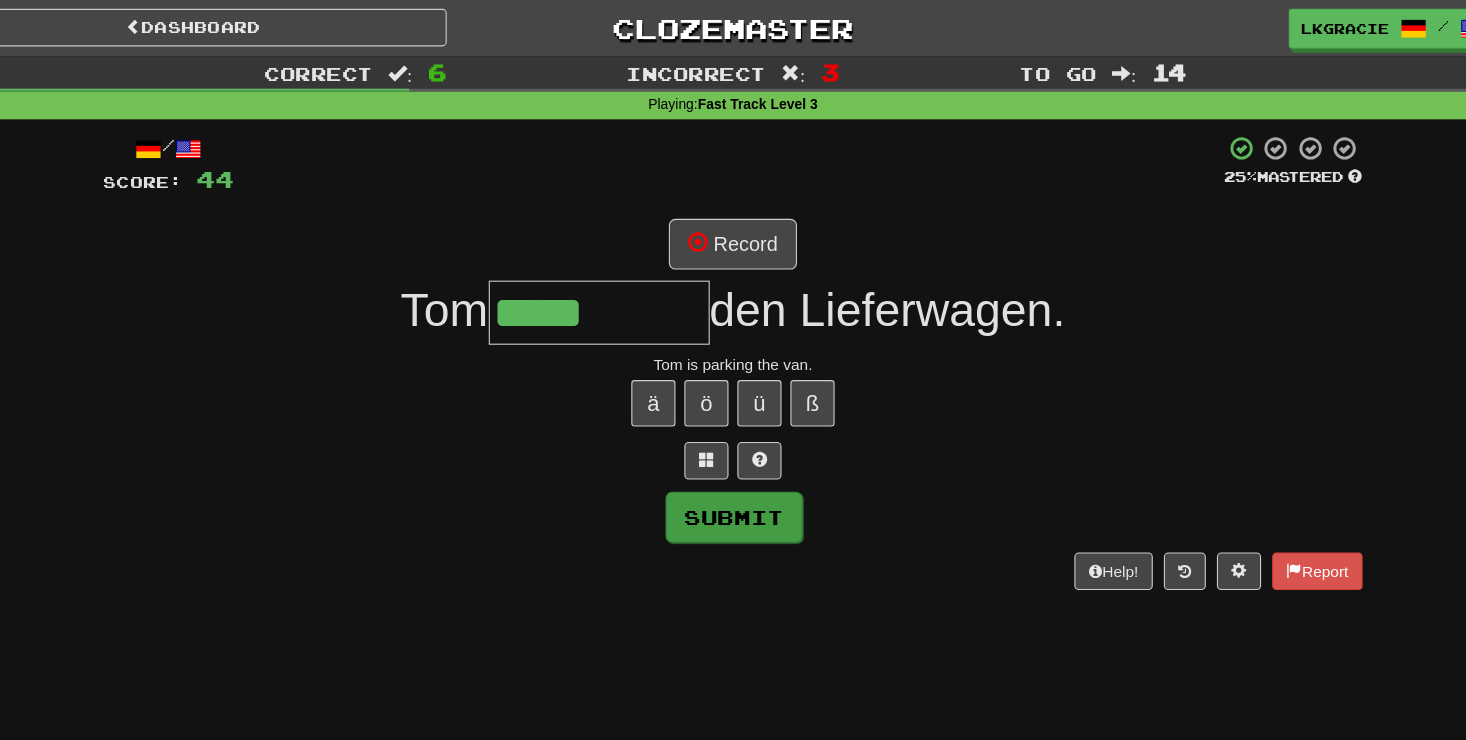 type on "*****" 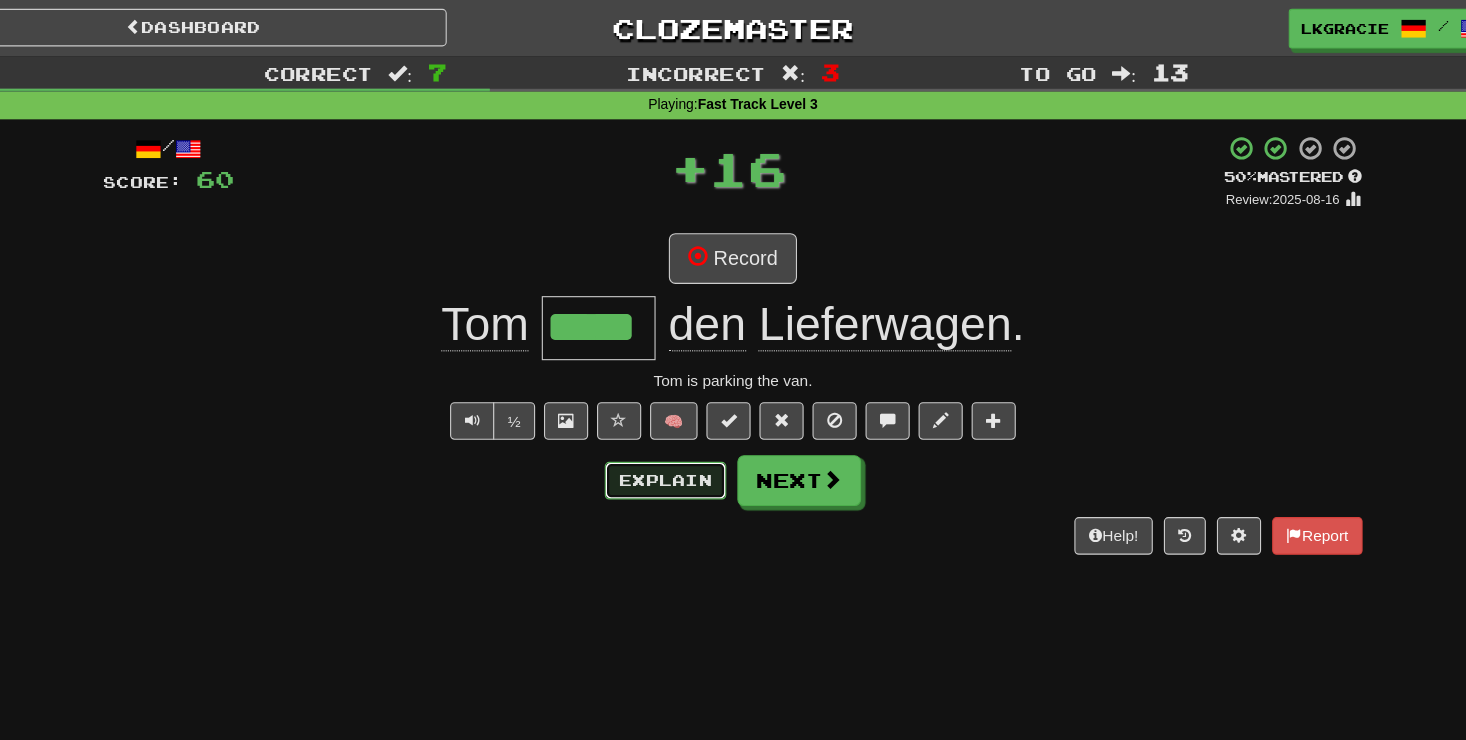 click on "Explain" at bounding box center [672, 435] 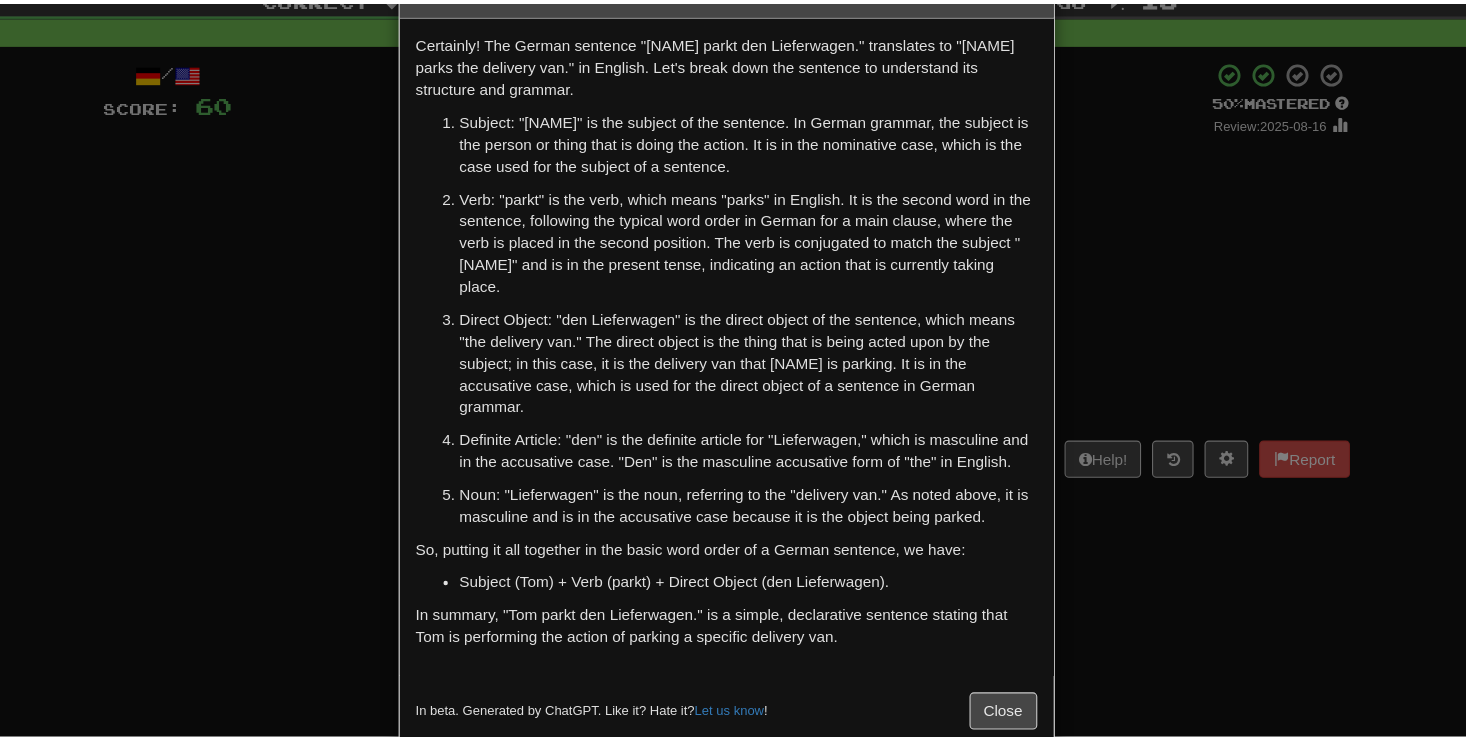 scroll, scrollTop: 0, scrollLeft: 0, axis: both 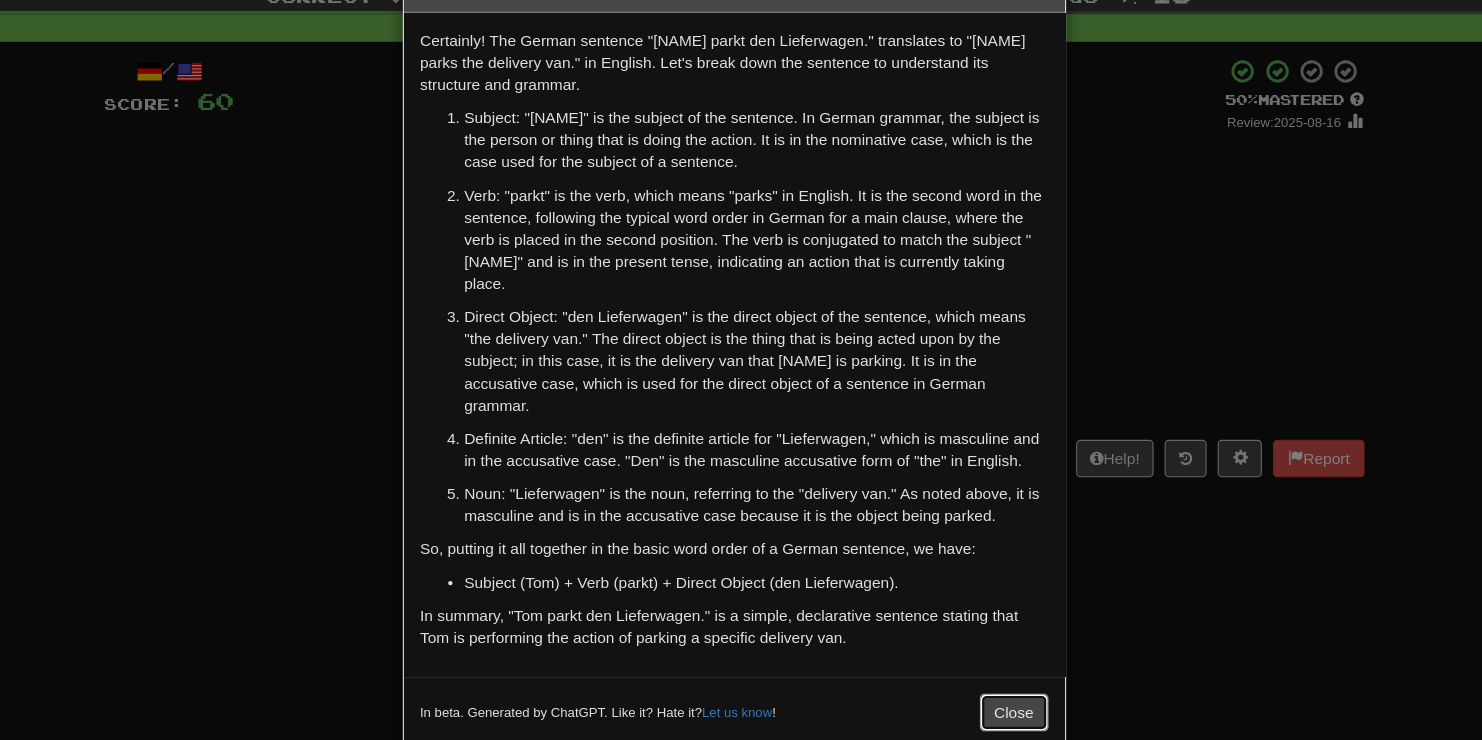 click on "Close" at bounding box center (987, 715) 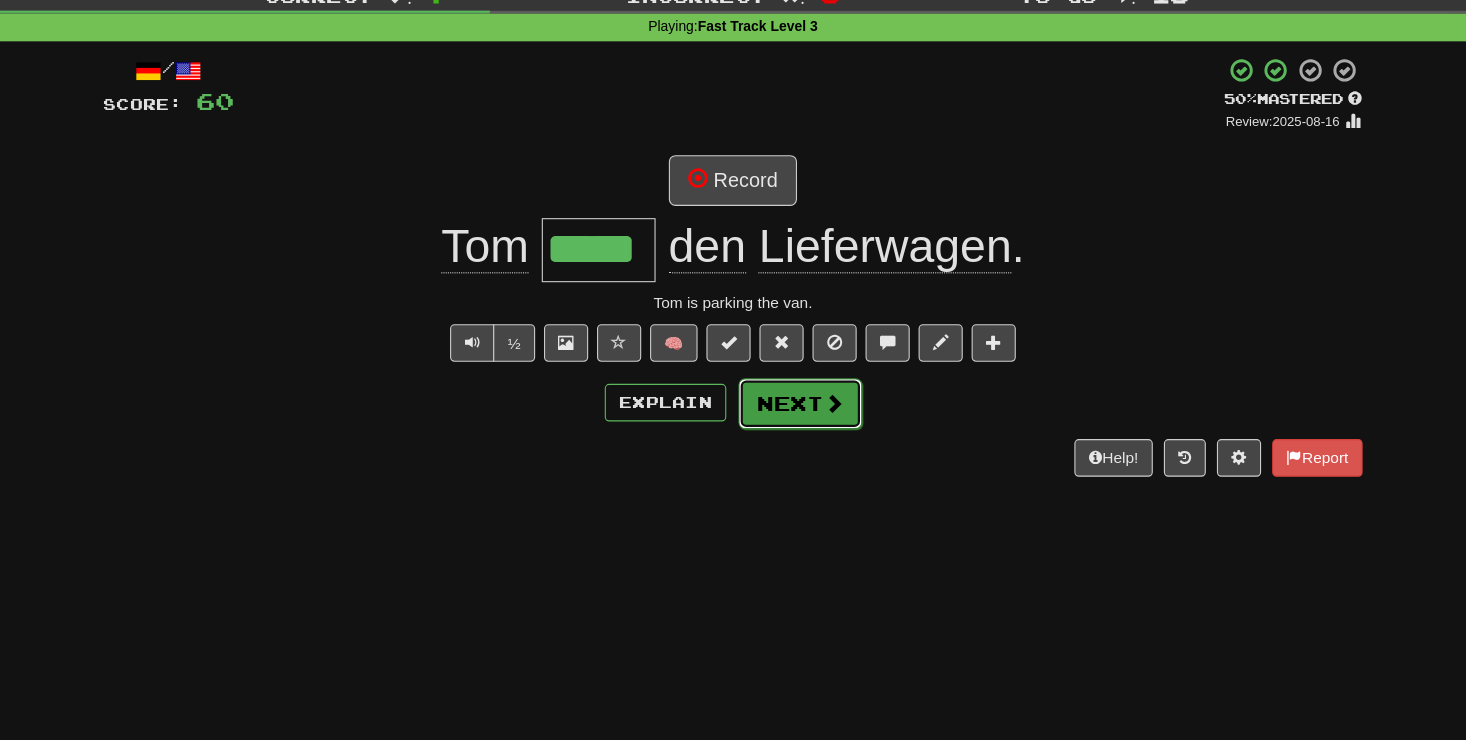 click at bounding box center [824, 435] 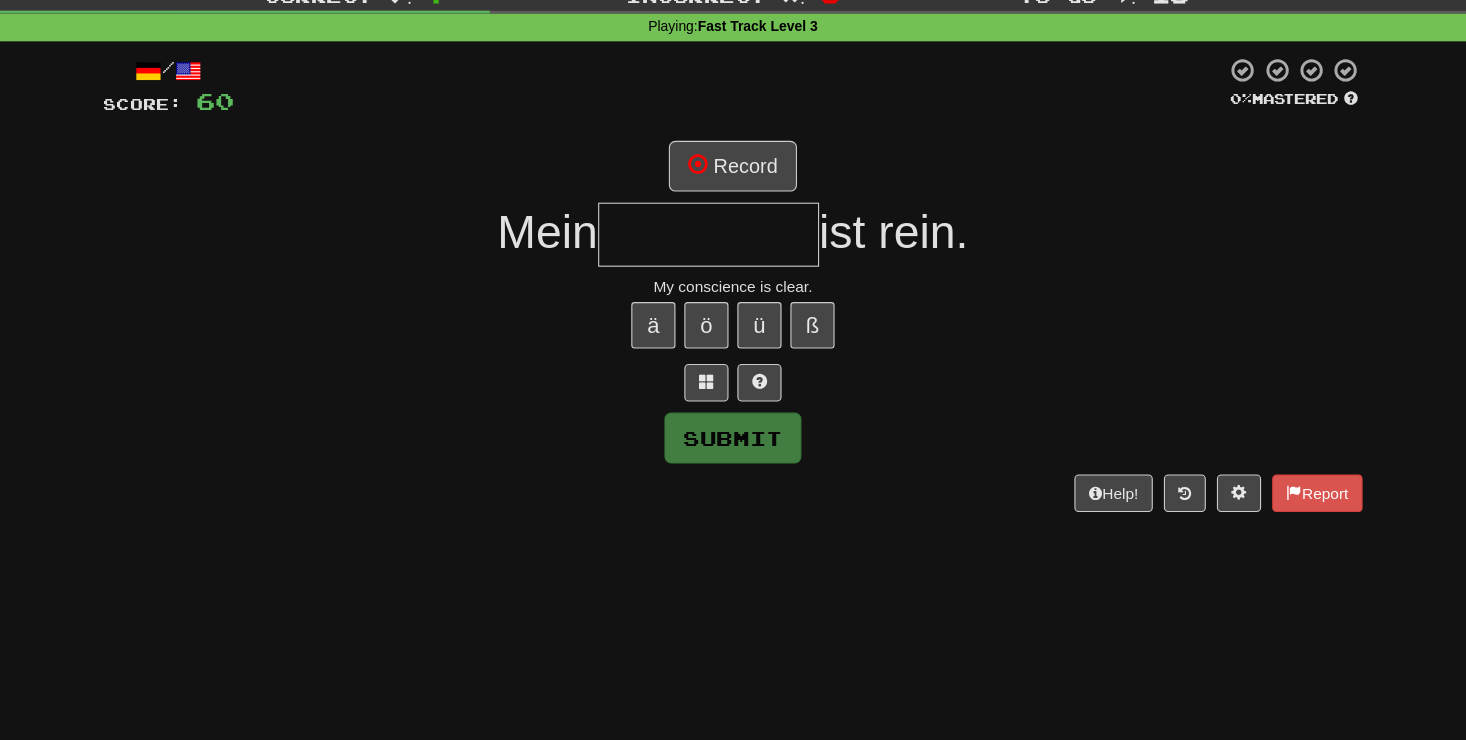type on "*" 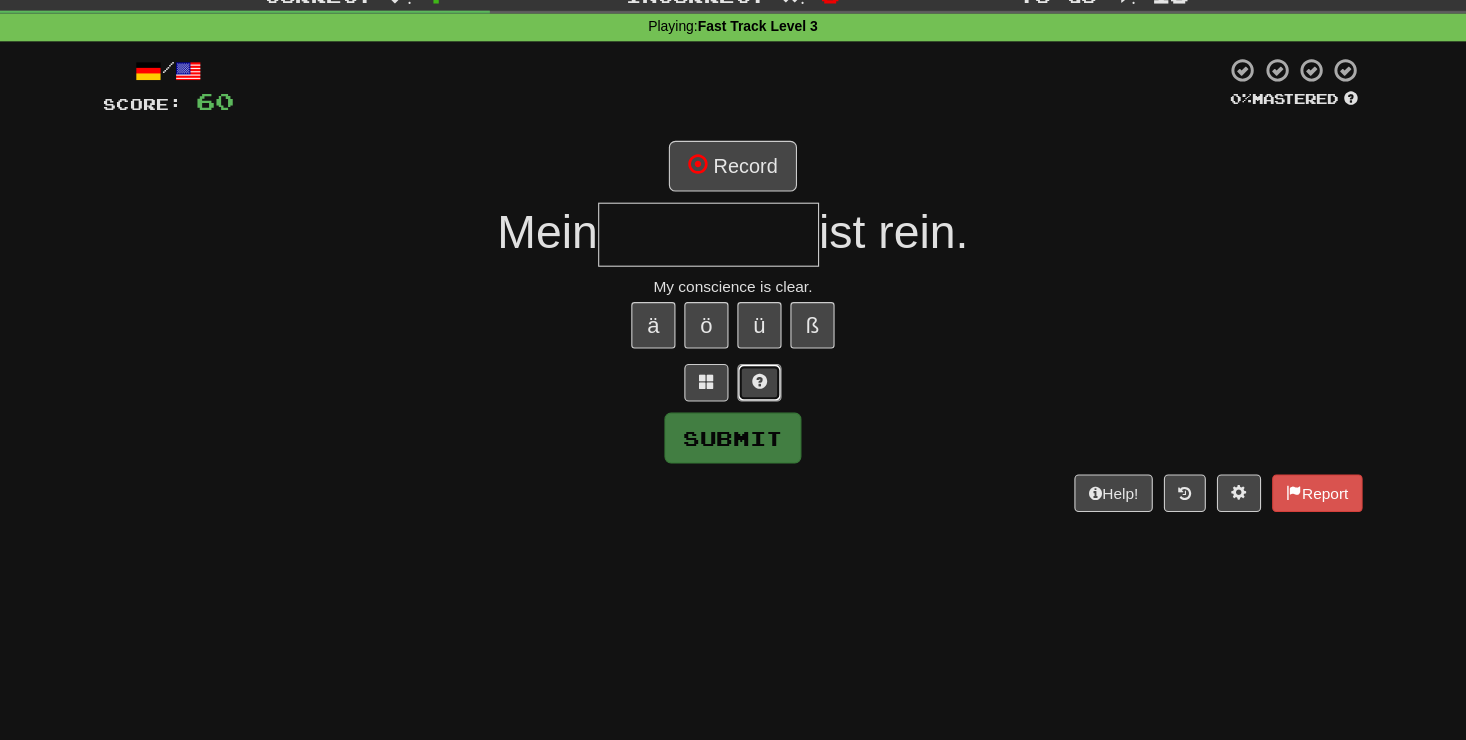 click at bounding box center [757, 417] 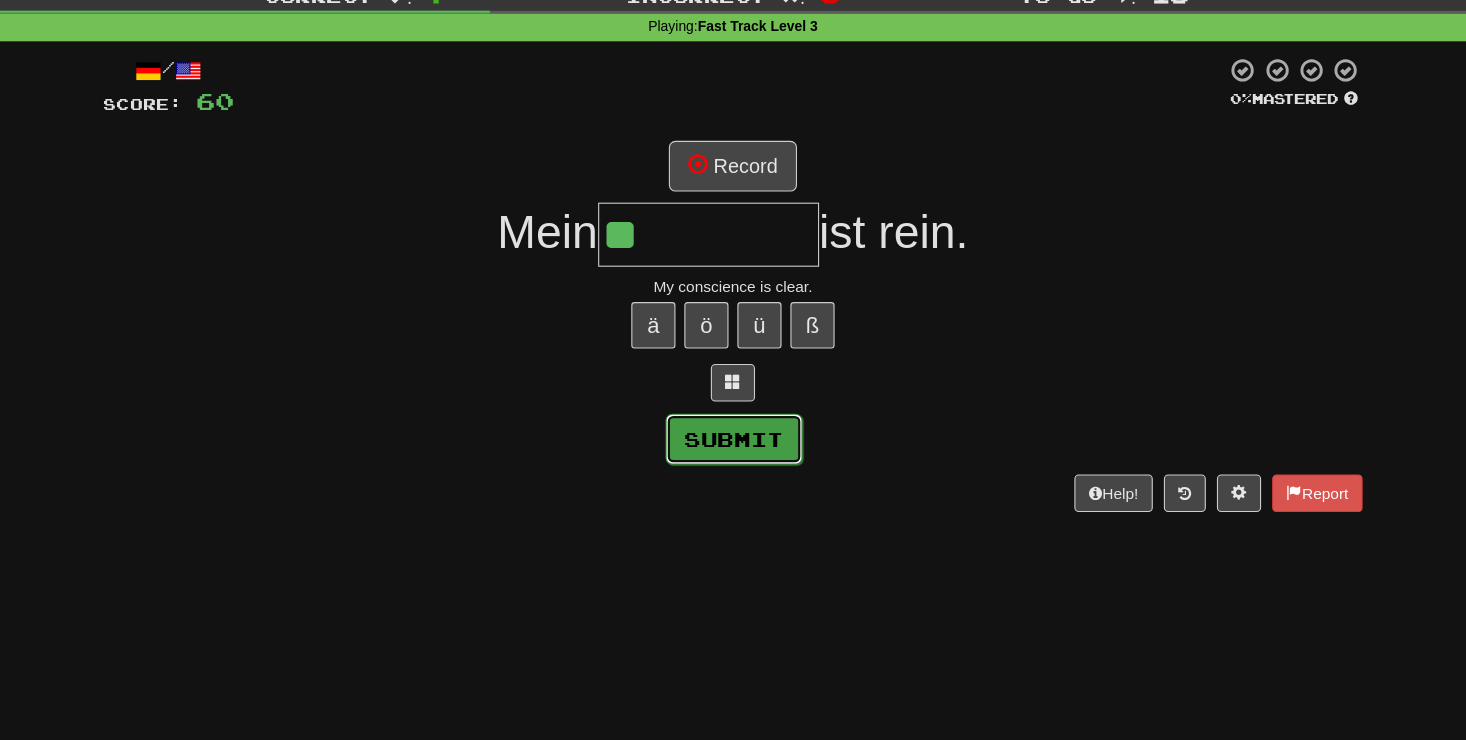 click on "Submit" at bounding box center [734, 468] 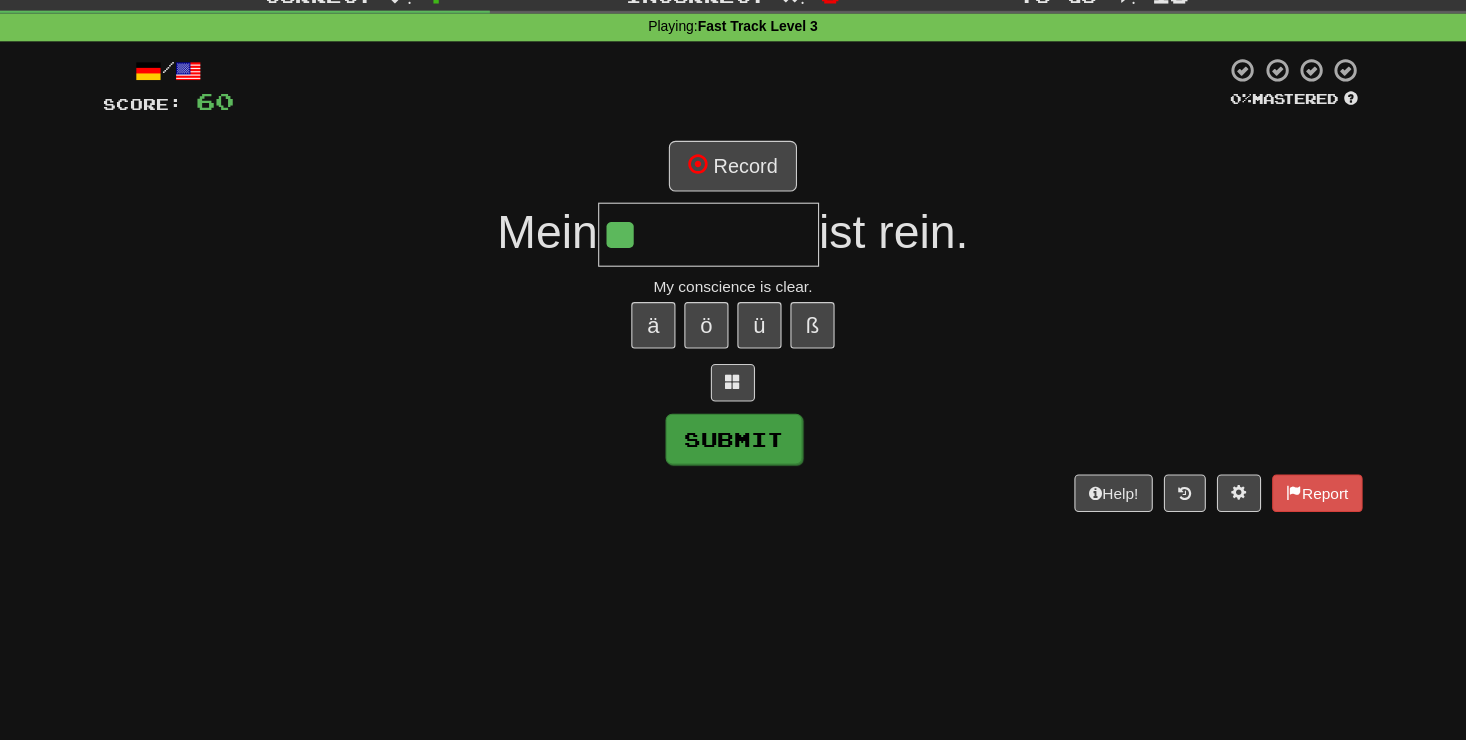 type on "********" 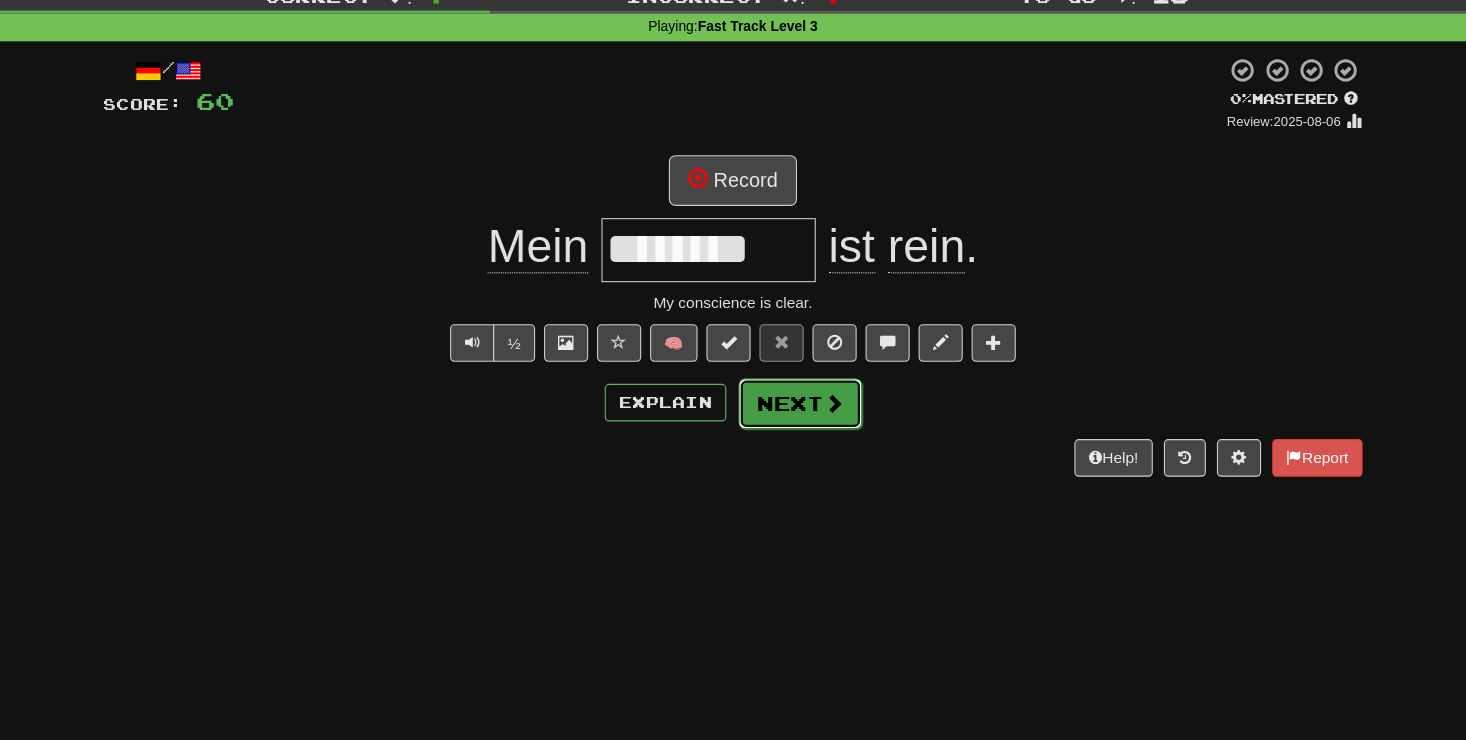 click on "Next" at bounding box center (794, 436) 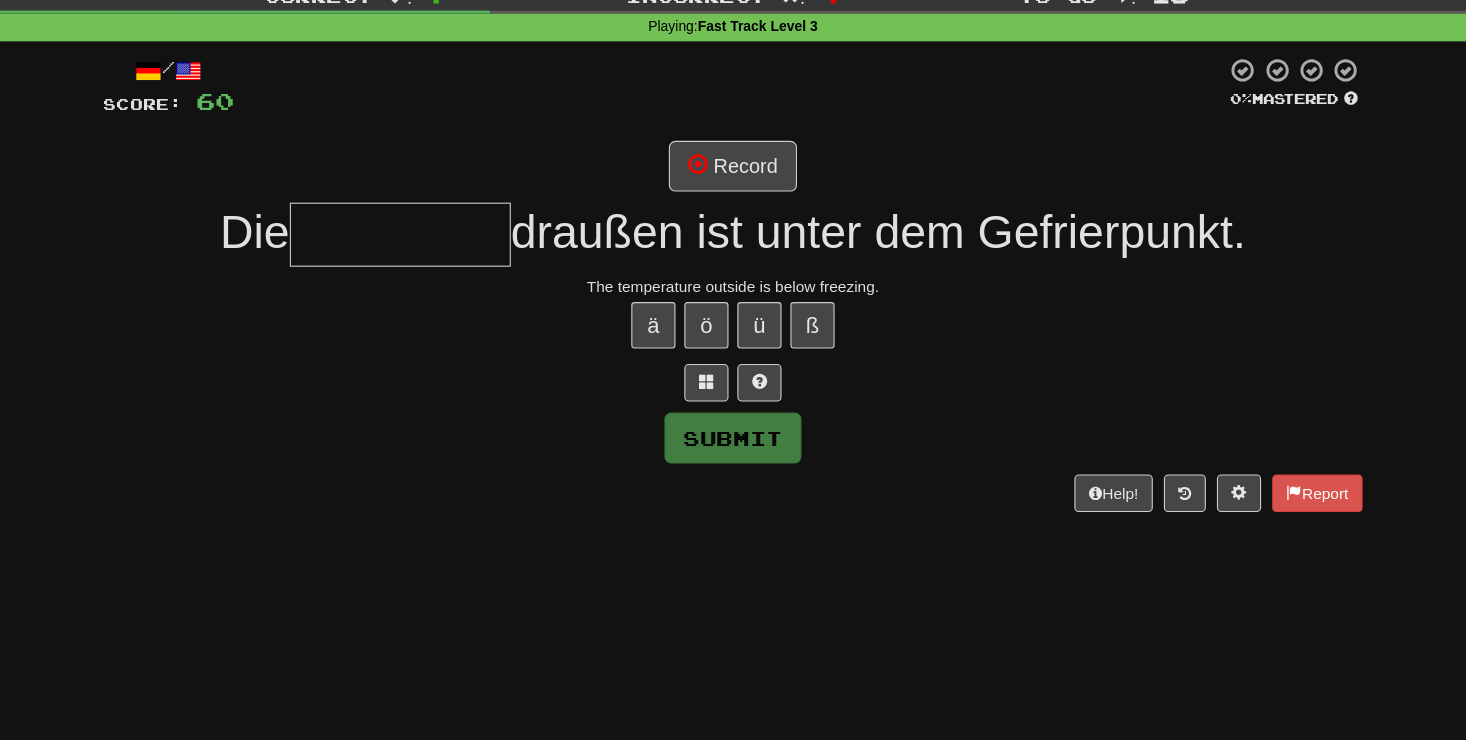 type on "*" 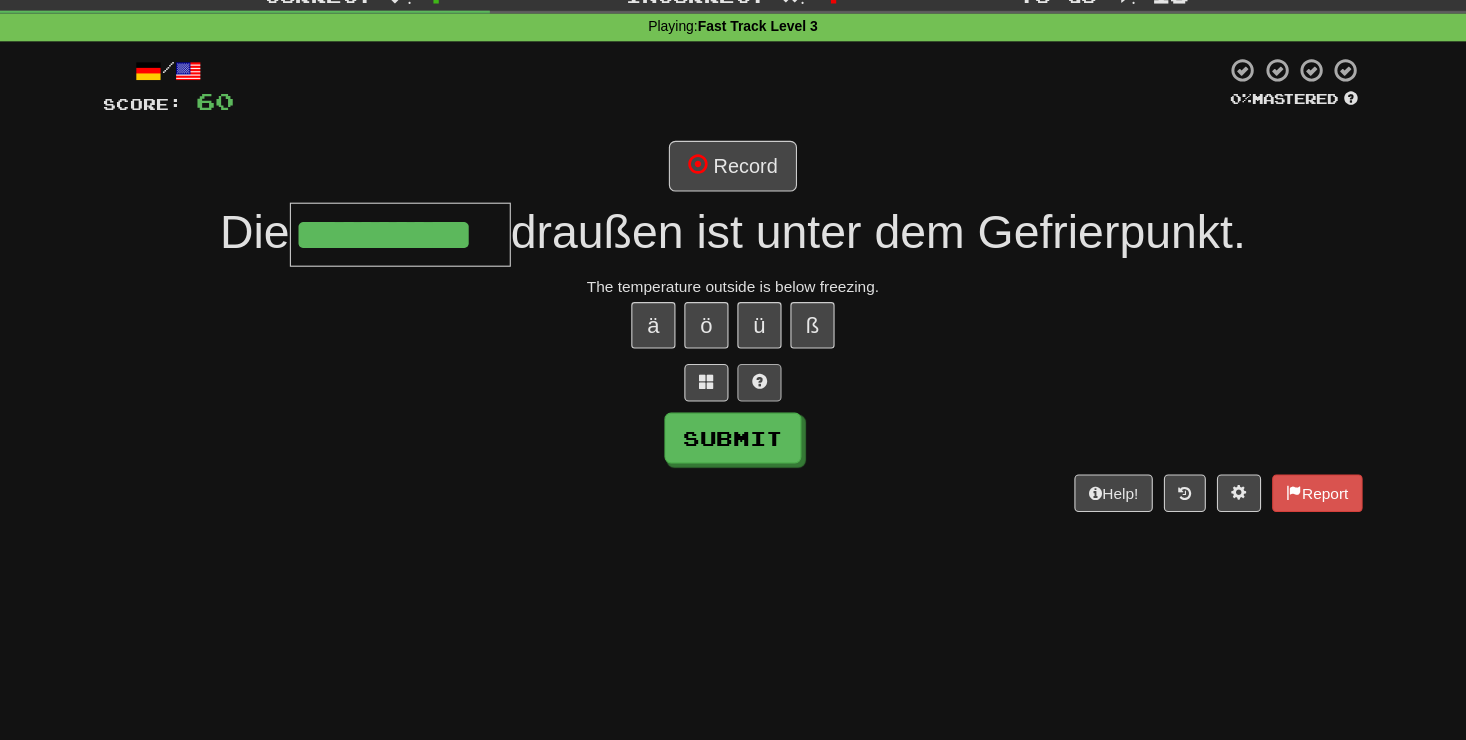 scroll, scrollTop: 0, scrollLeft: 10, axis: horizontal 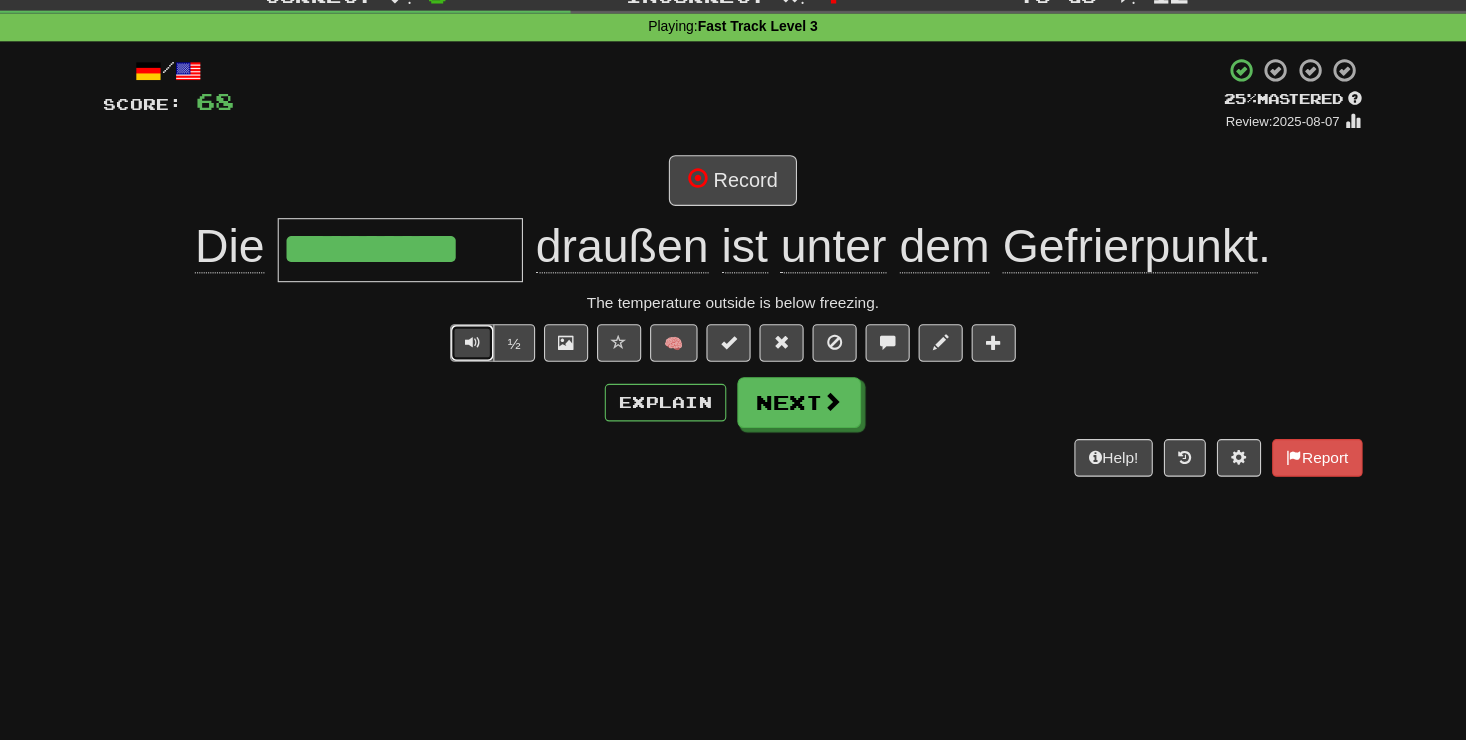 click at bounding box center [497, 380] 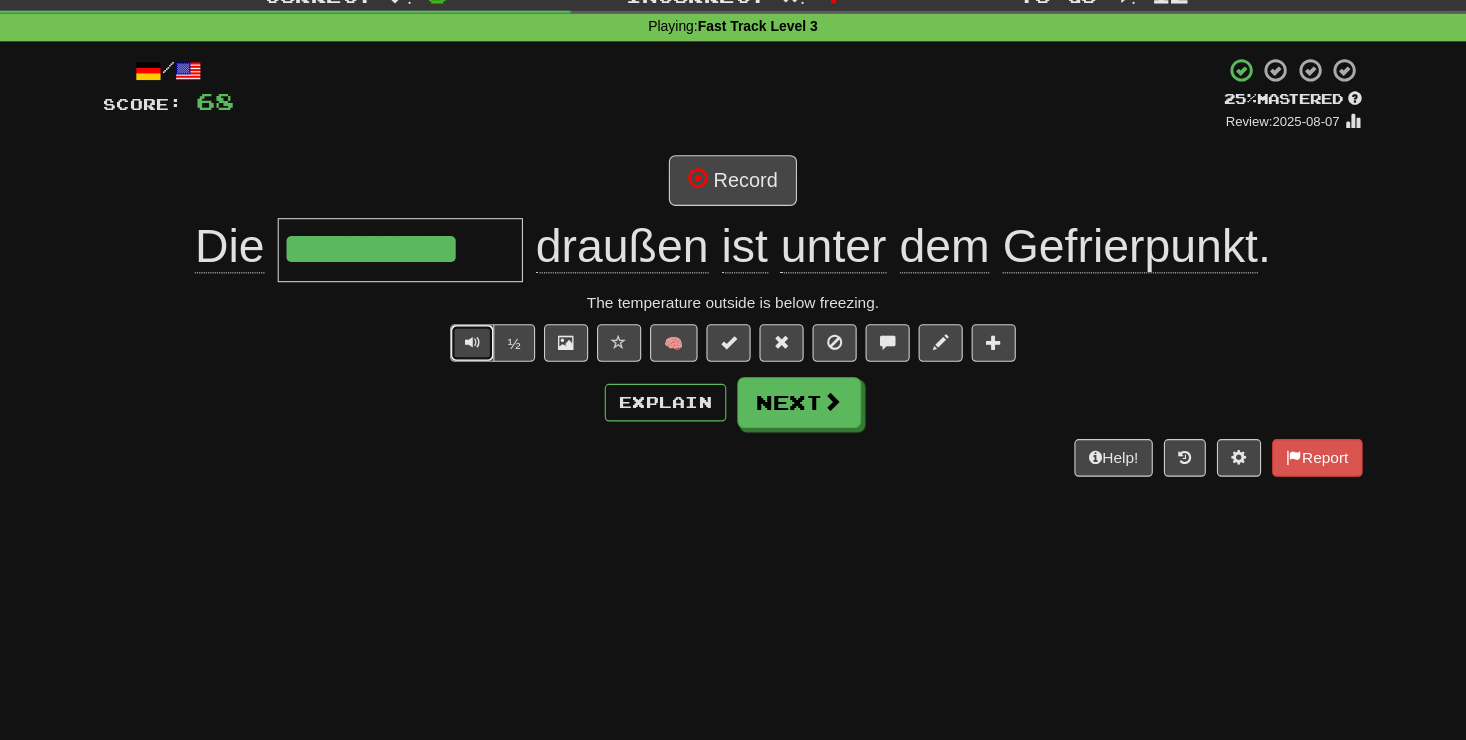 click at bounding box center (497, 380) 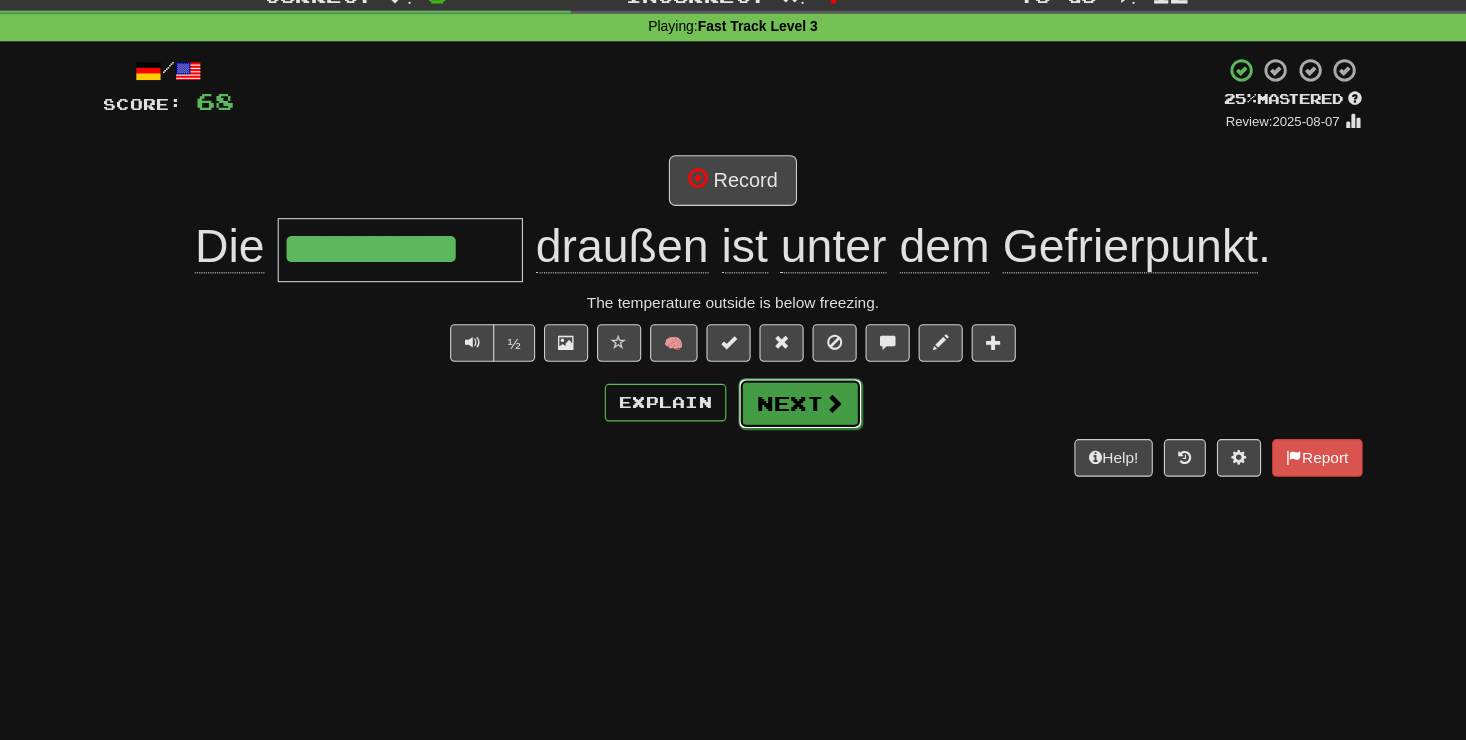 click on "Next" at bounding box center [794, 436] 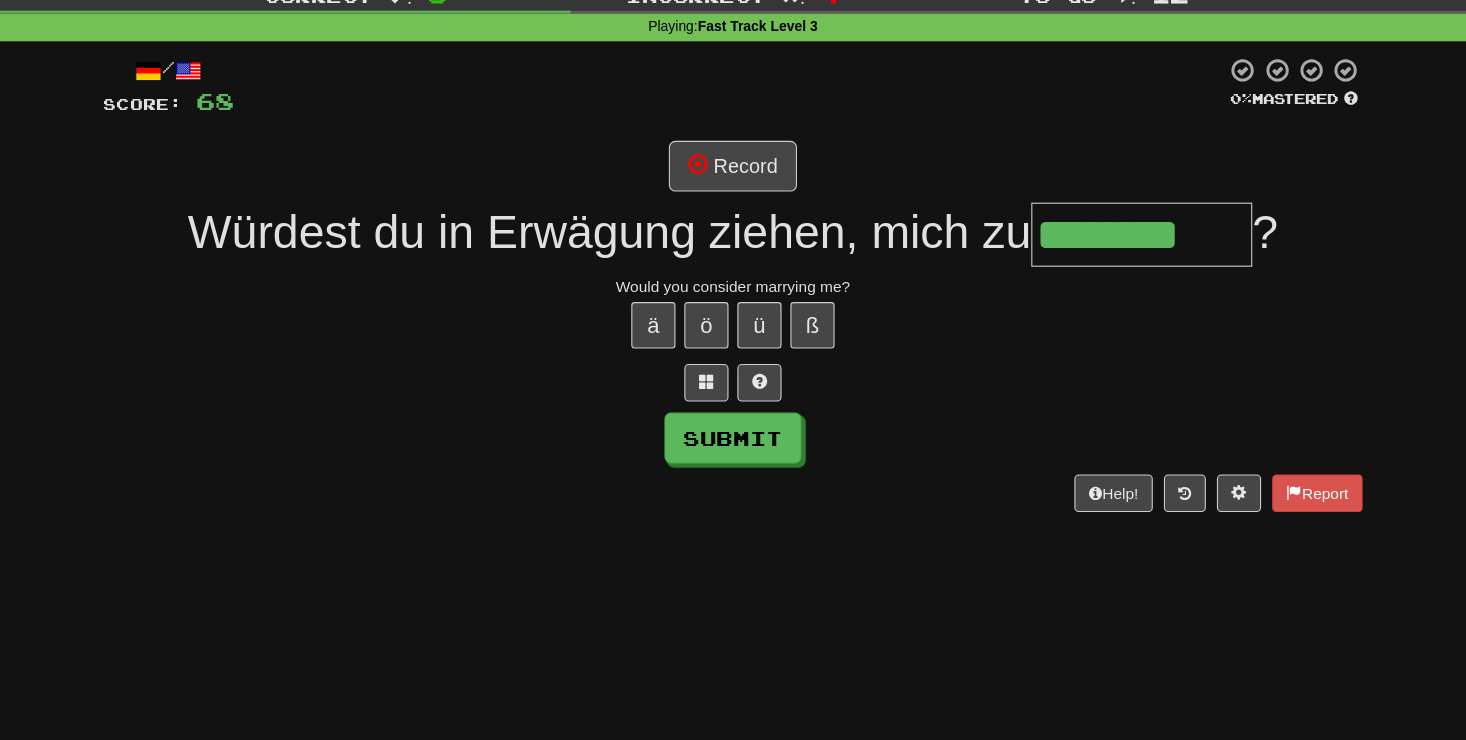 type on "********" 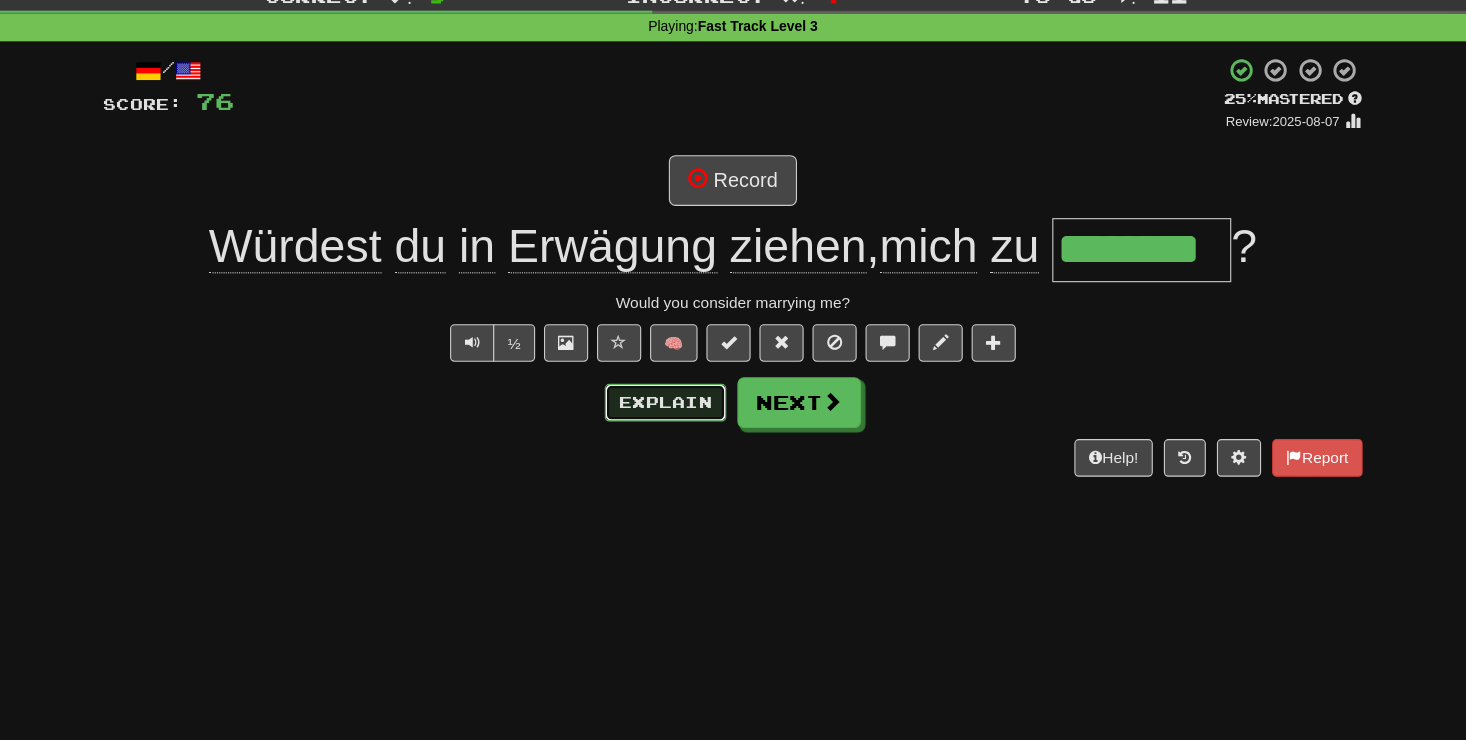 click on "Explain" at bounding box center (672, 435) 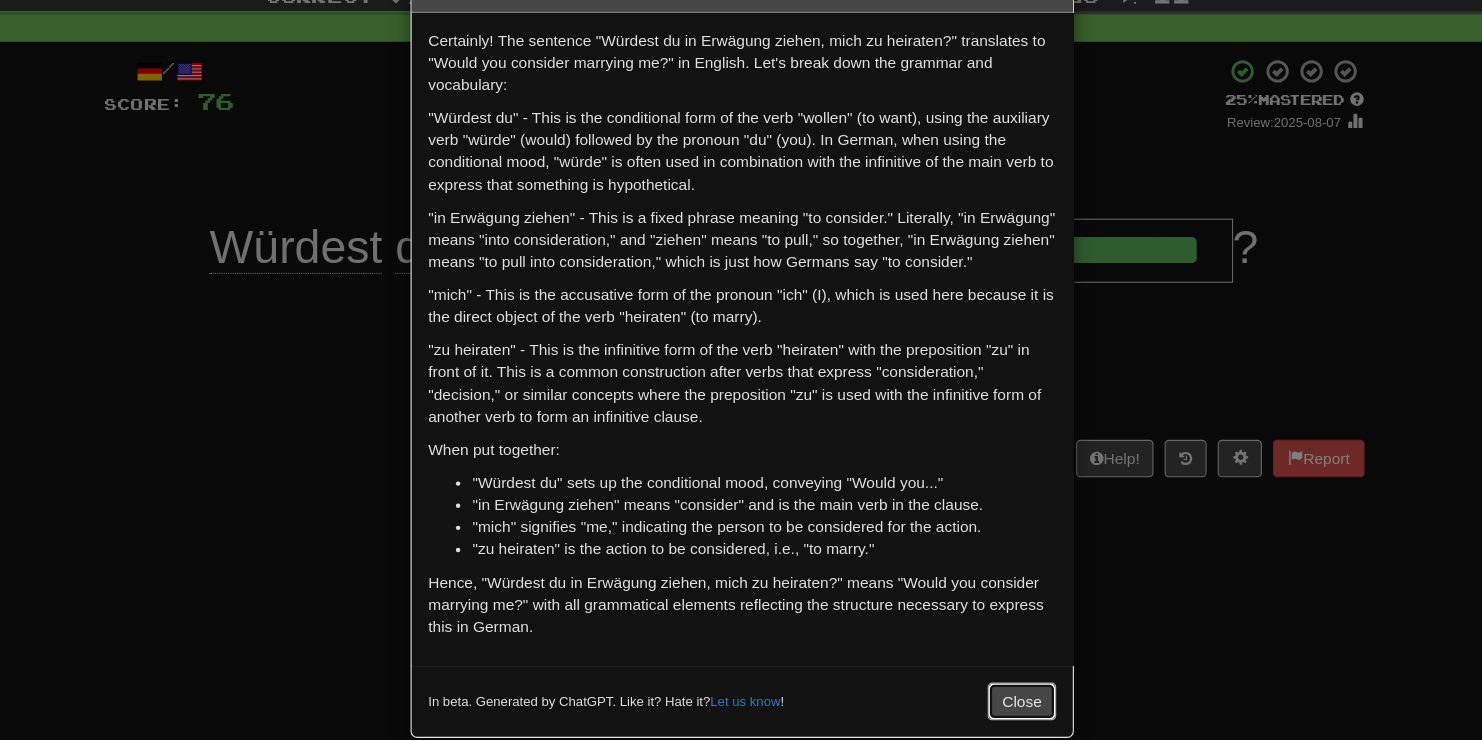click on "Close" at bounding box center [994, 705] 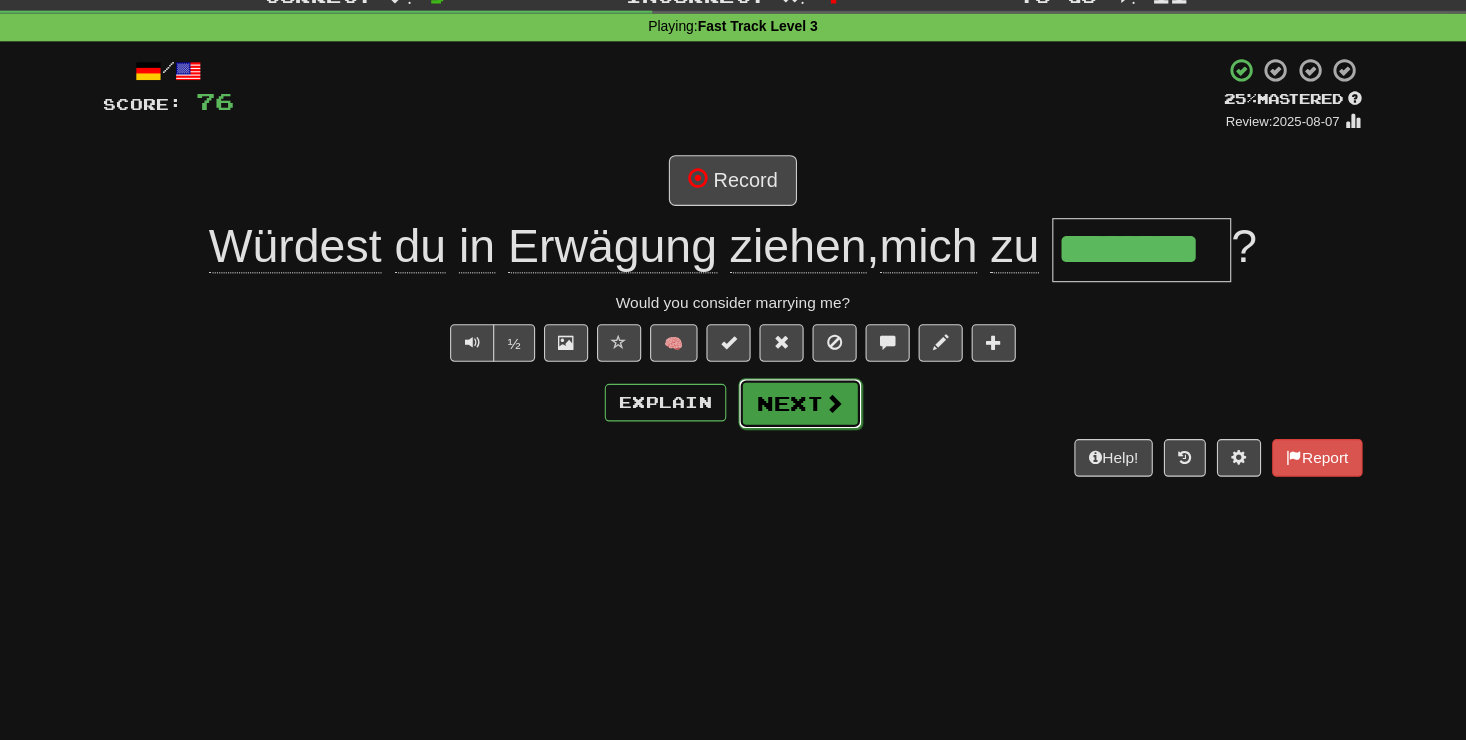 click on "Next" at bounding box center (794, 436) 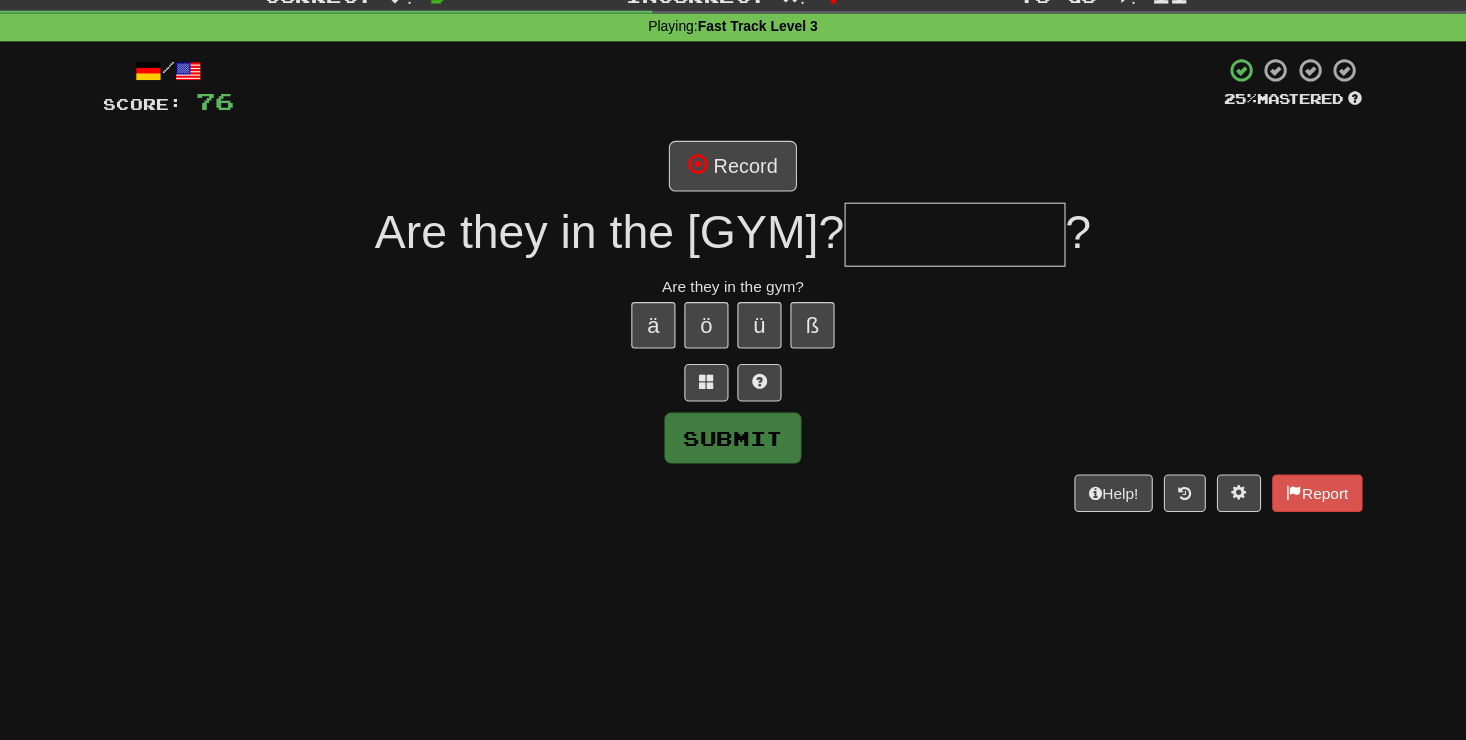 click at bounding box center [733, 417] 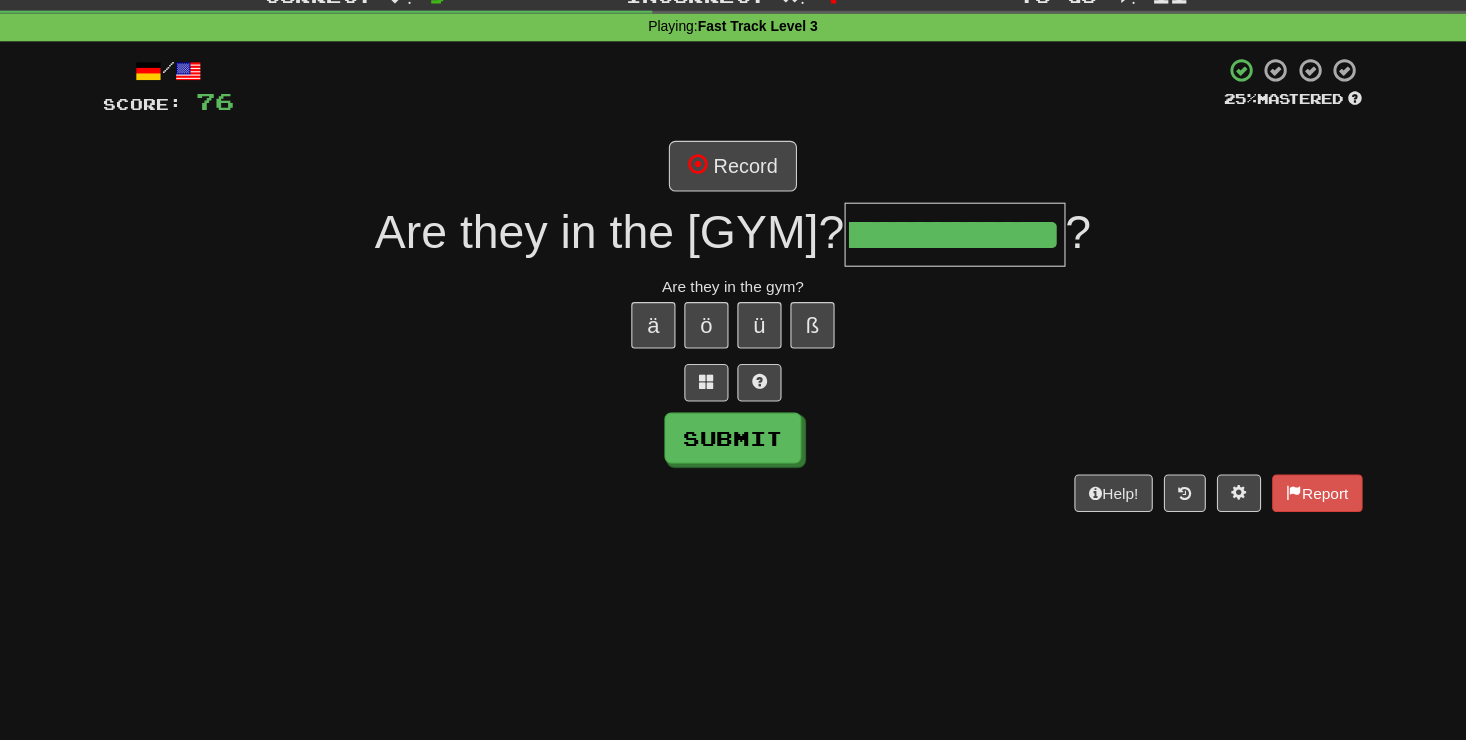 scroll, scrollTop: 0, scrollLeft: 40, axis: horizontal 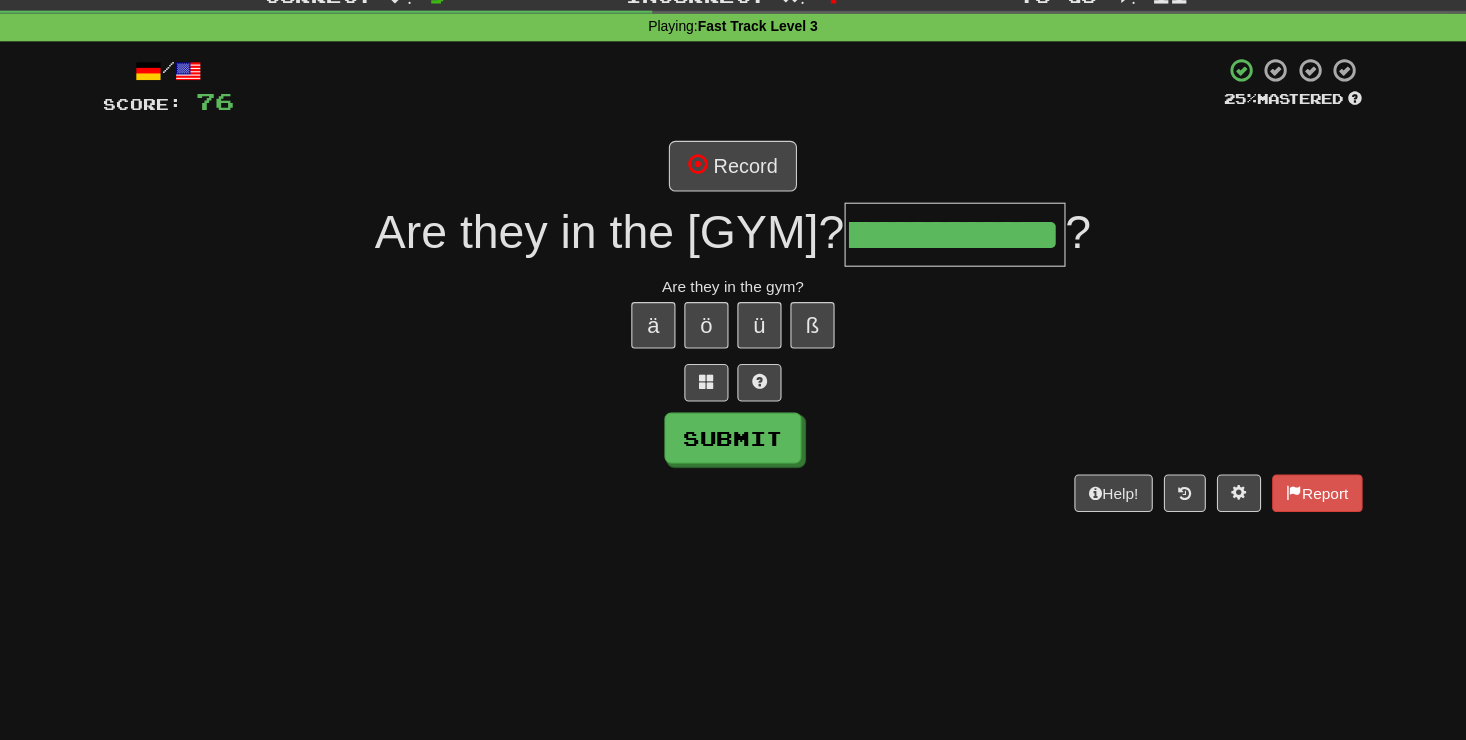 type on "**********" 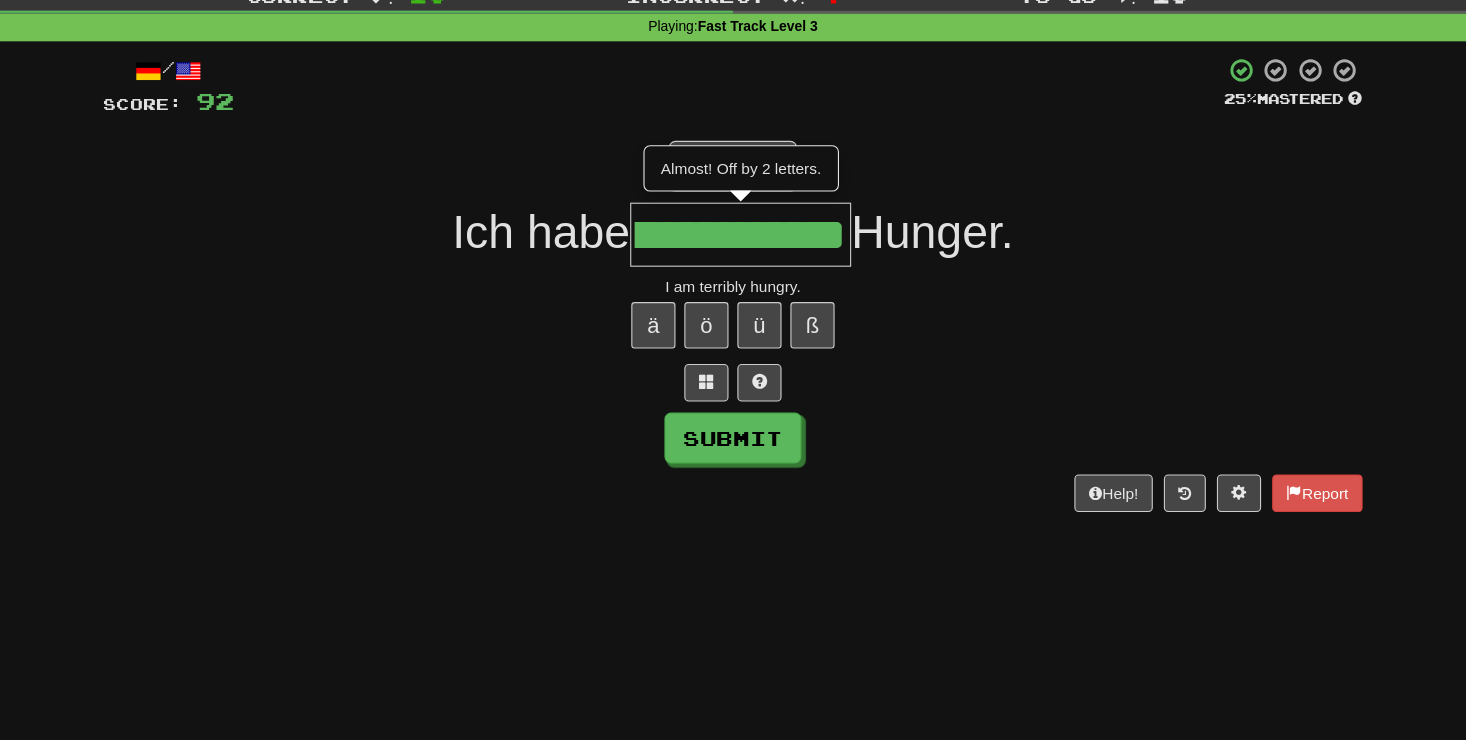 scroll, scrollTop: 0, scrollLeft: 61, axis: horizontal 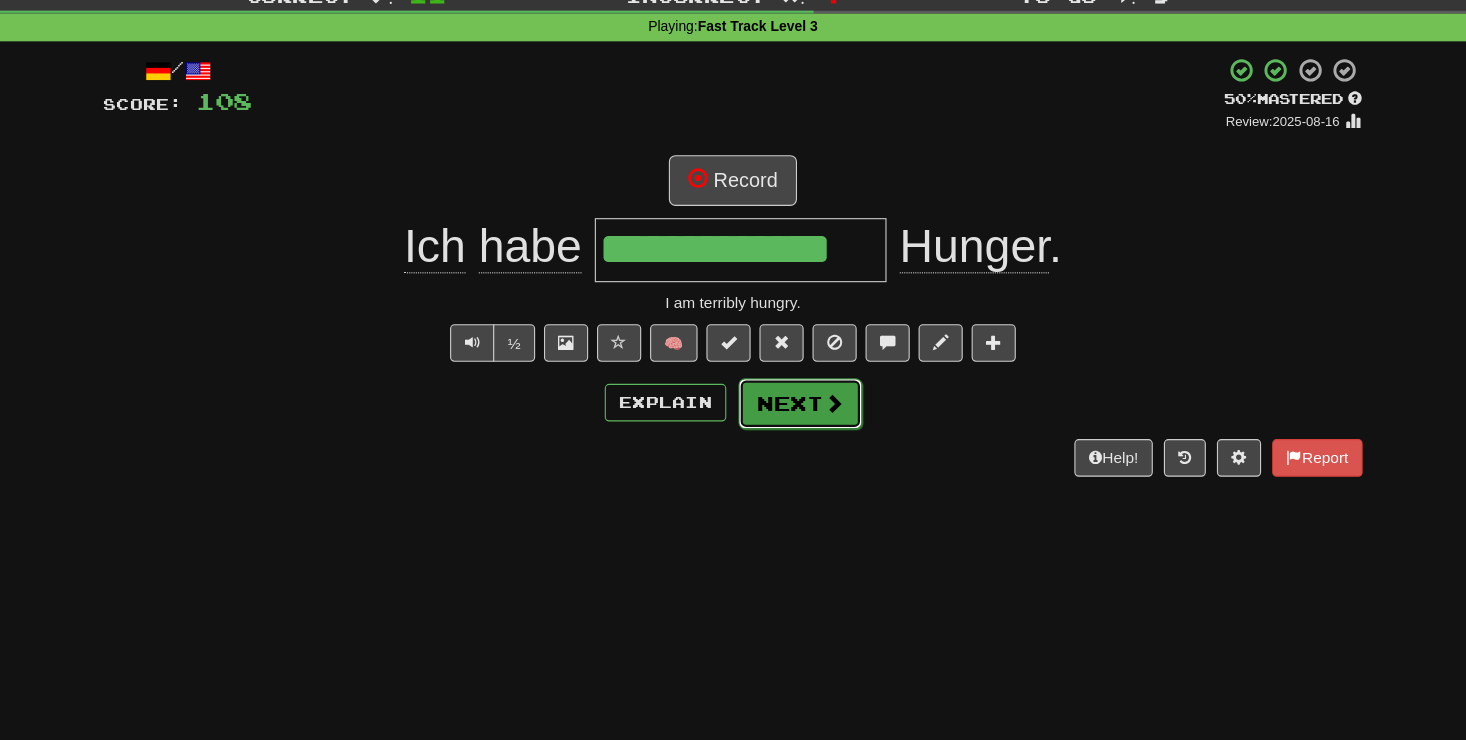 click on "Next" at bounding box center [794, 436] 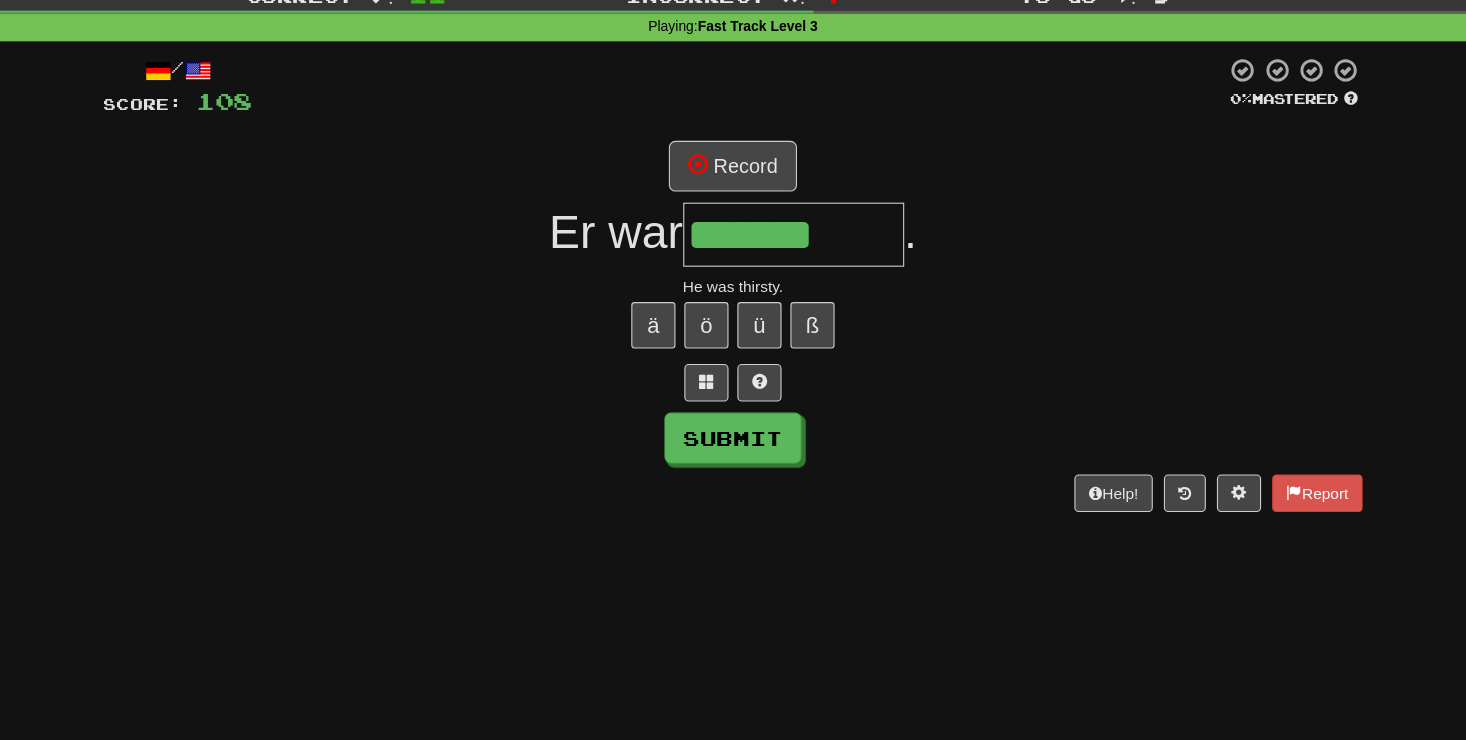 type on "*******" 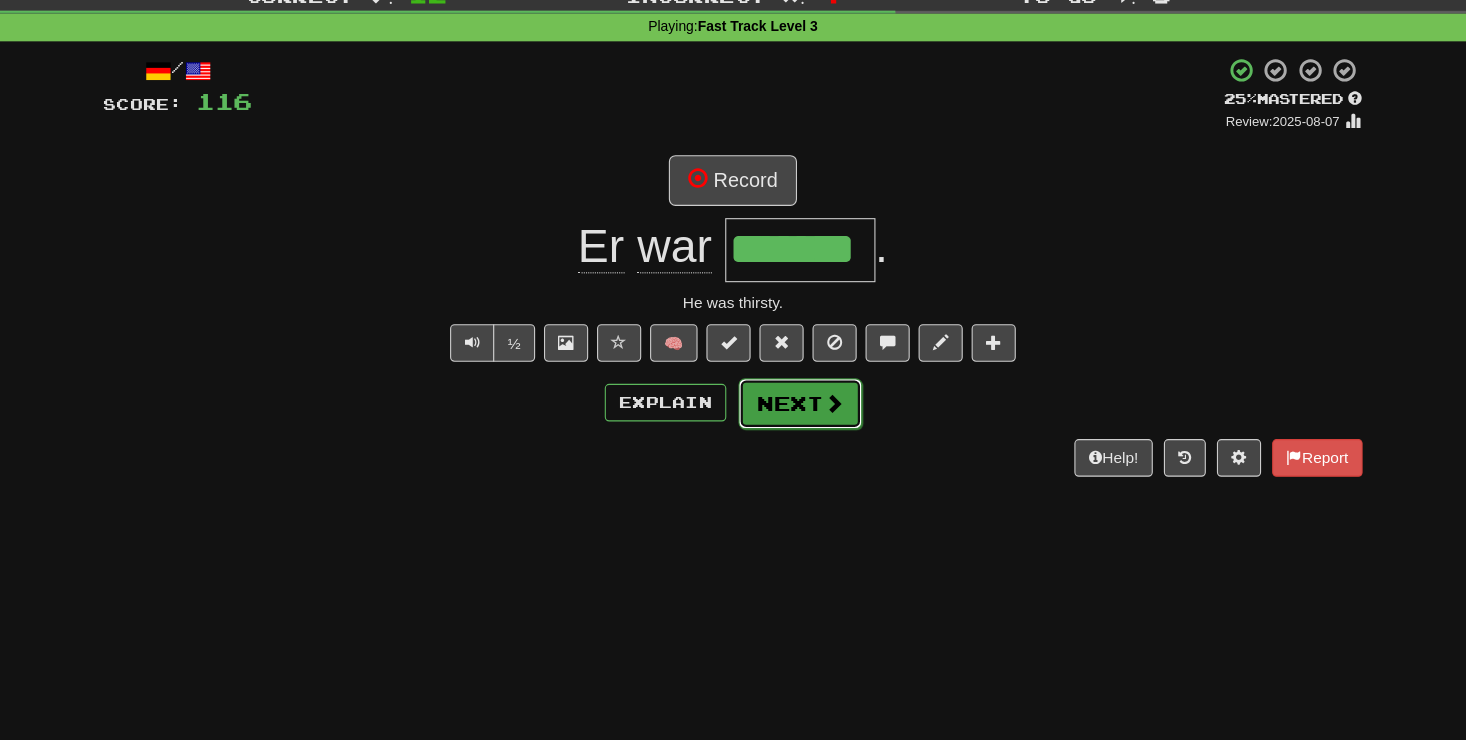click at bounding box center (824, 435) 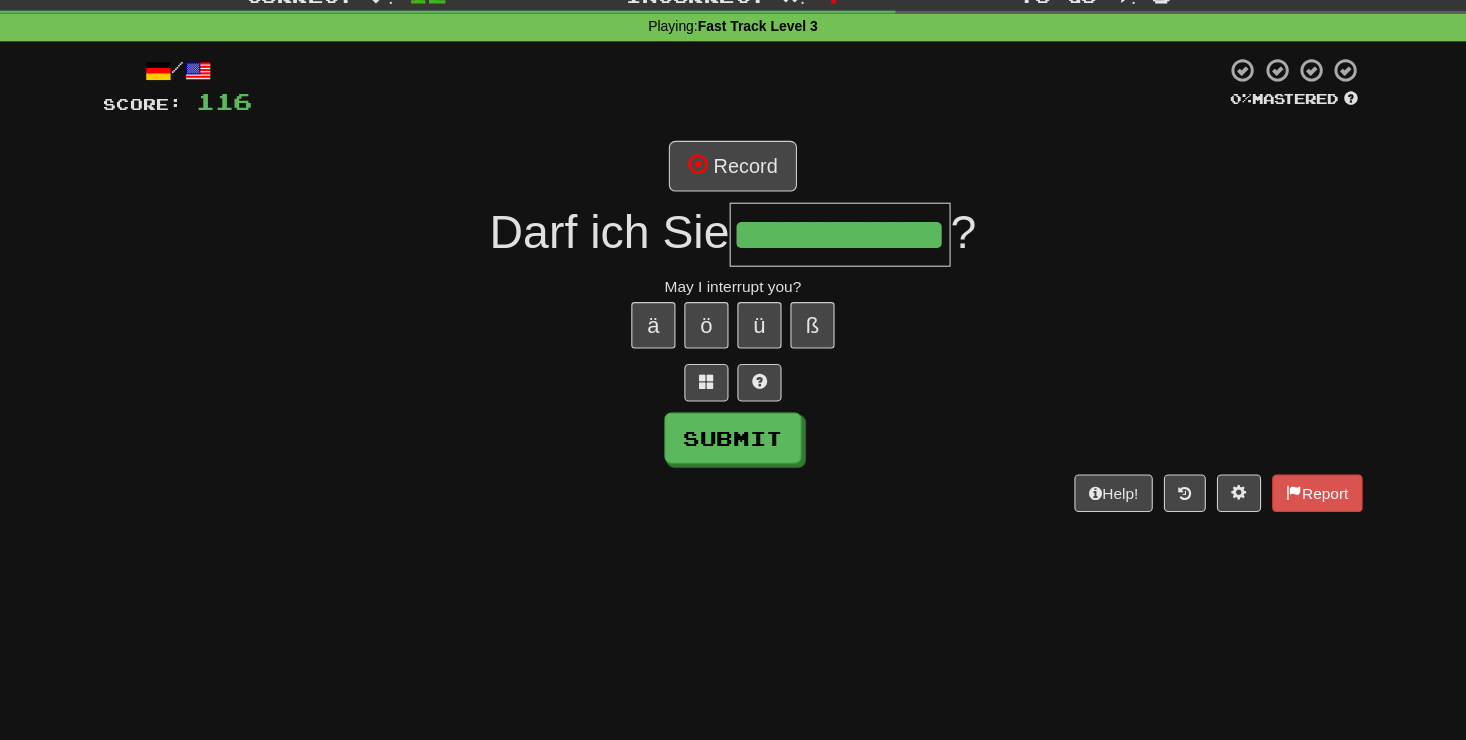 scroll, scrollTop: 0, scrollLeft: 54, axis: horizontal 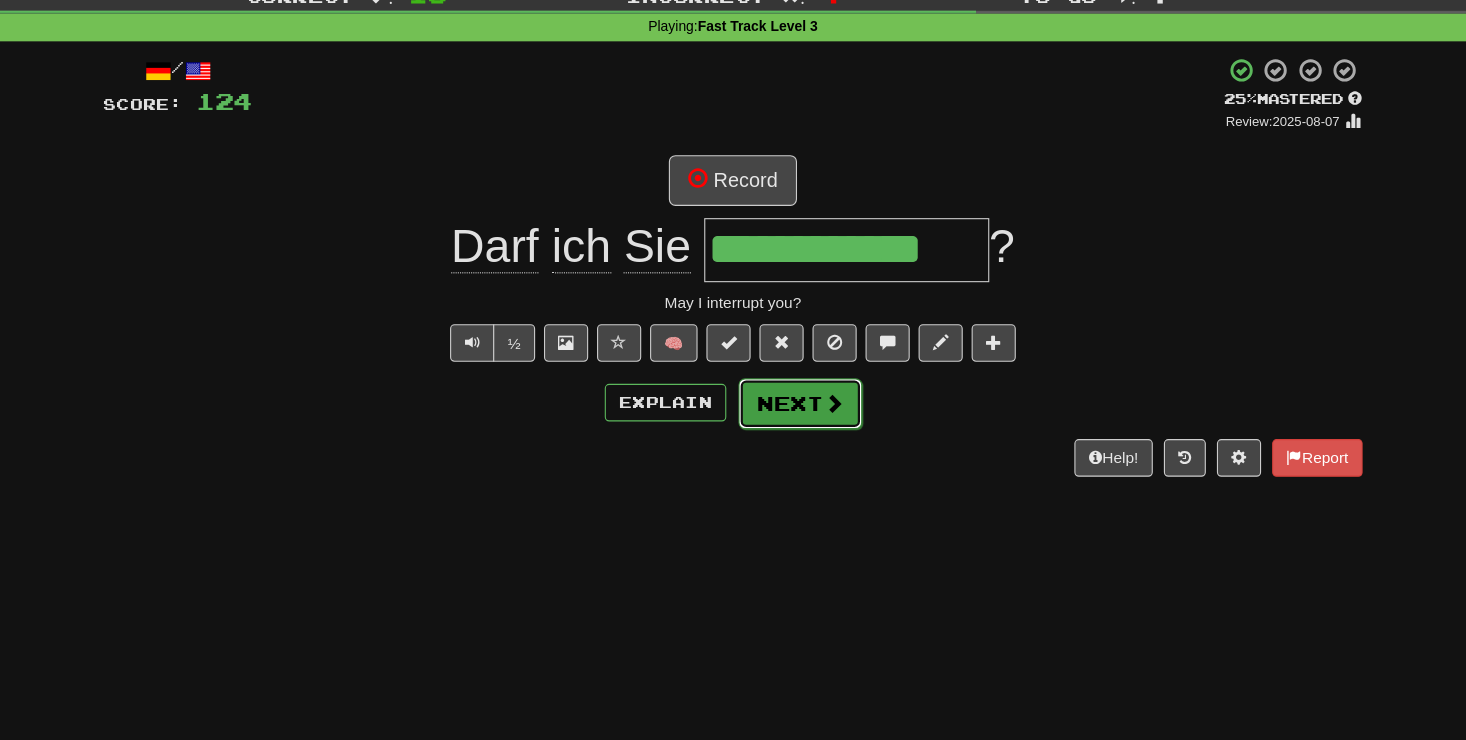 click on "Next" at bounding box center (794, 436) 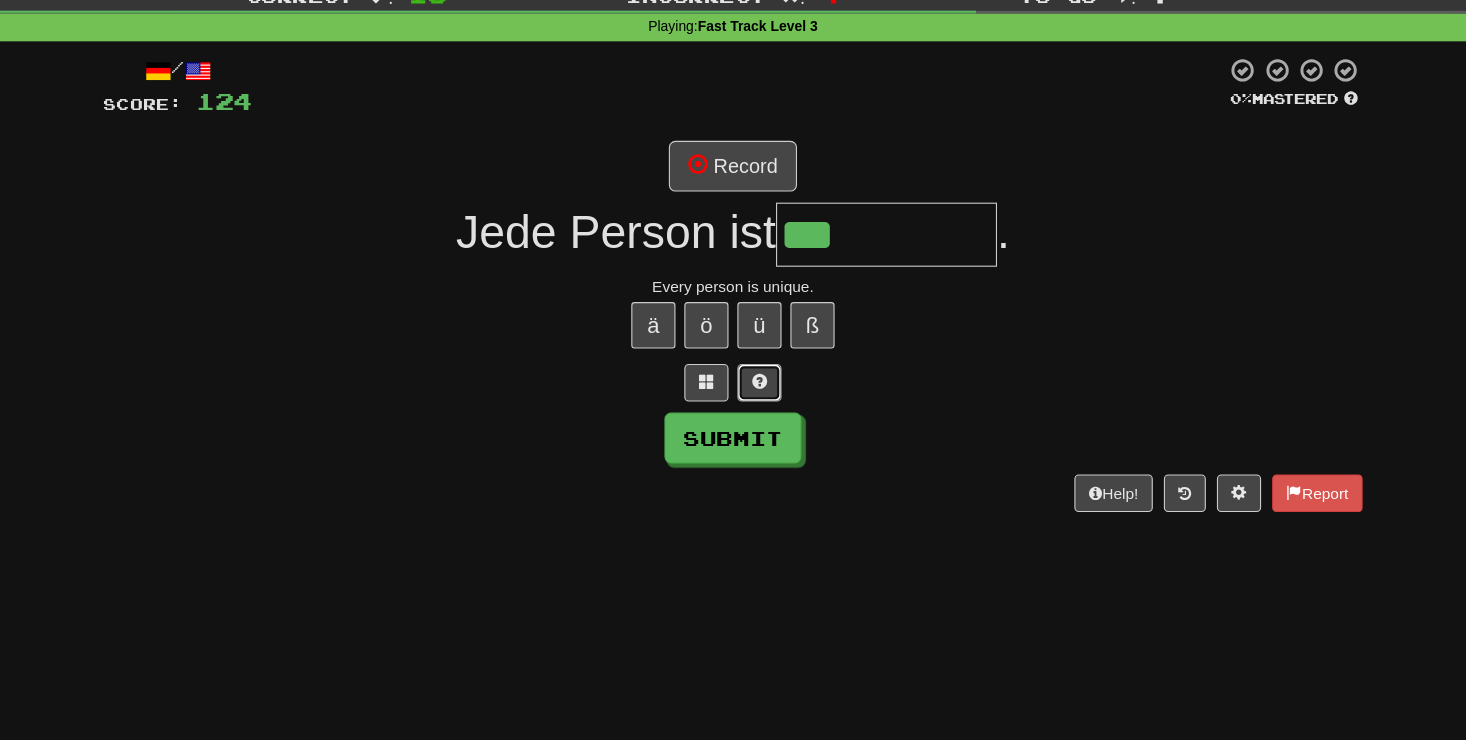 click at bounding box center (757, 416) 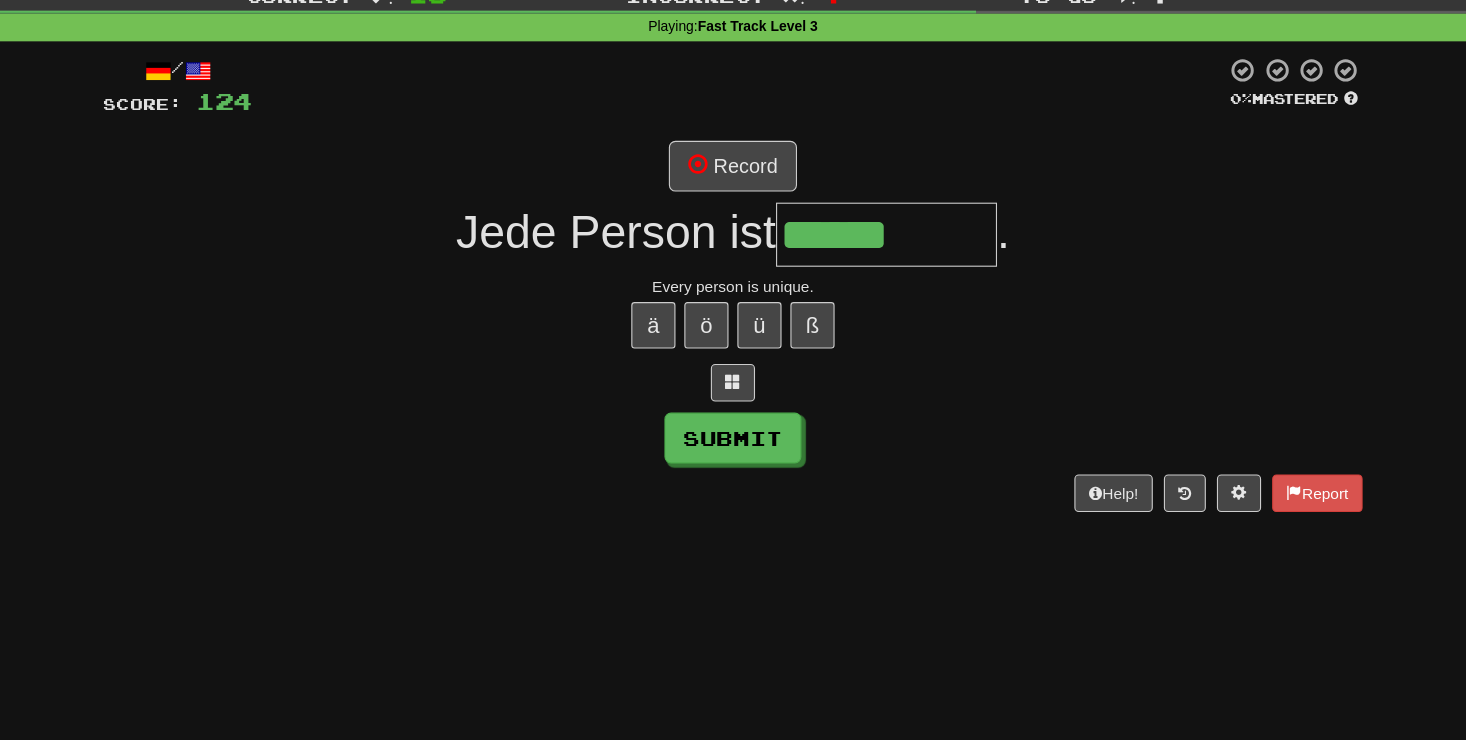 type on "**********" 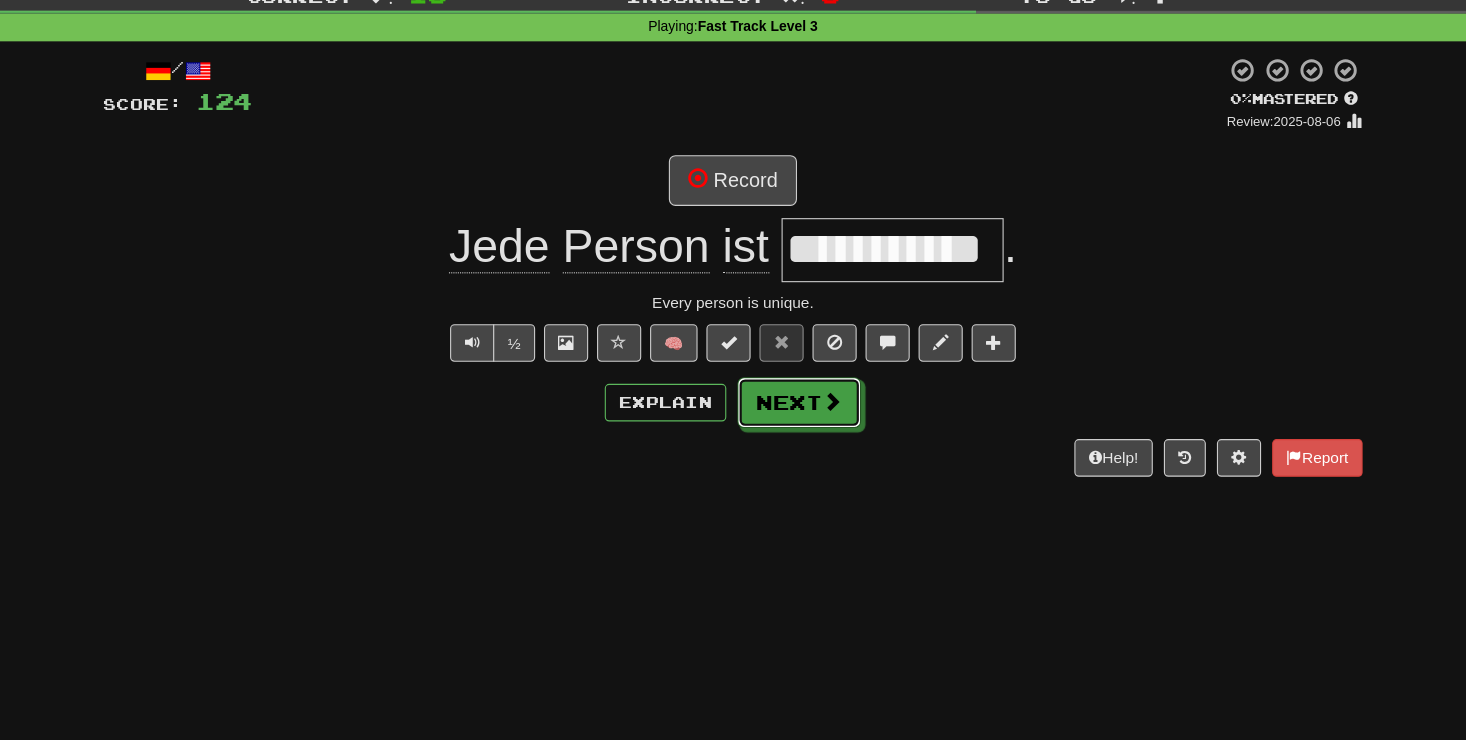 click on "Next" at bounding box center (793, 435) 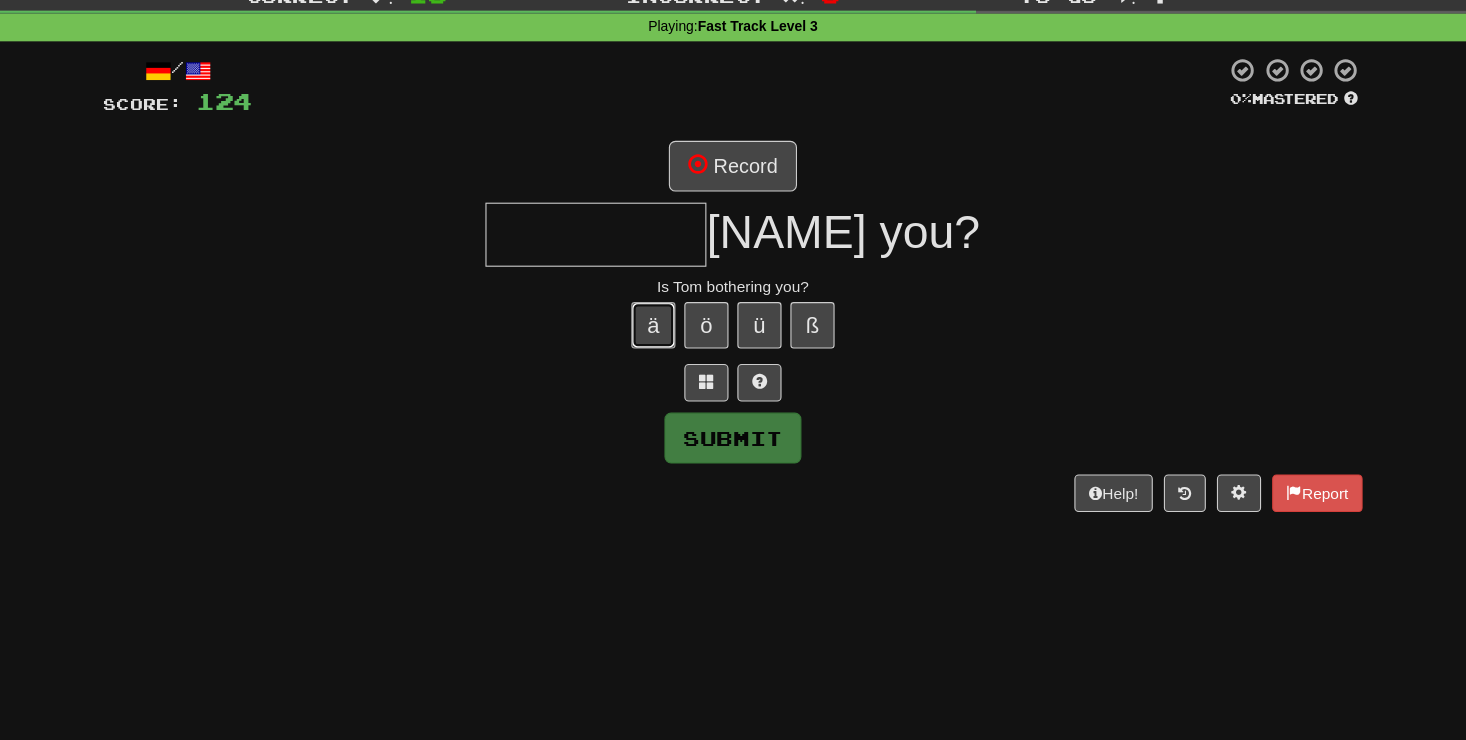 click on "ä" at bounding box center (661, 365) 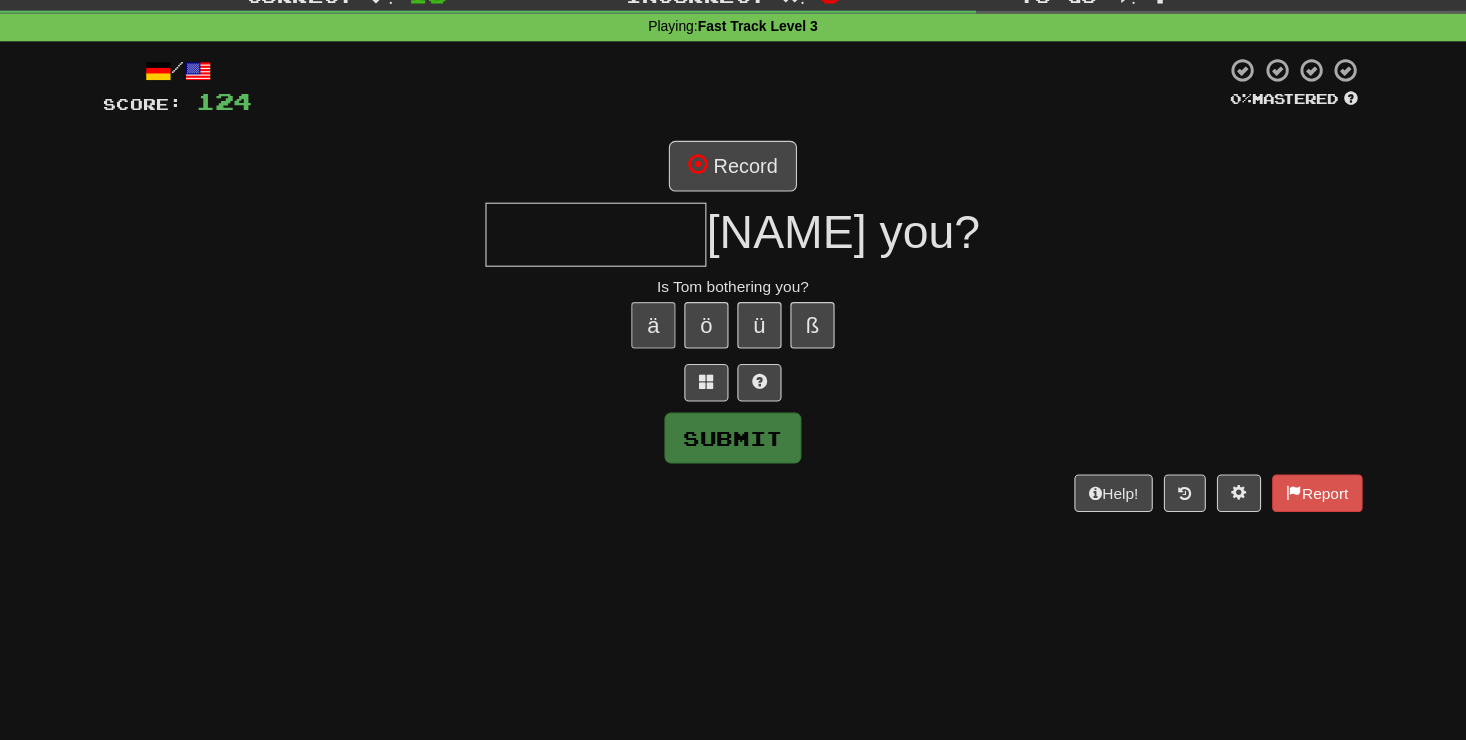 type on "*" 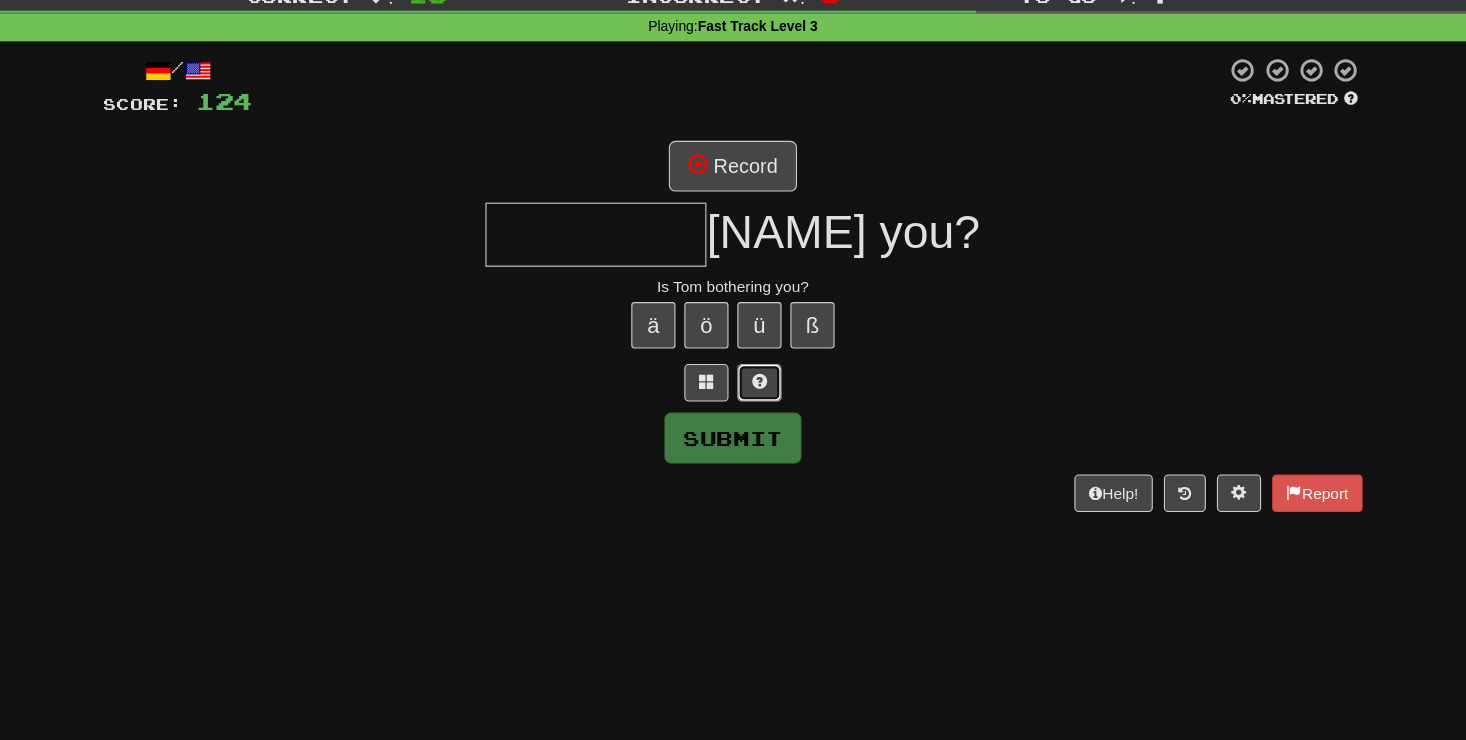 click at bounding box center [757, 416] 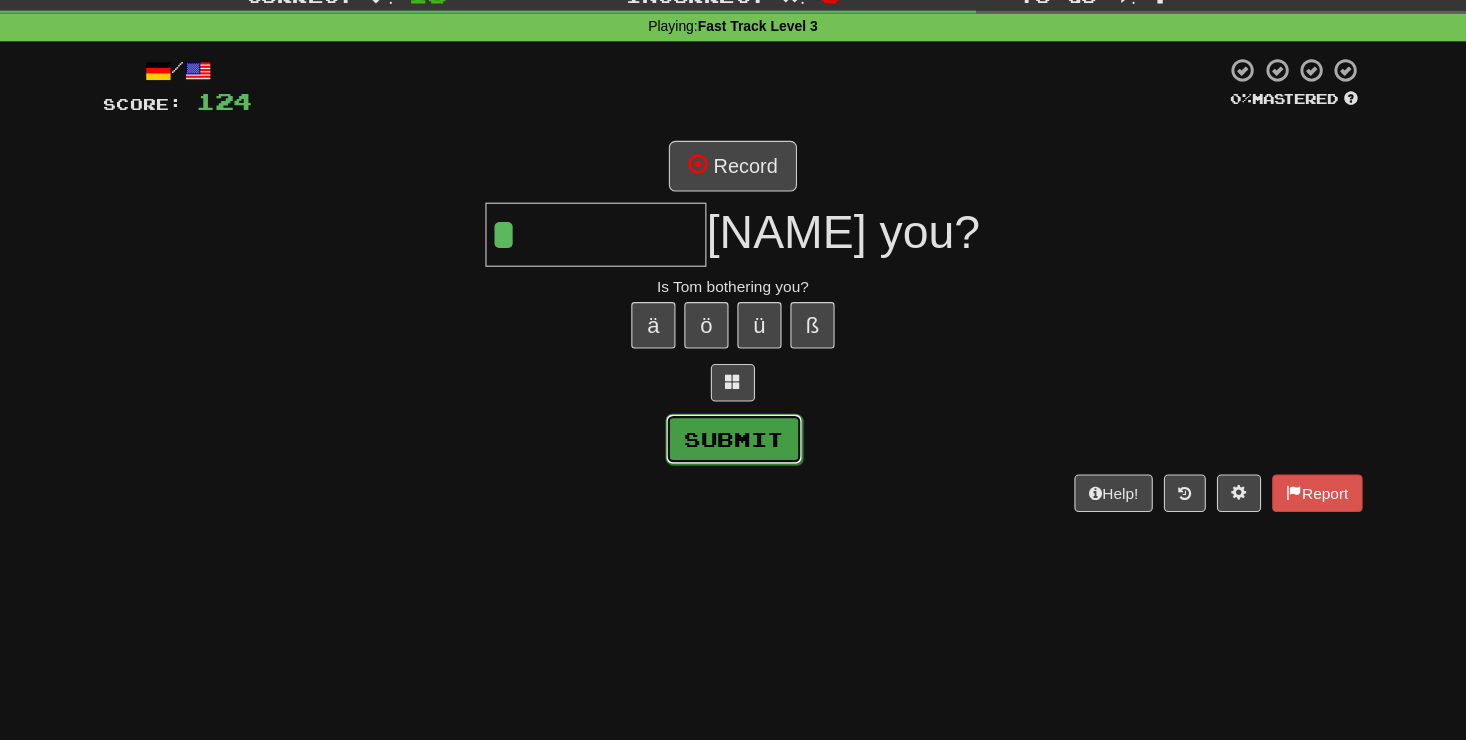 click on "Submit" at bounding box center (734, 468) 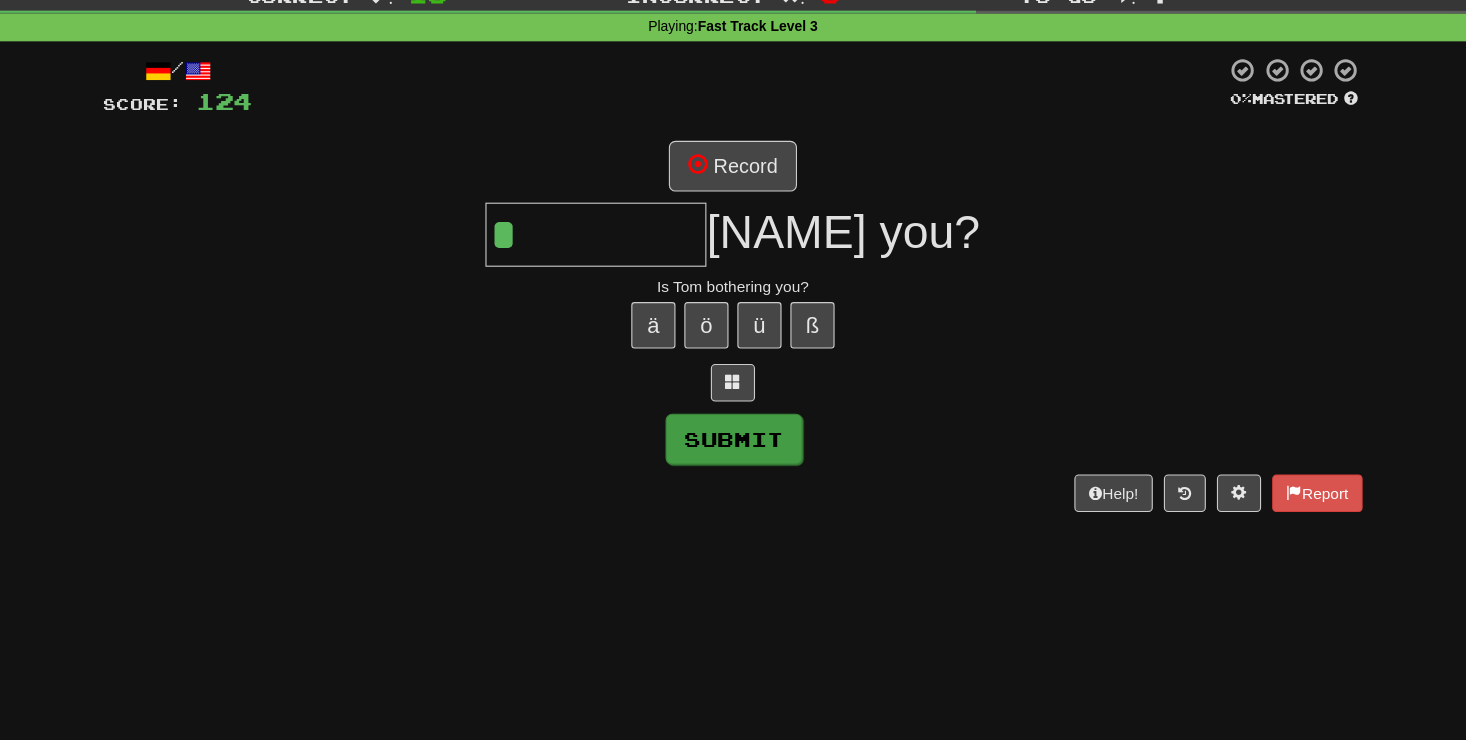 type on "*****" 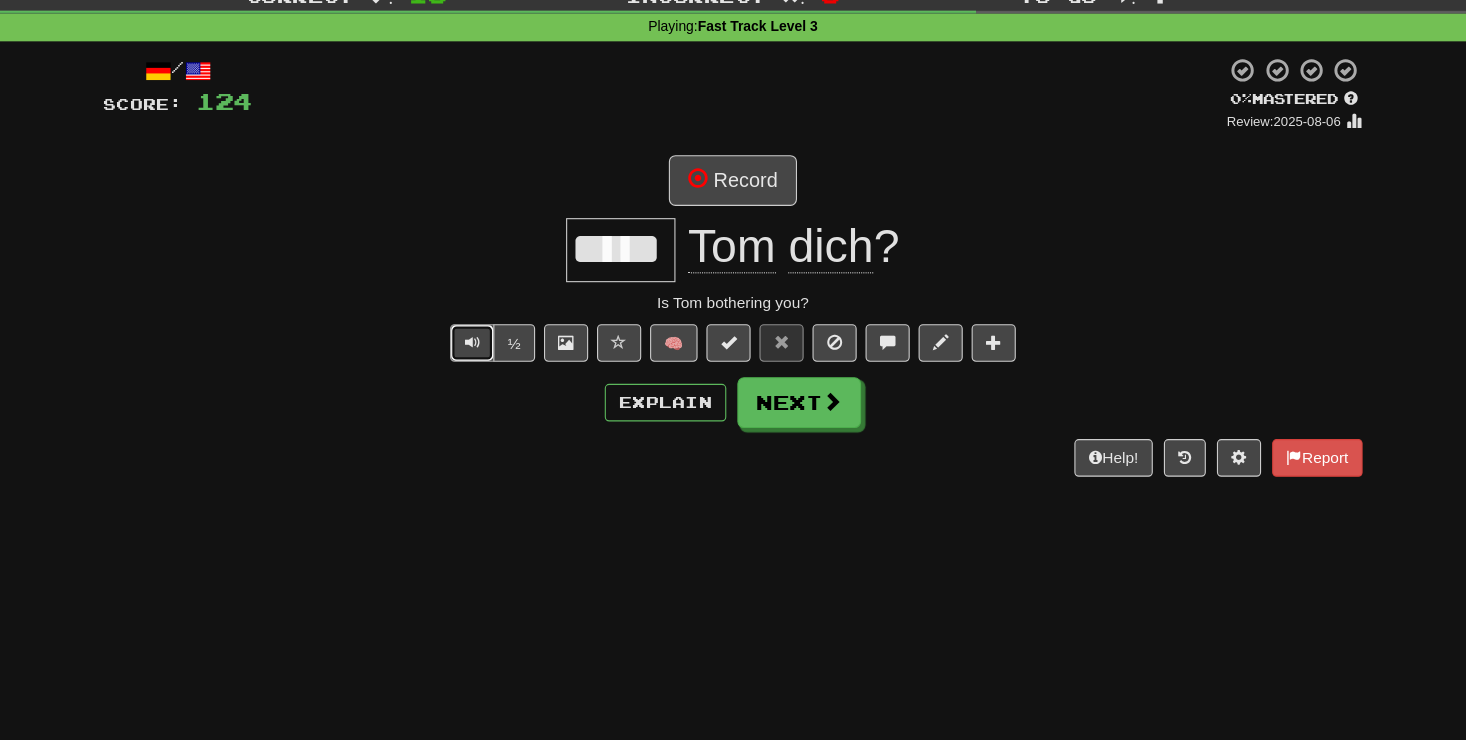 click at bounding box center (497, 380) 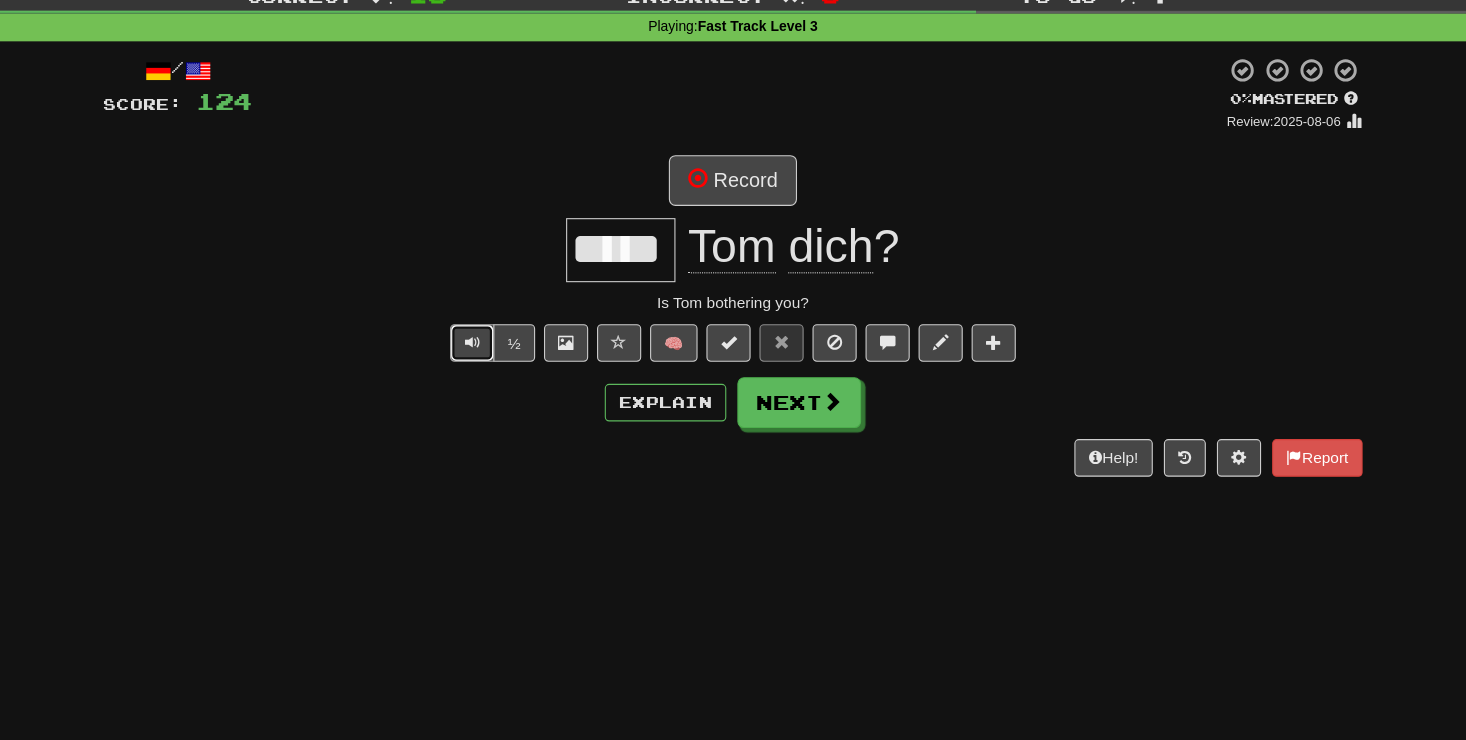 click at bounding box center (497, 380) 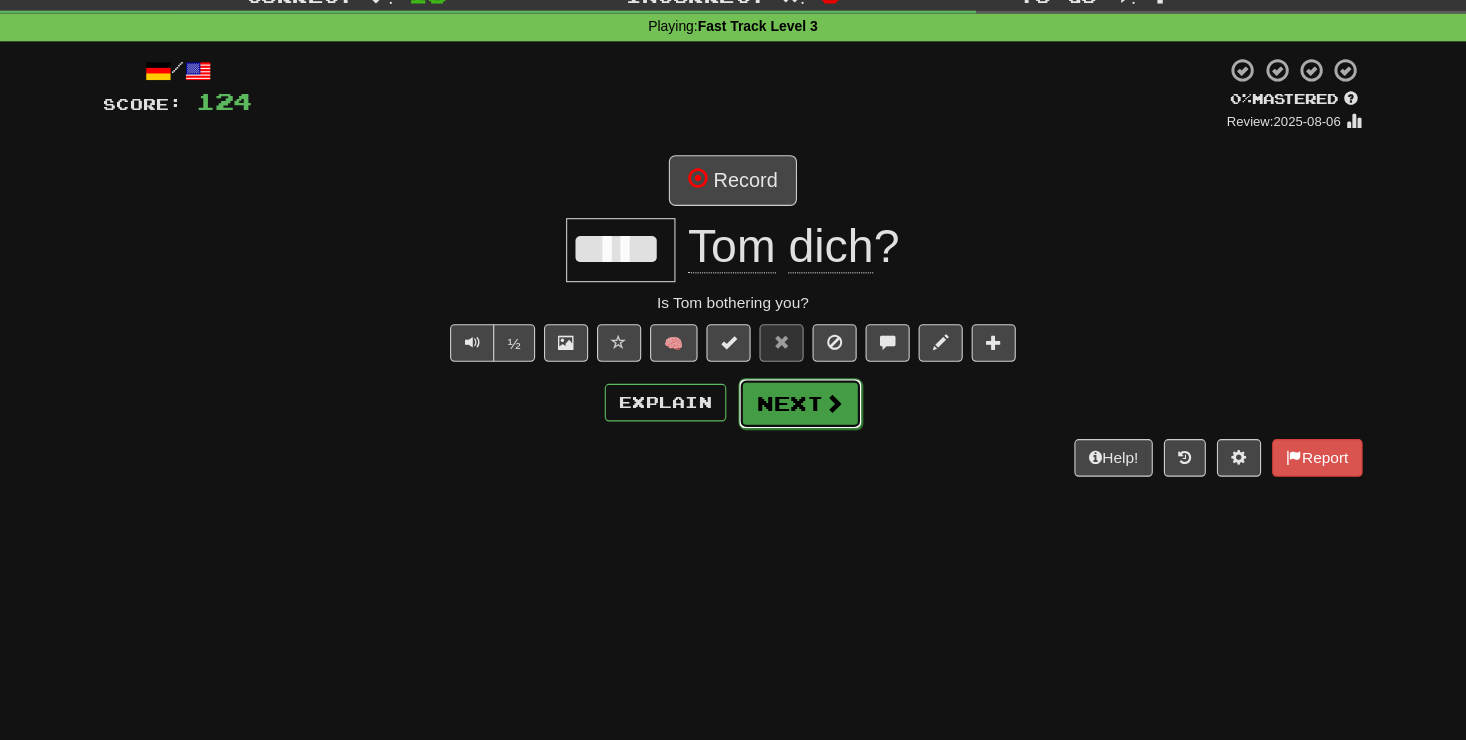 click on "Next" at bounding box center (794, 436) 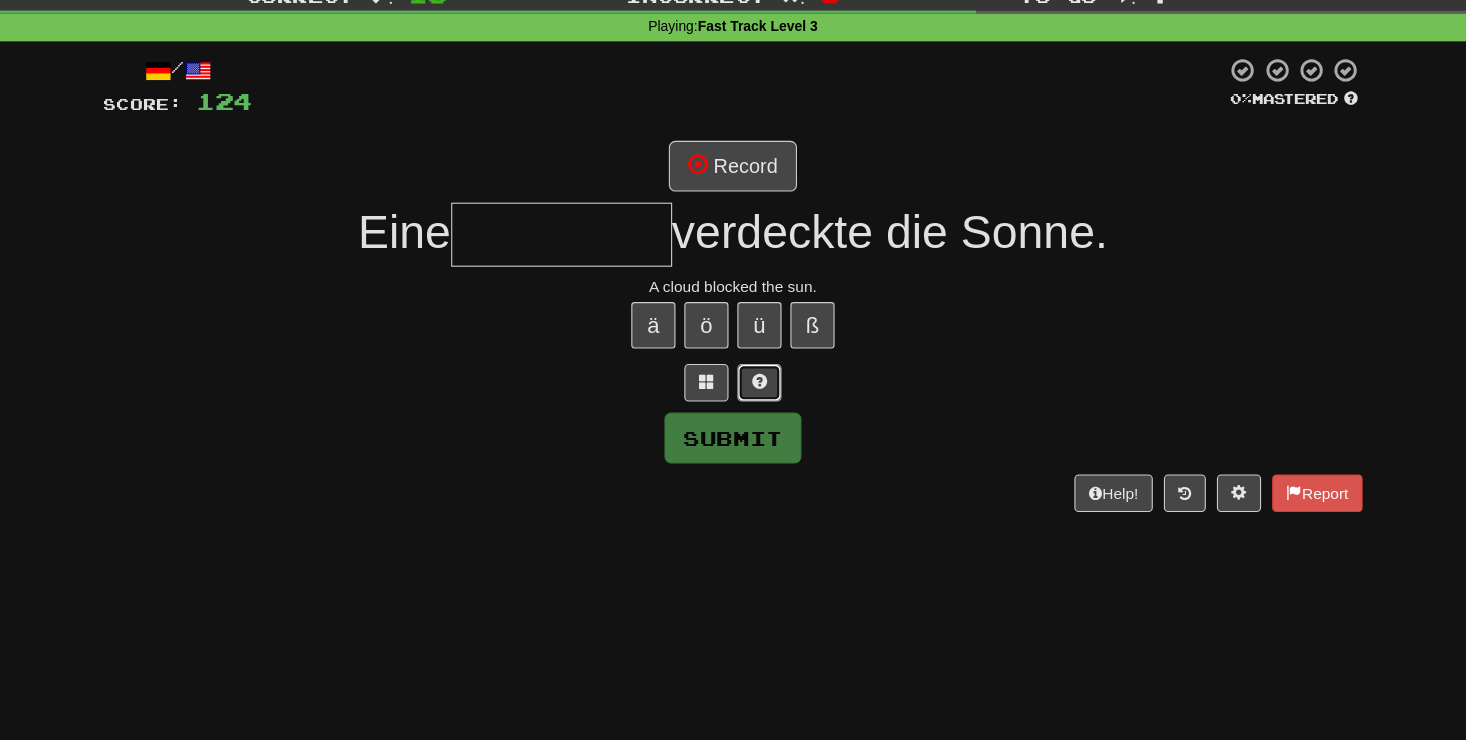 click at bounding box center (757, 416) 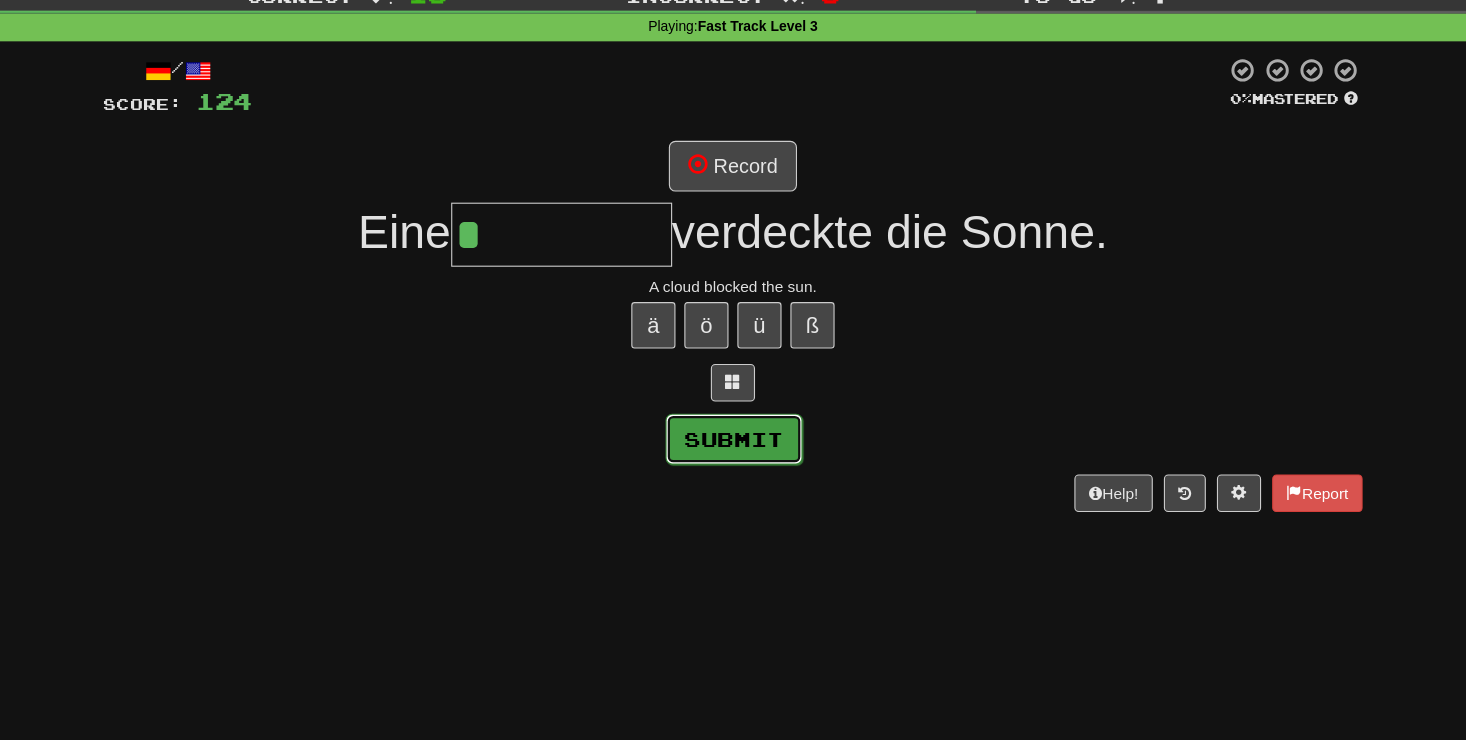 click on "Submit" at bounding box center [734, 468] 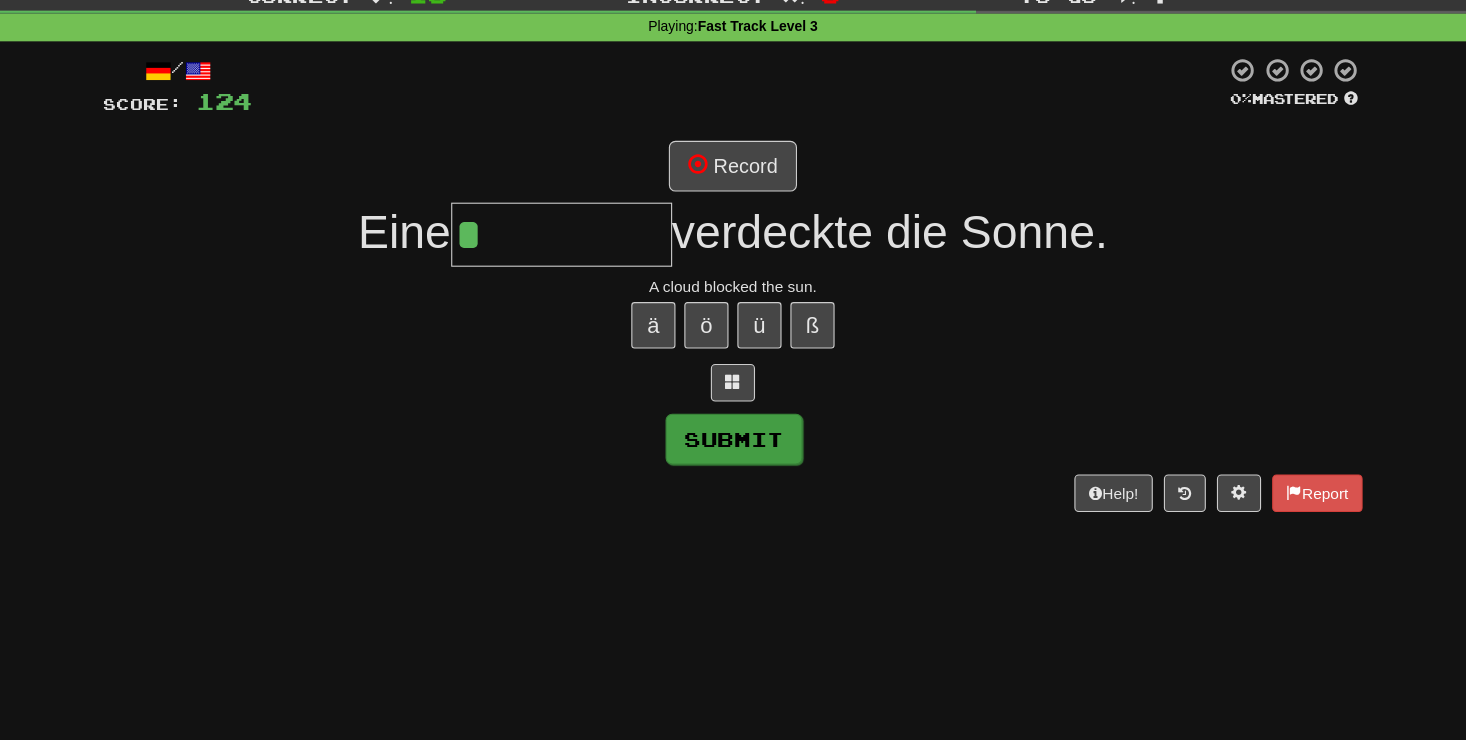 type on "*****" 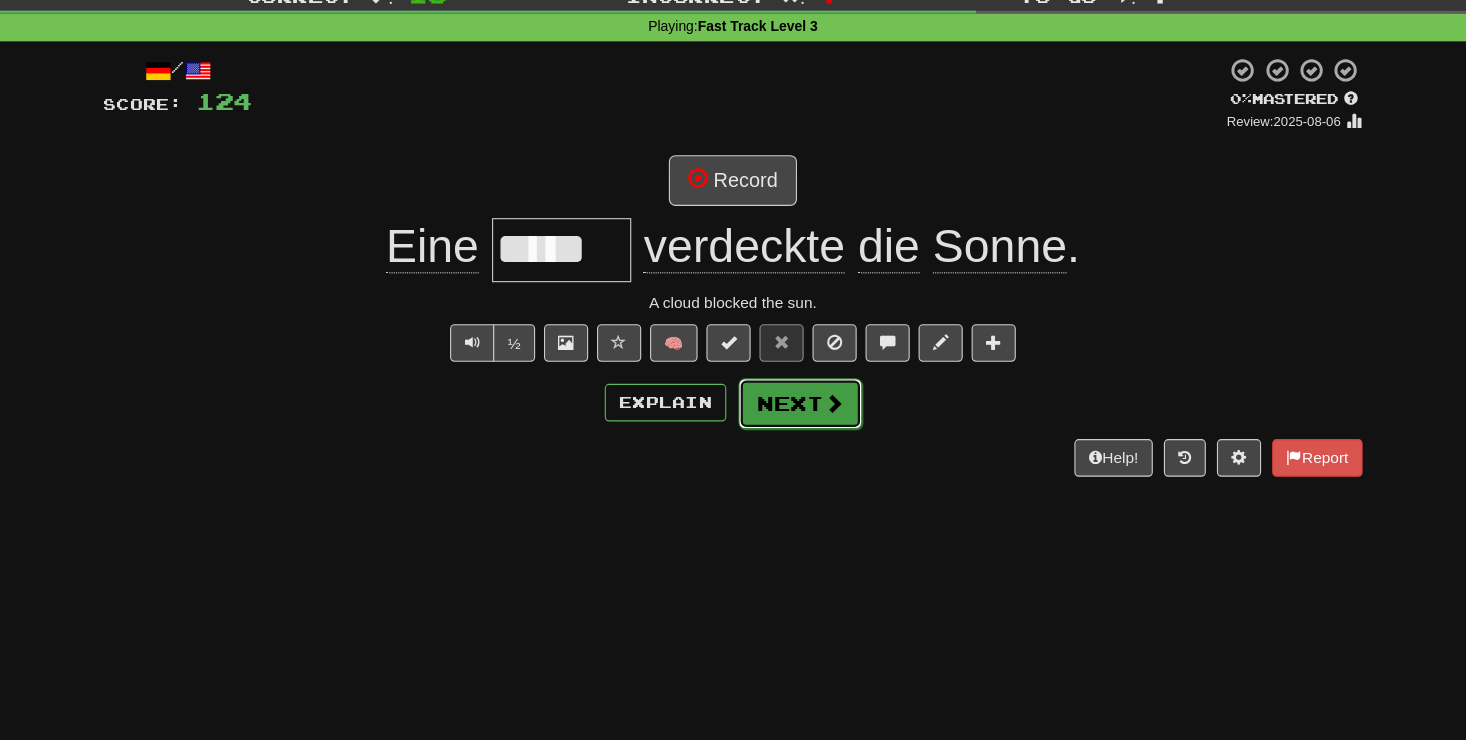 click on "Next" at bounding box center (794, 436) 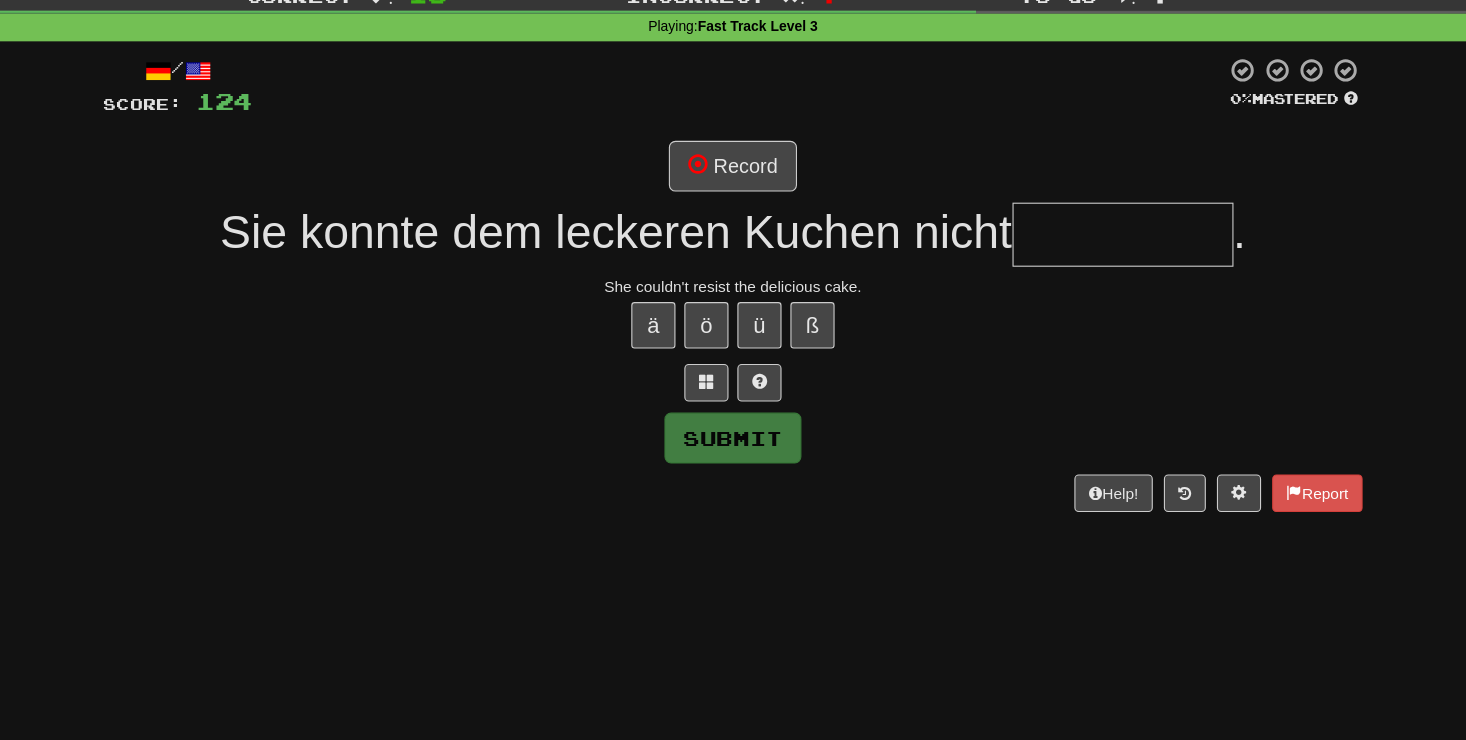 type on "*" 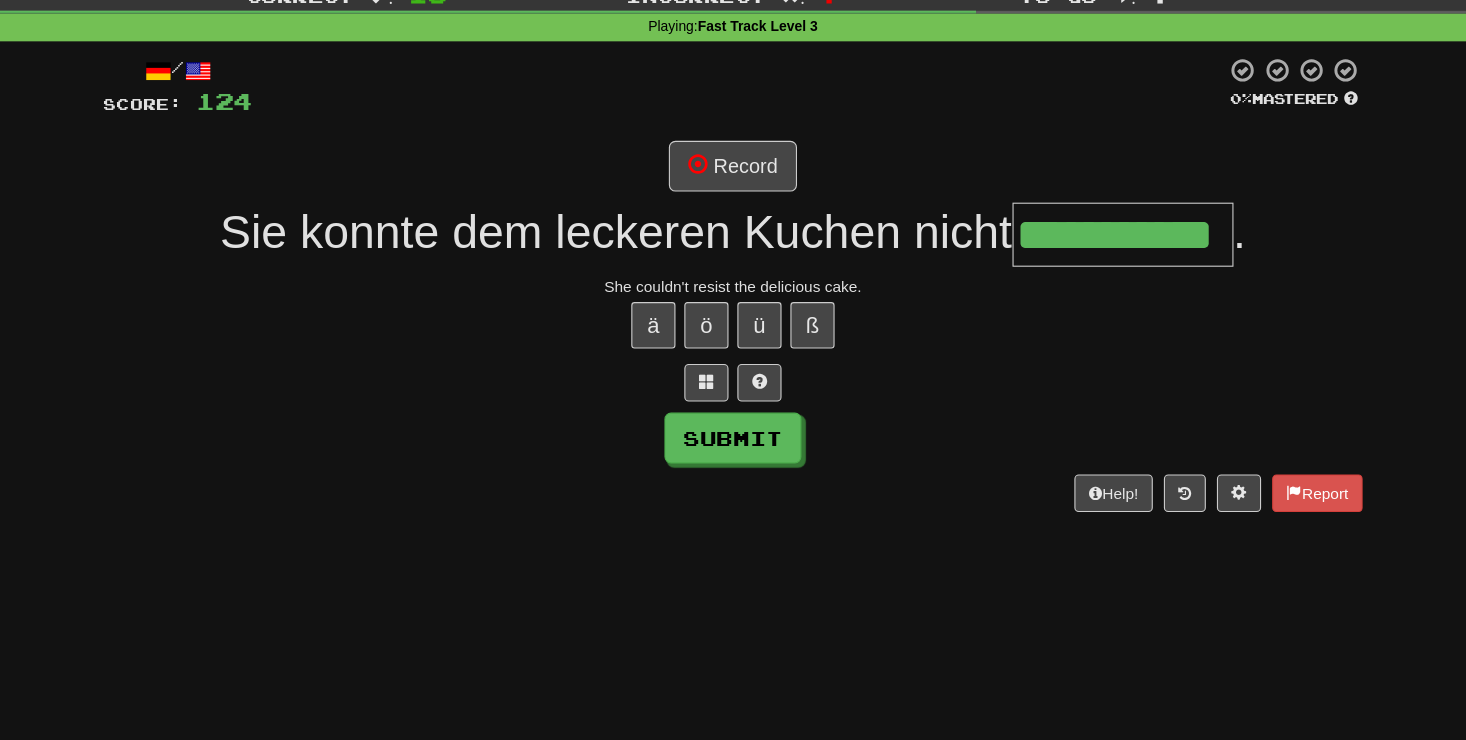 scroll, scrollTop: 0, scrollLeft: 33, axis: horizontal 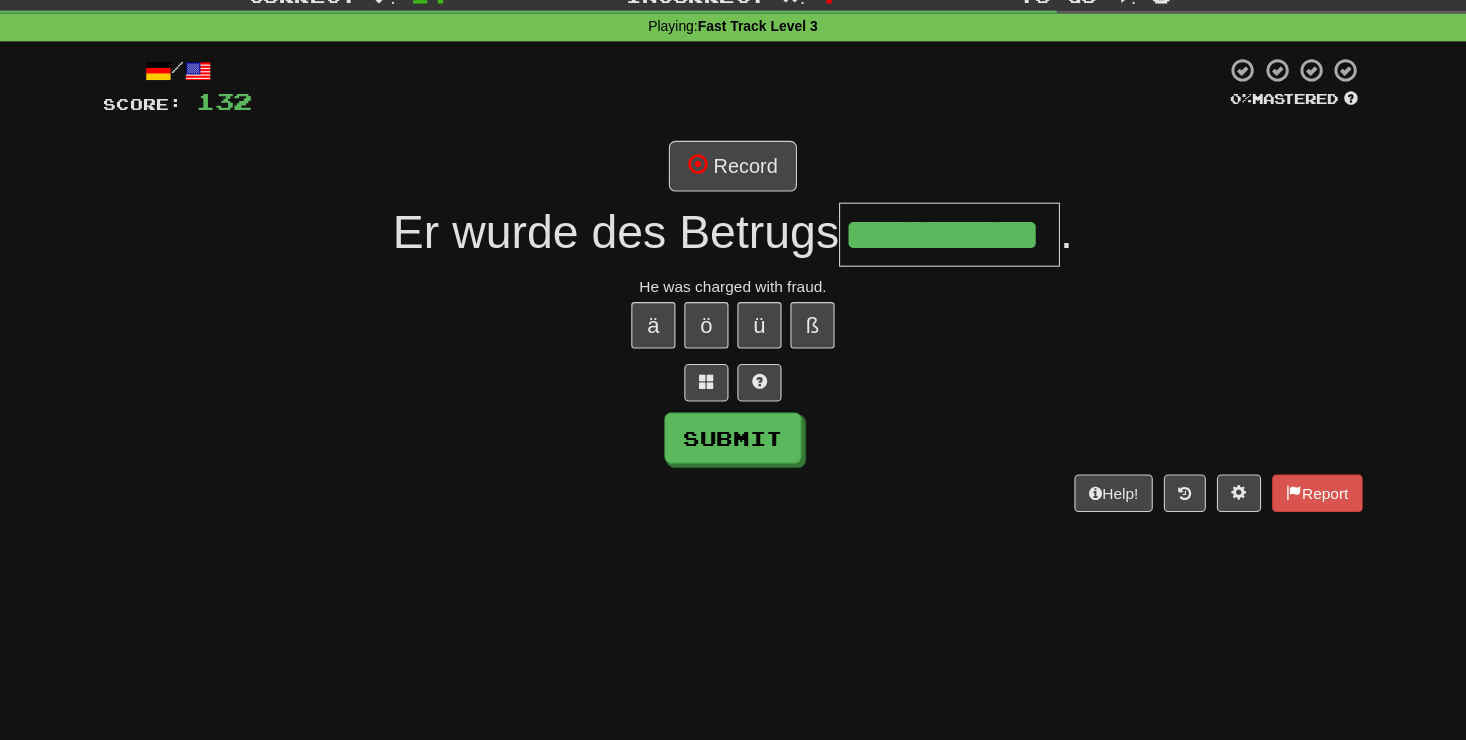 type on "**********" 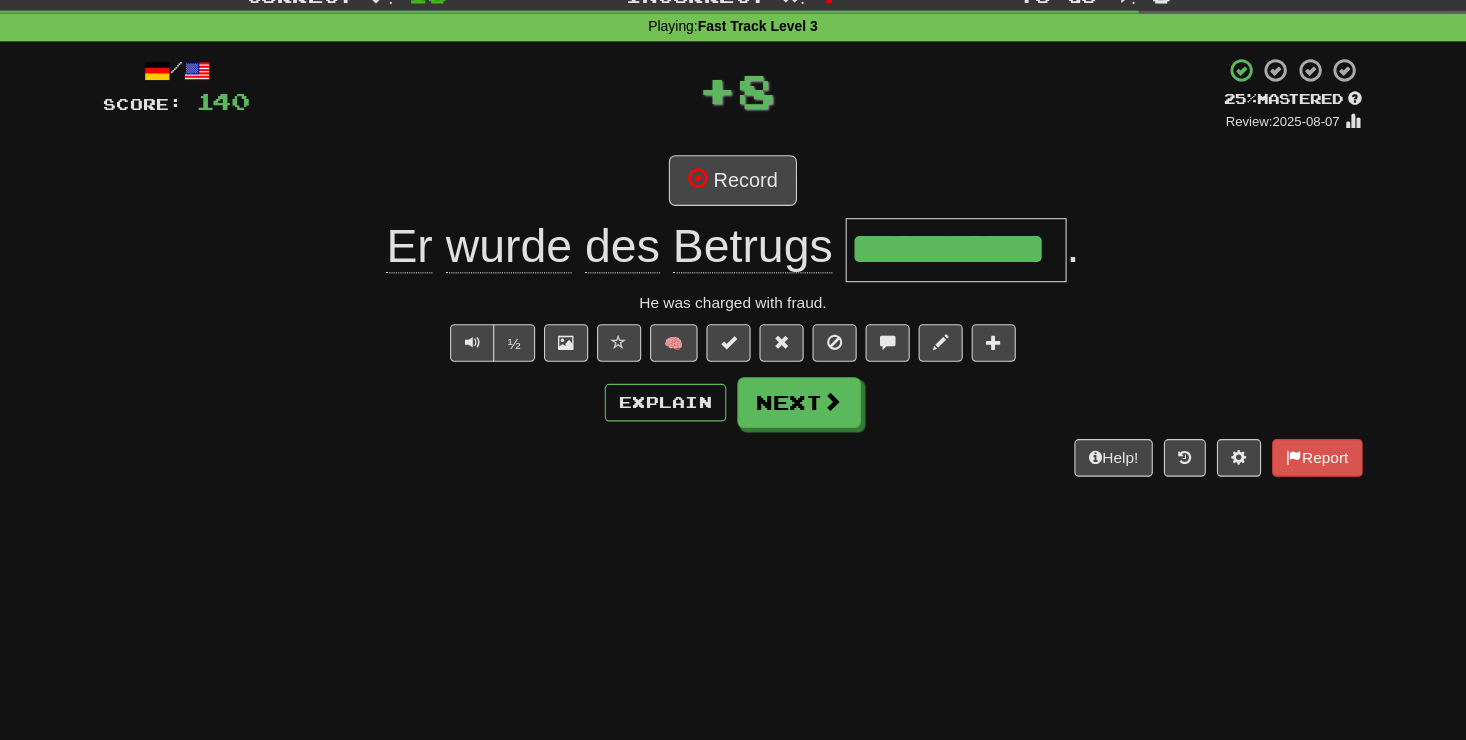 scroll, scrollTop: 0, scrollLeft: 0, axis: both 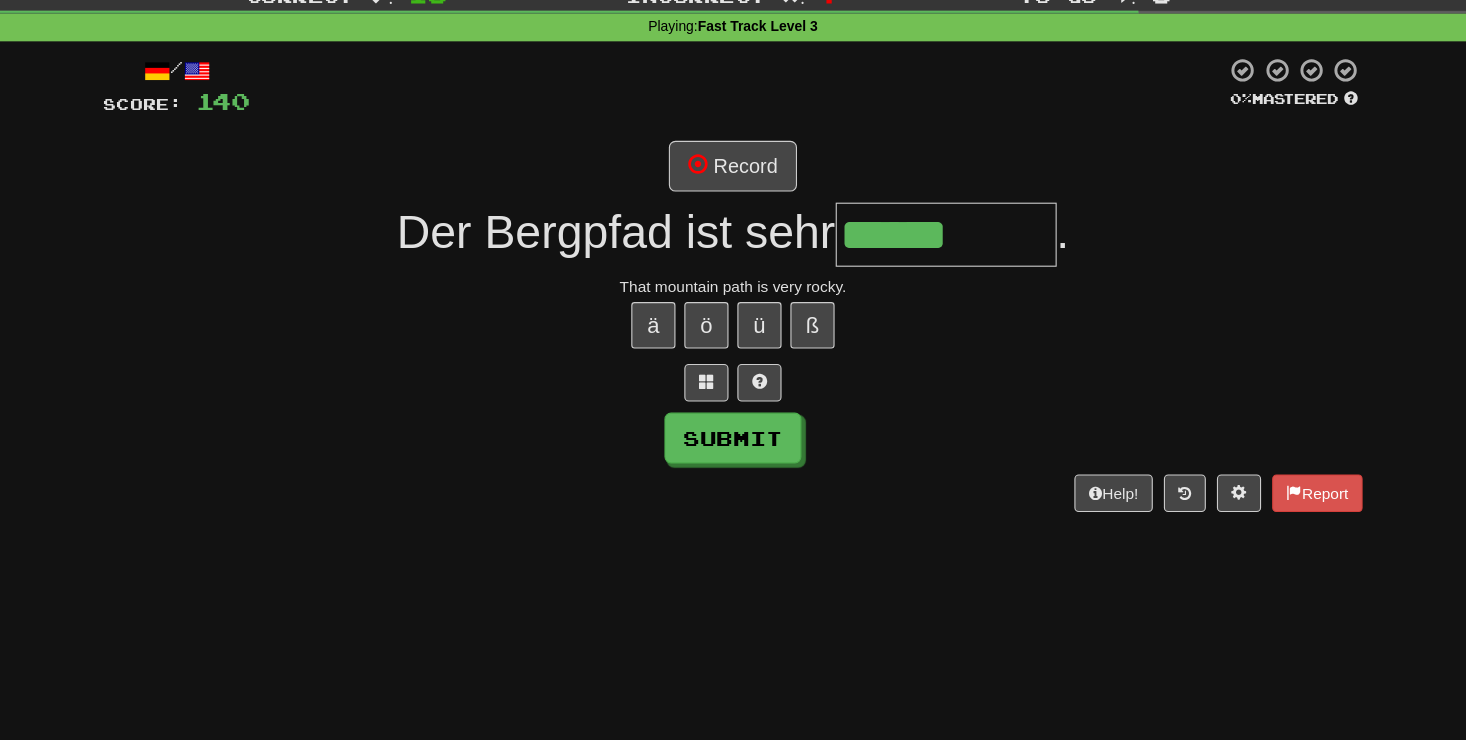 type on "******" 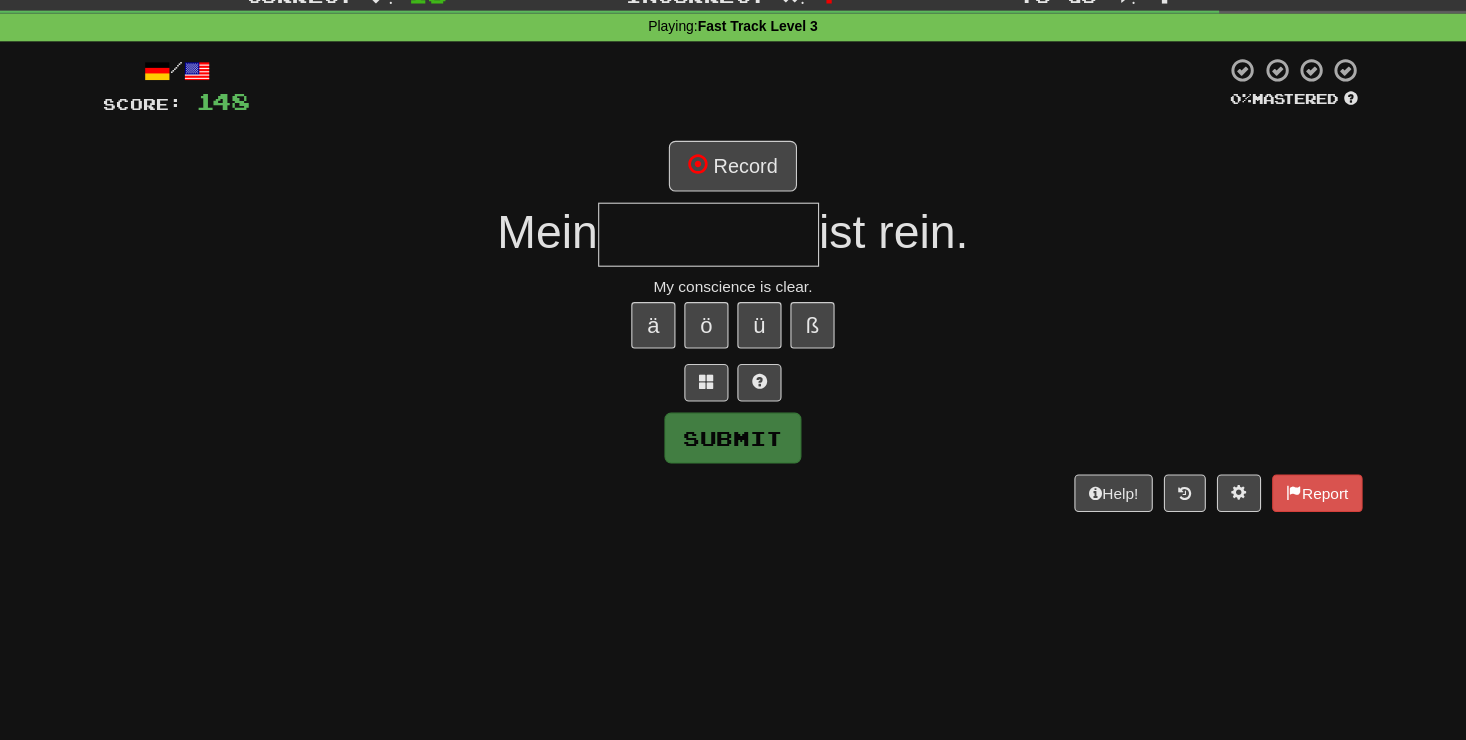 type on "*" 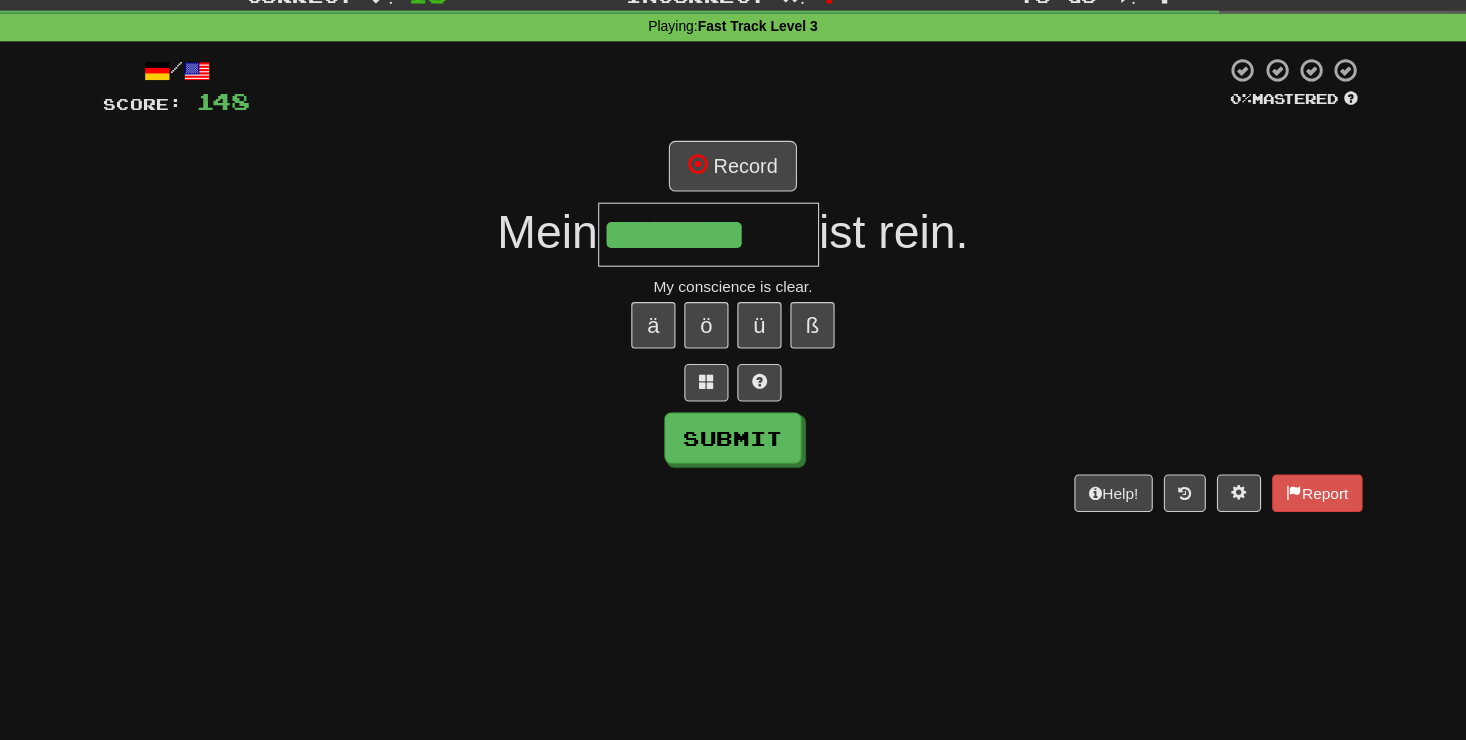 type on "********" 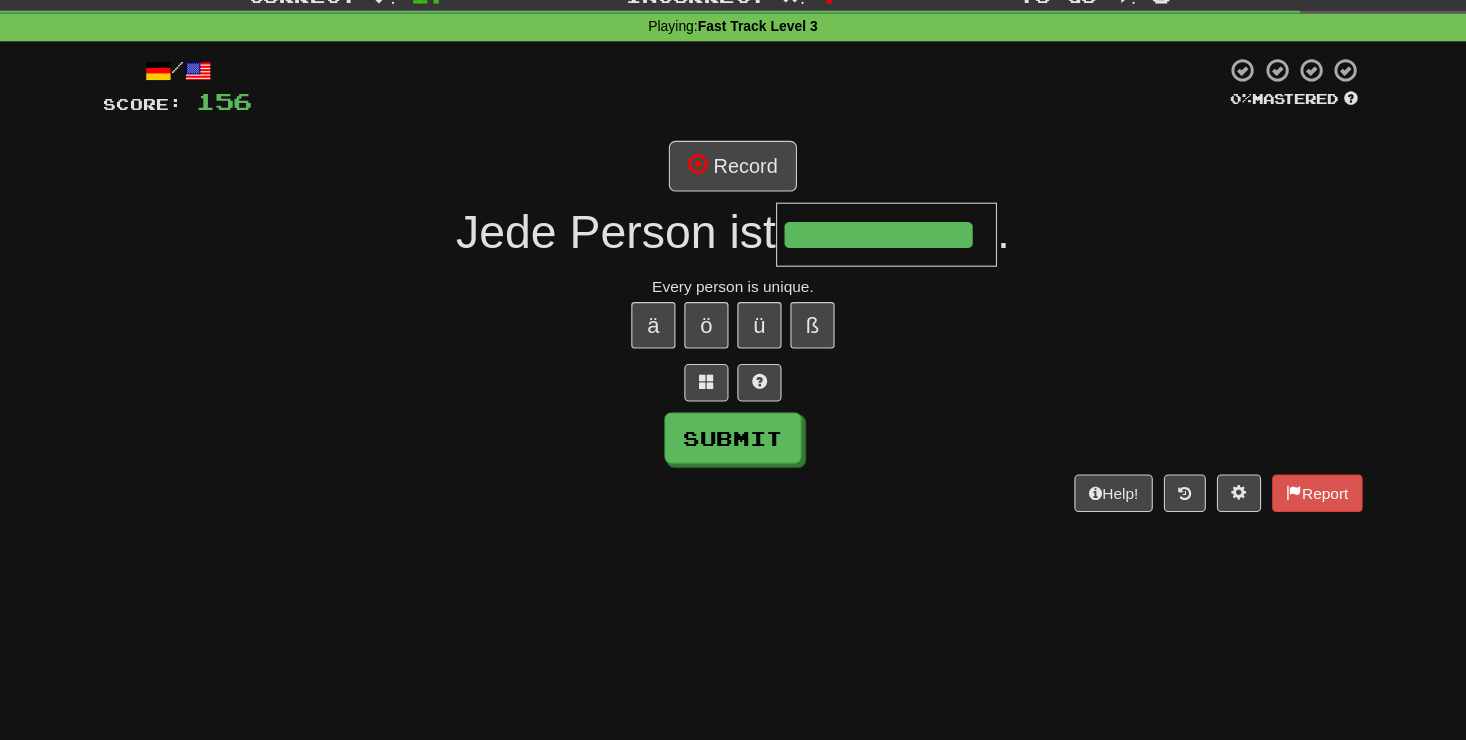 type on "**********" 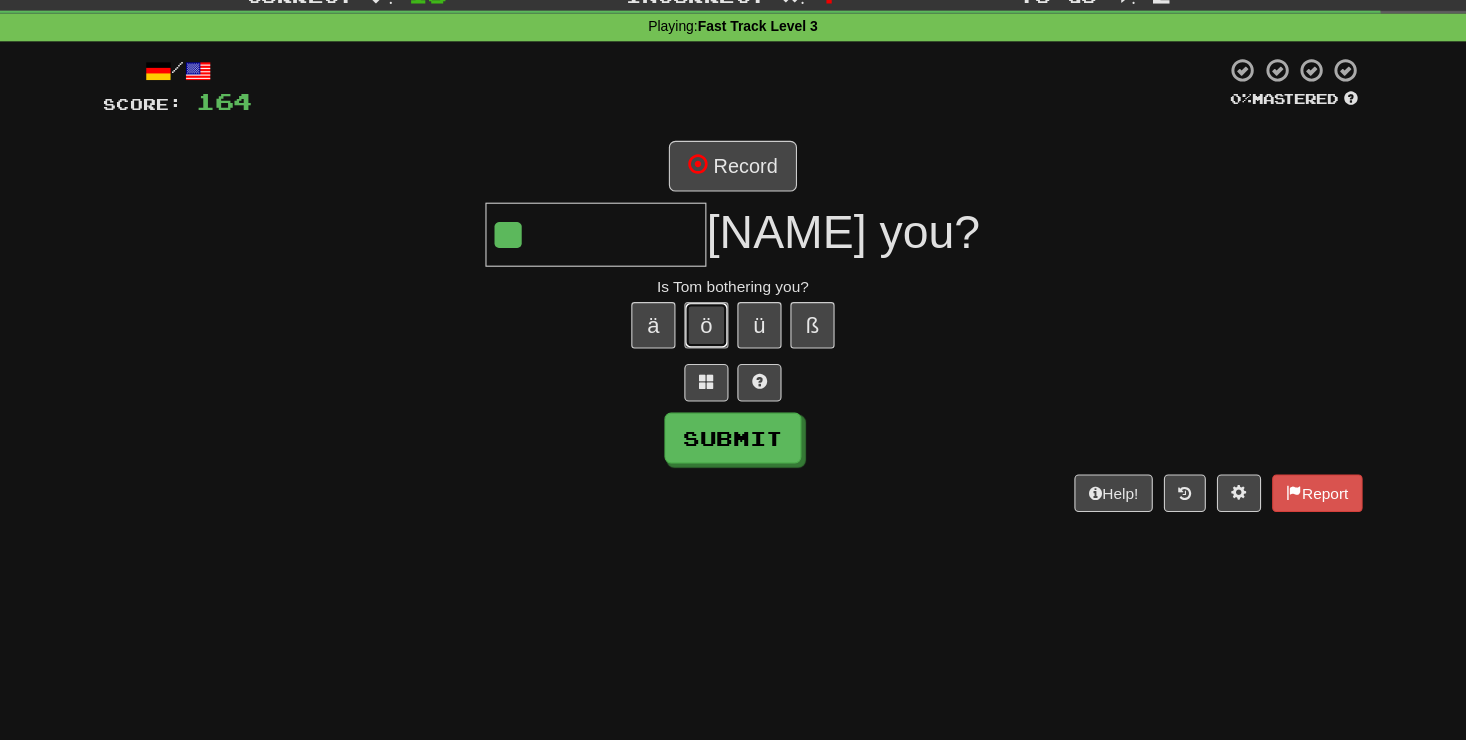 click on "ö" at bounding box center [709, 365] 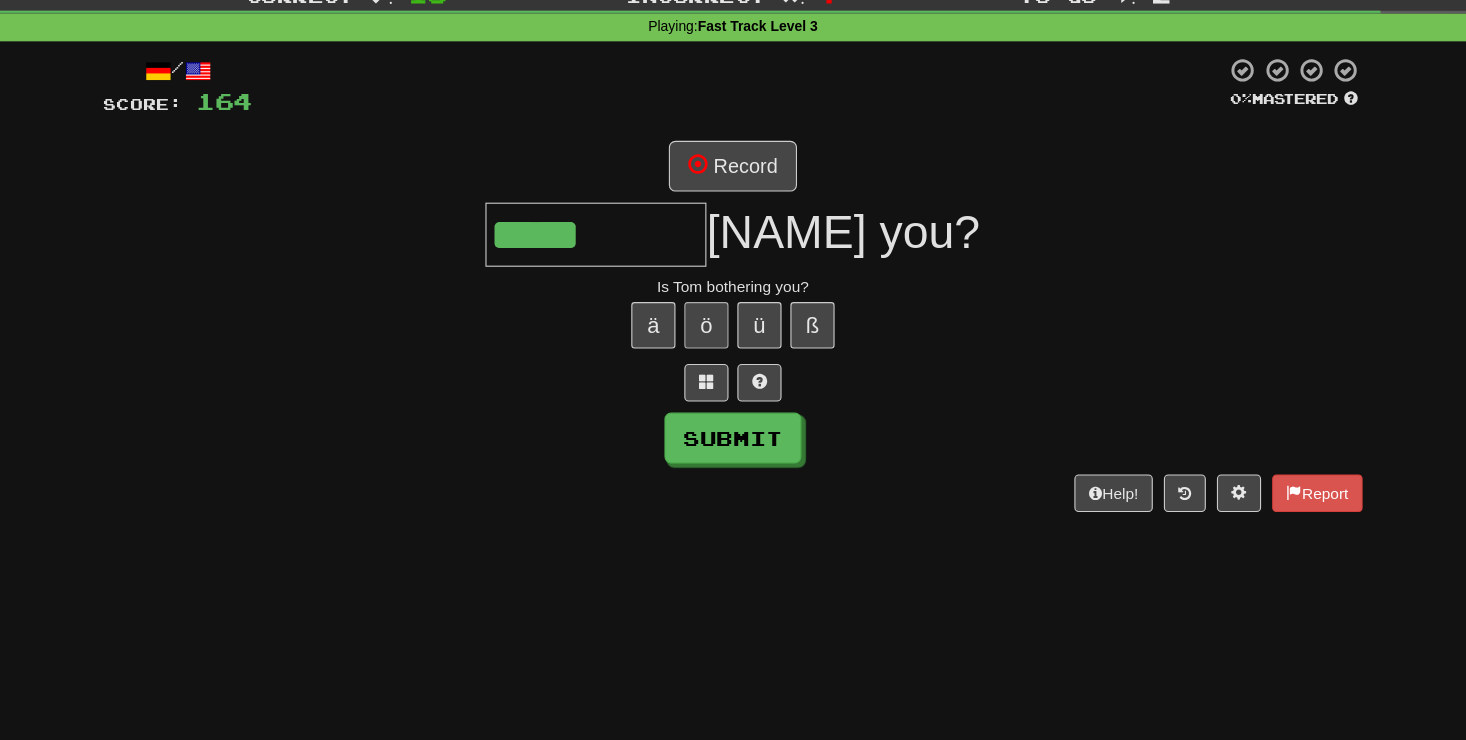 type on "*****" 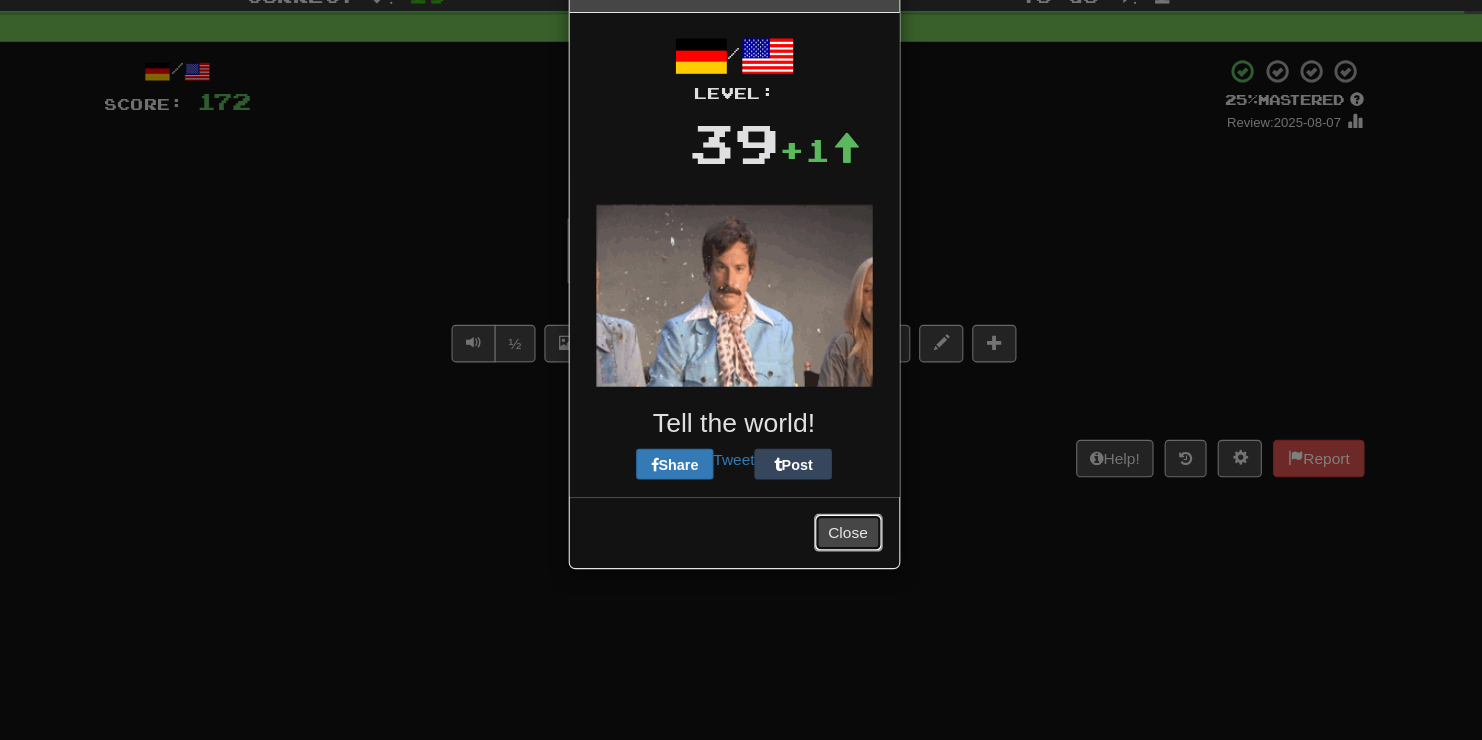 click on "Close" at bounding box center (837, 552) 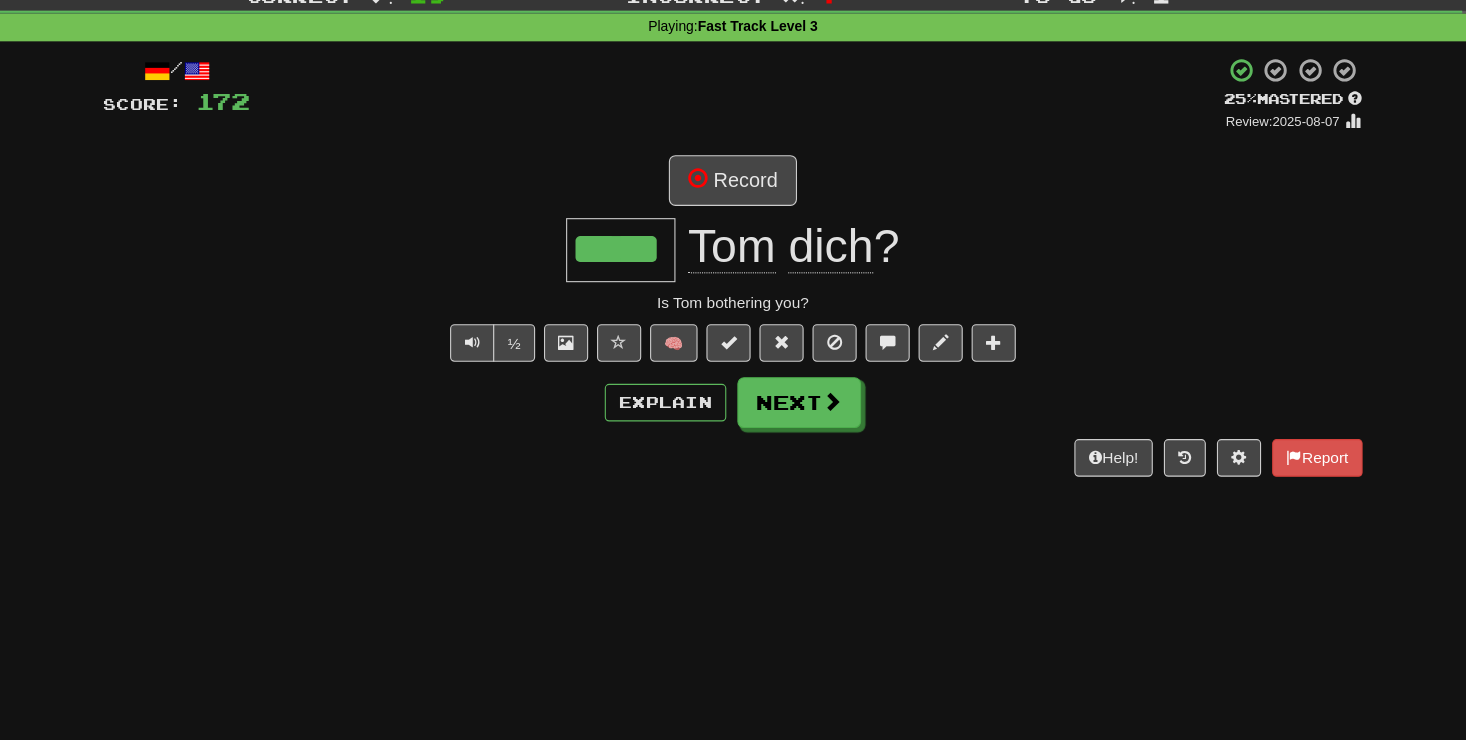 scroll, scrollTop: 0, scrollLeft: 0, axis: both 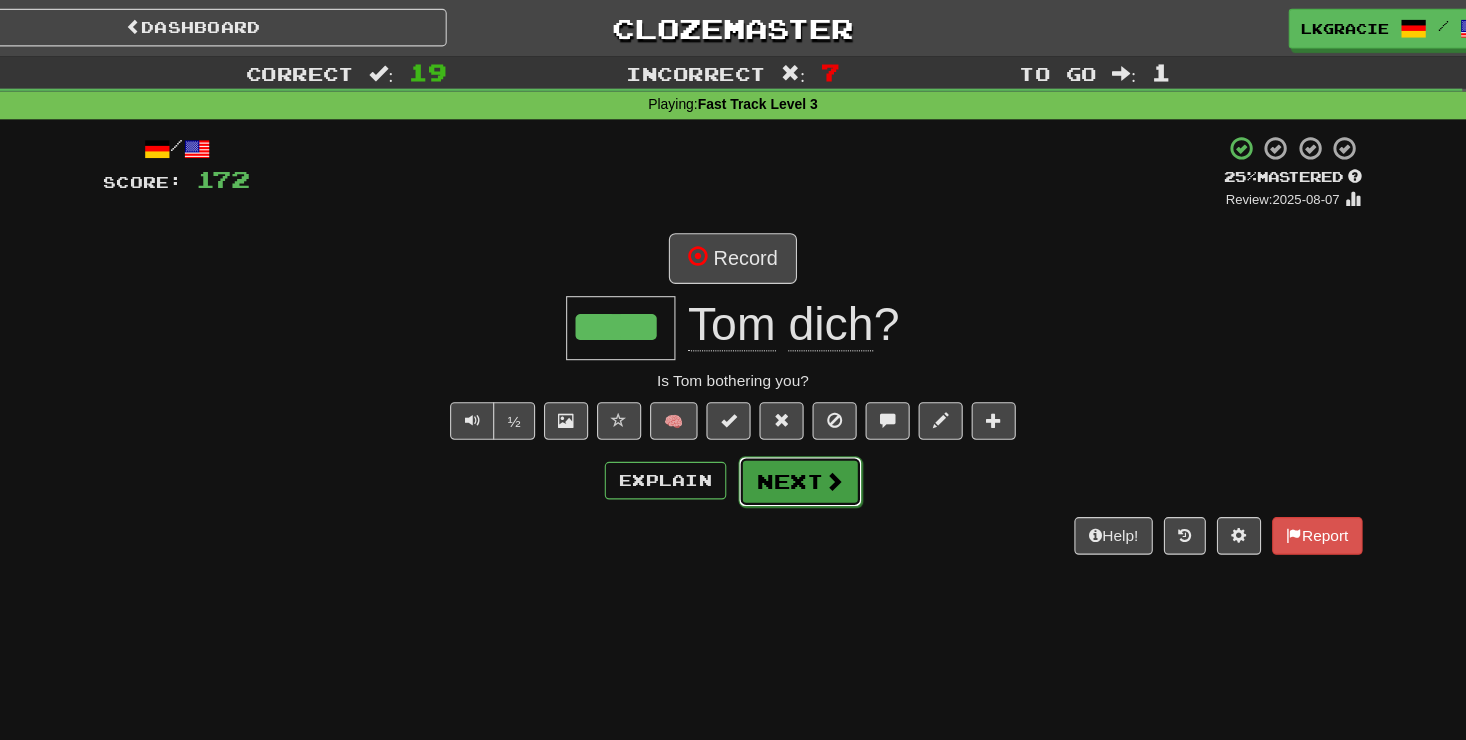 click on "Next" at bounding box center [794, 436] 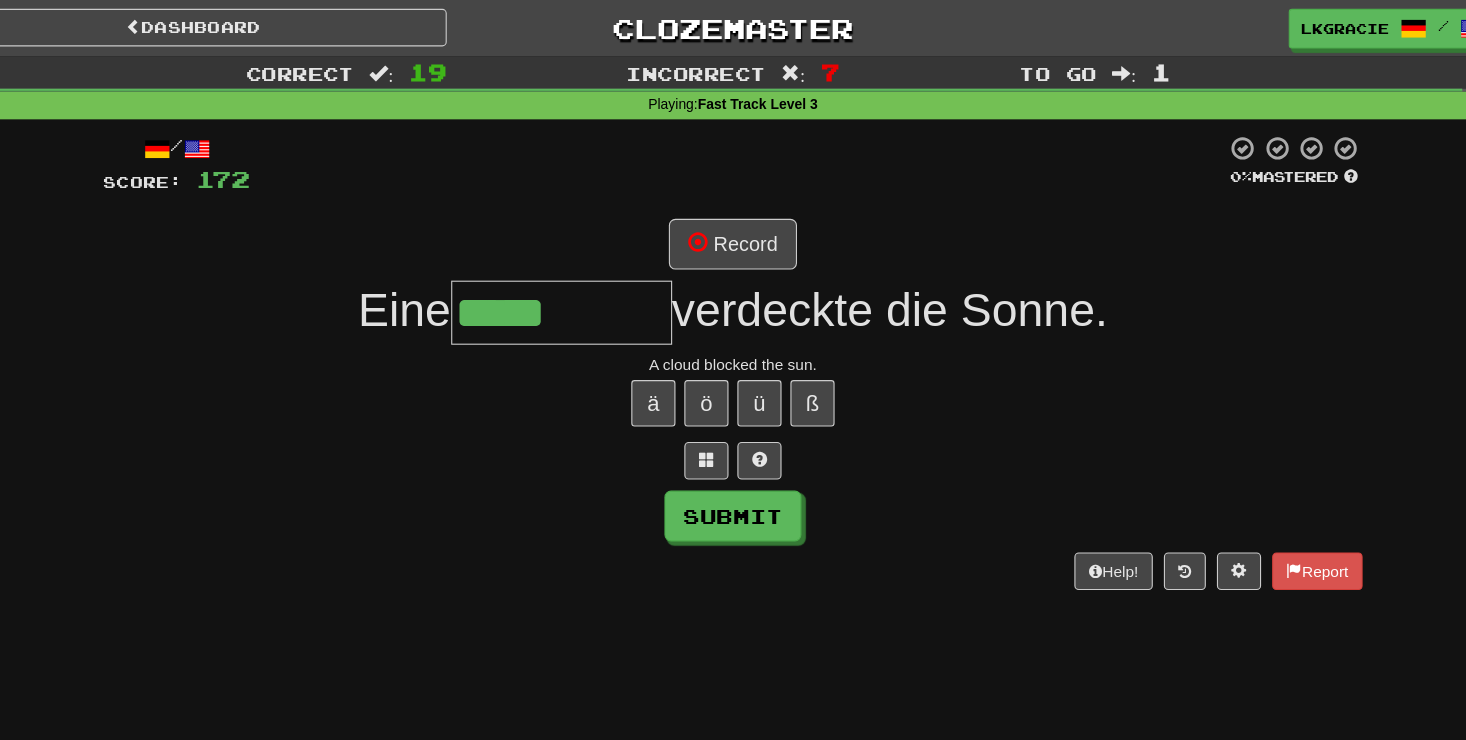 type on "*****" 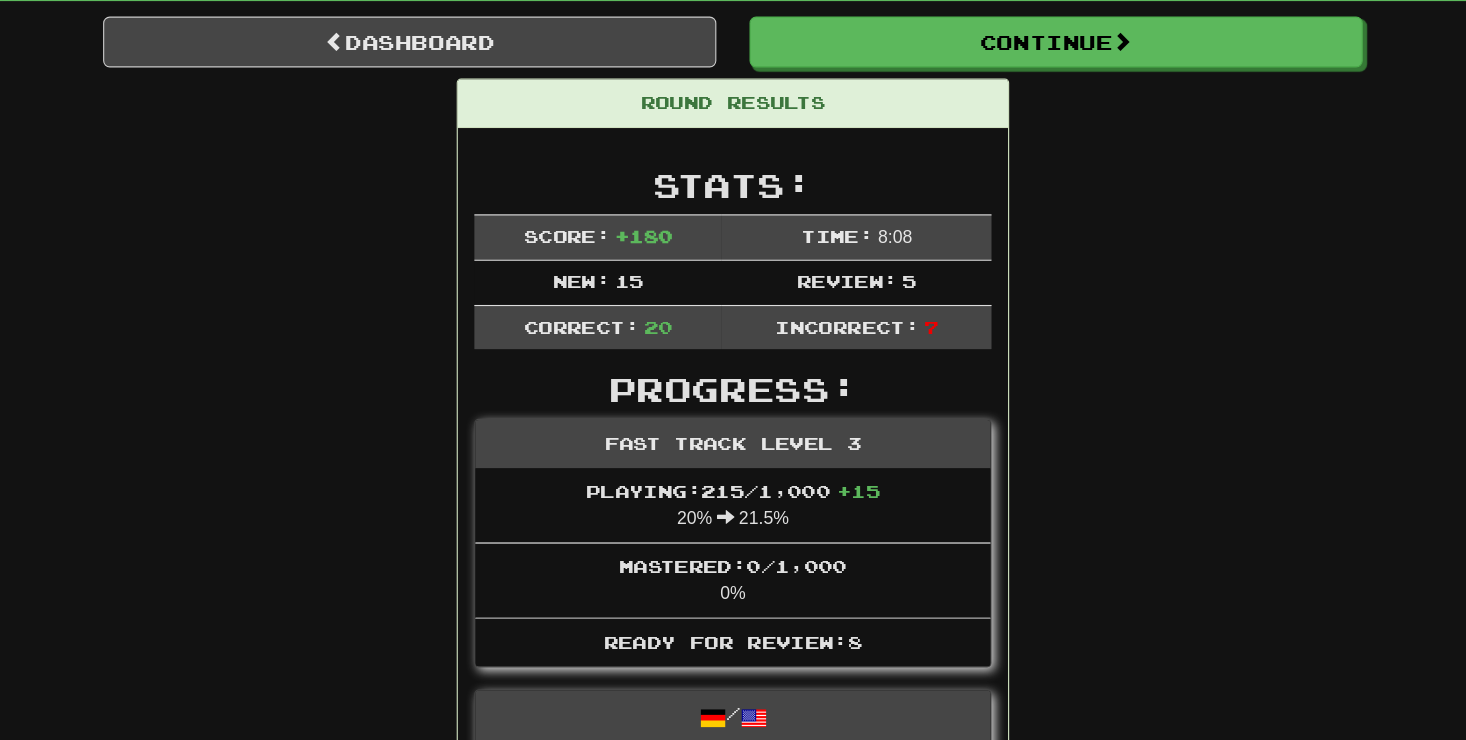 scroll, scrollTop: 0, scrollLeft: 0, axis: both 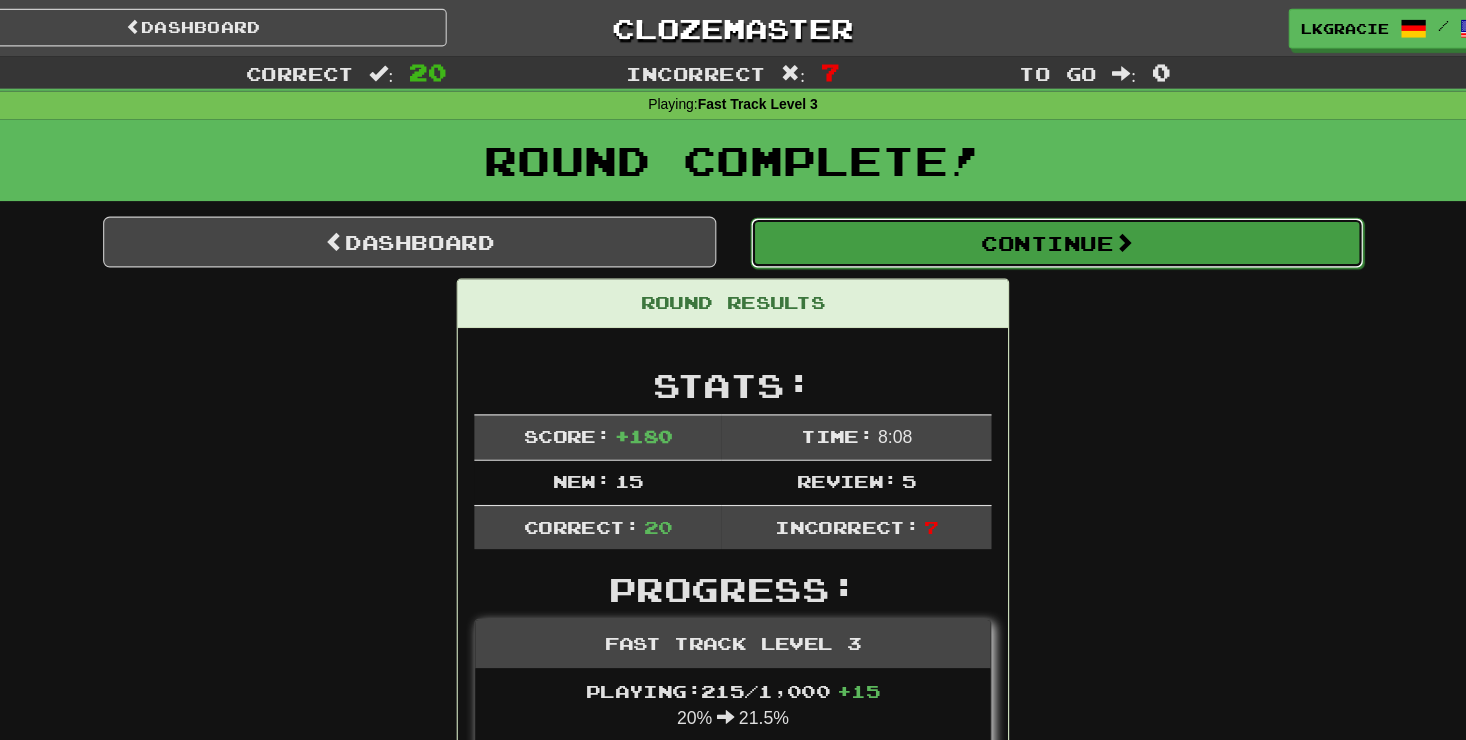 click on "Continue" at bounding box center [1026, 220] 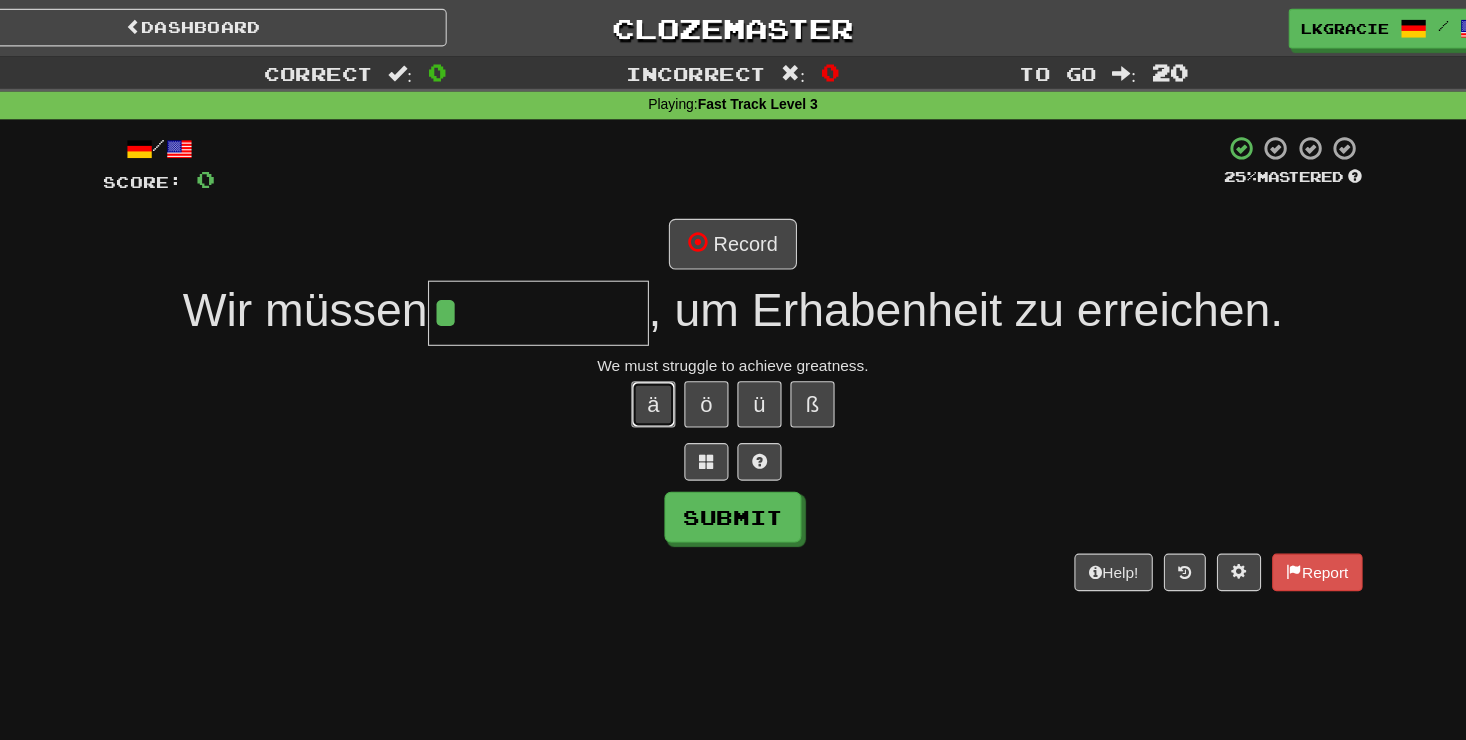 click on "ä" at bounding box center (661, 366) 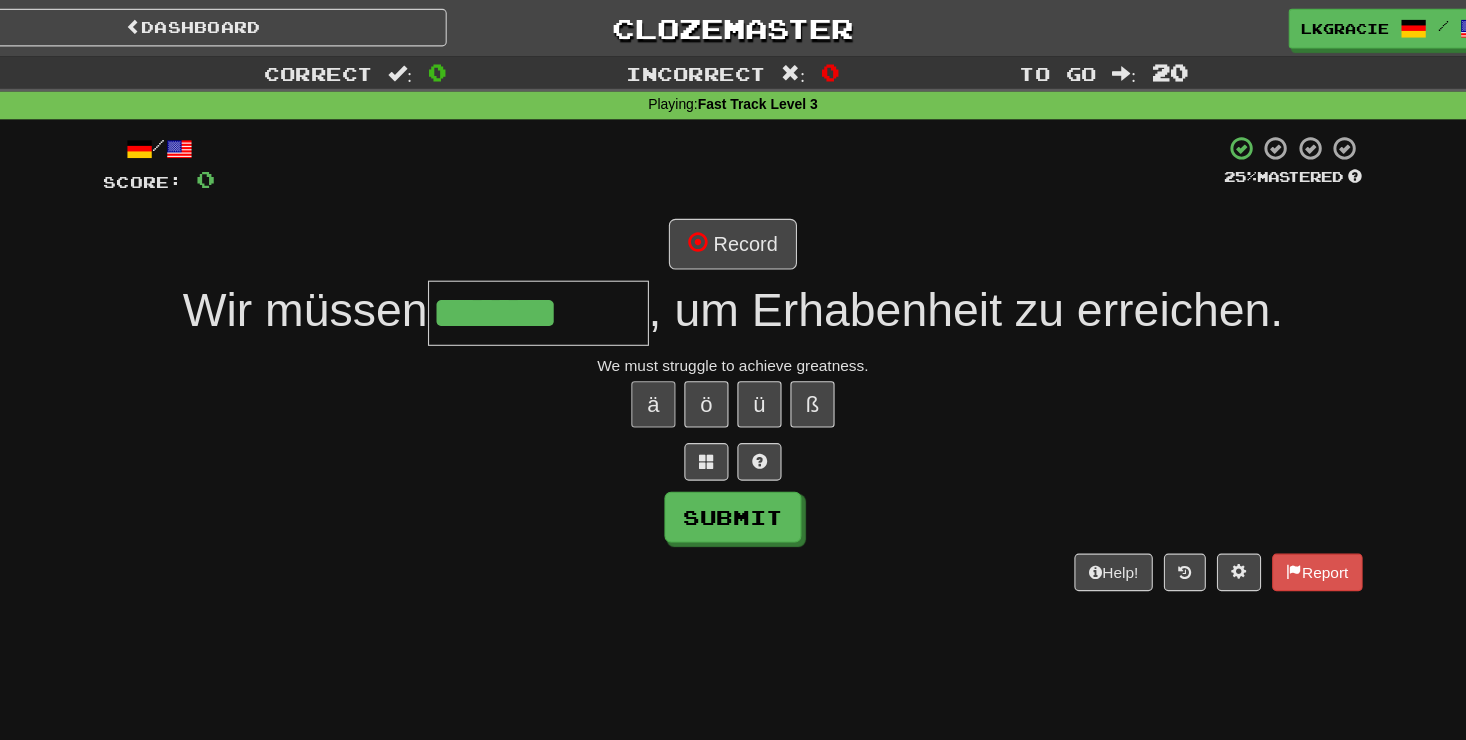 type on "*******" 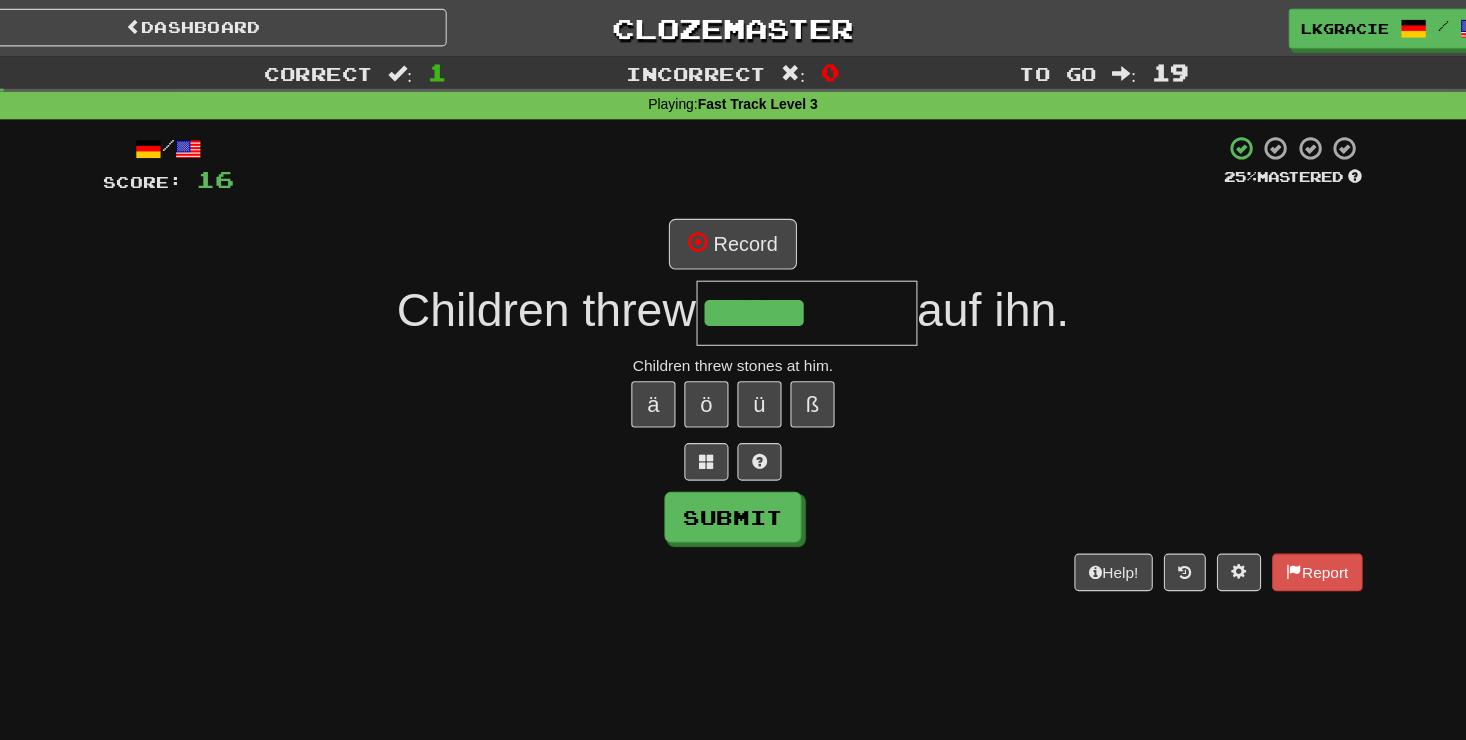 type on "******" 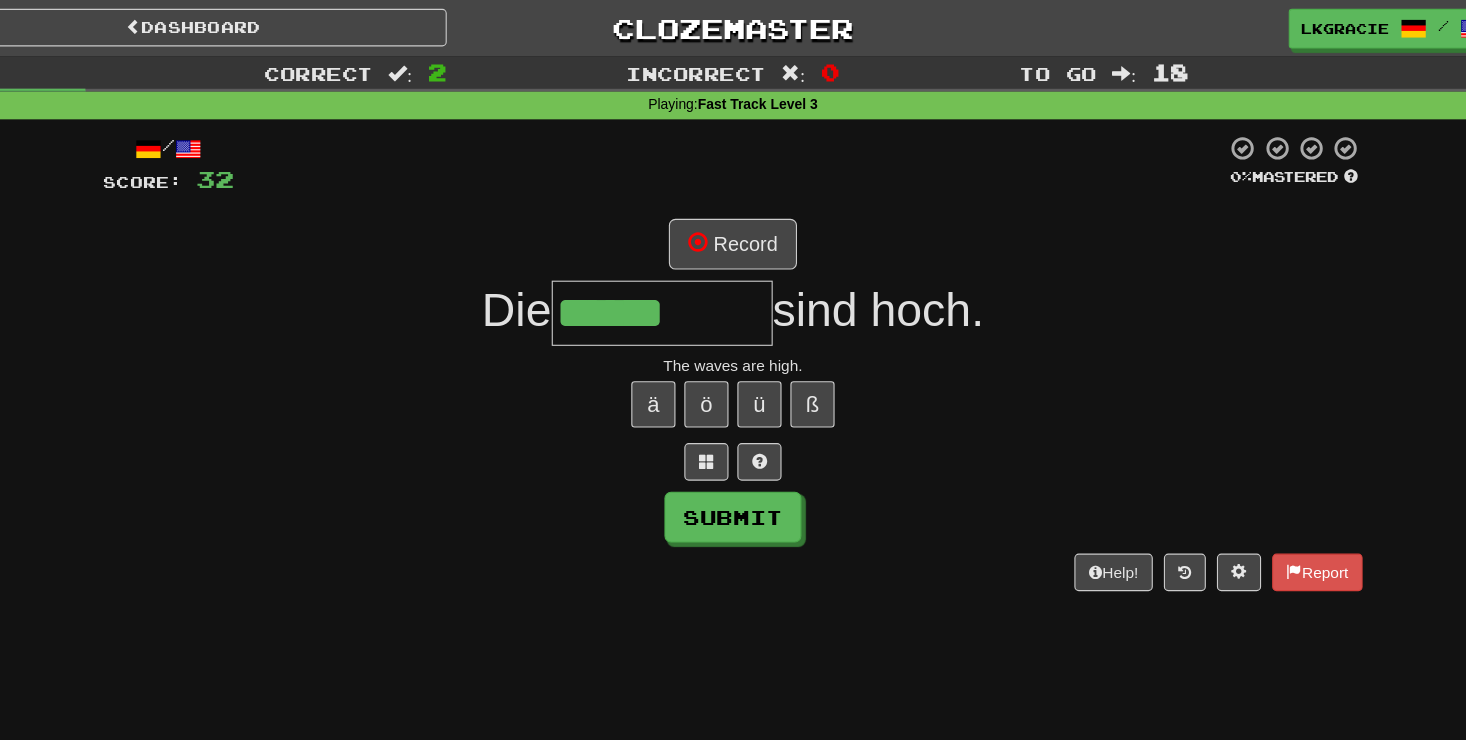 type on "******" 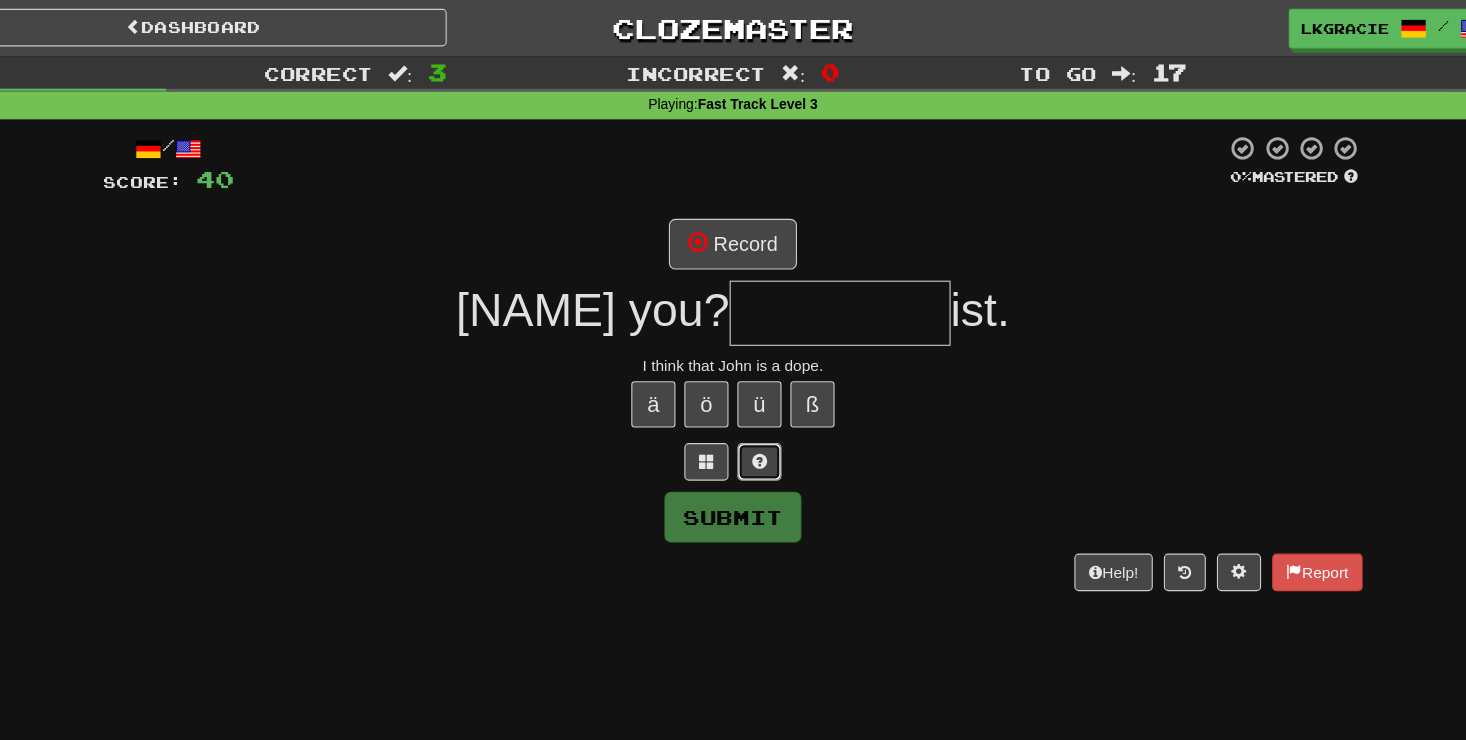 click at bounding box center (757, 417) 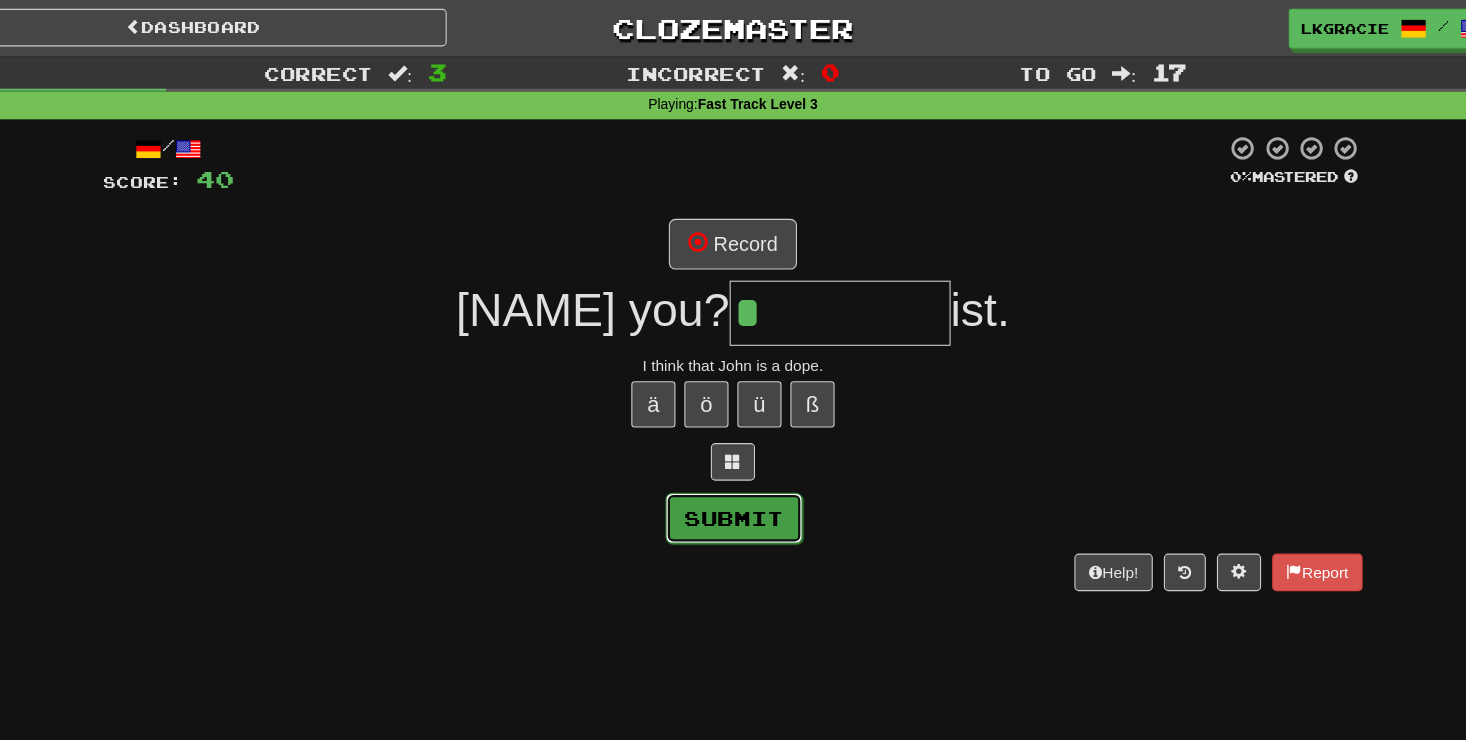 click on "Submit" at bounding box center (734, 469) 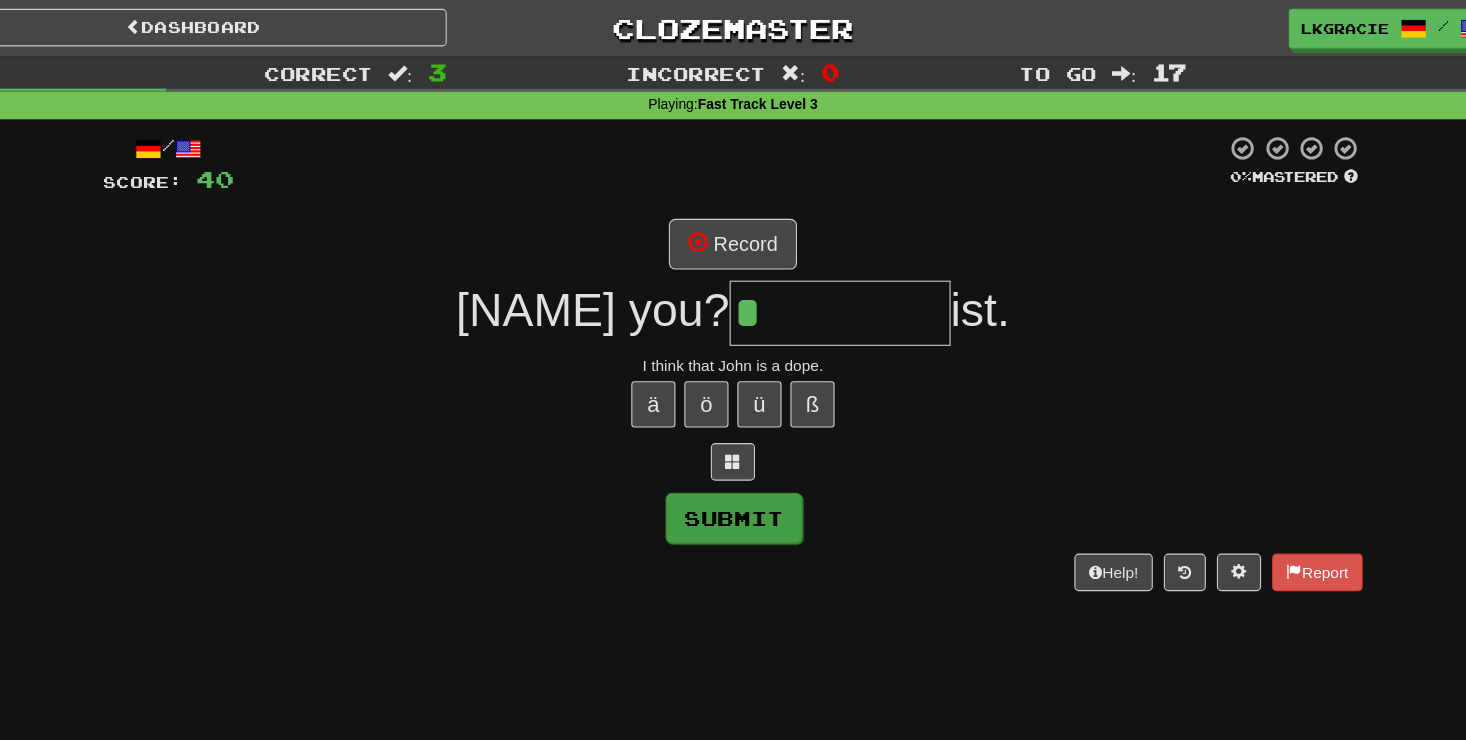 type on "****" 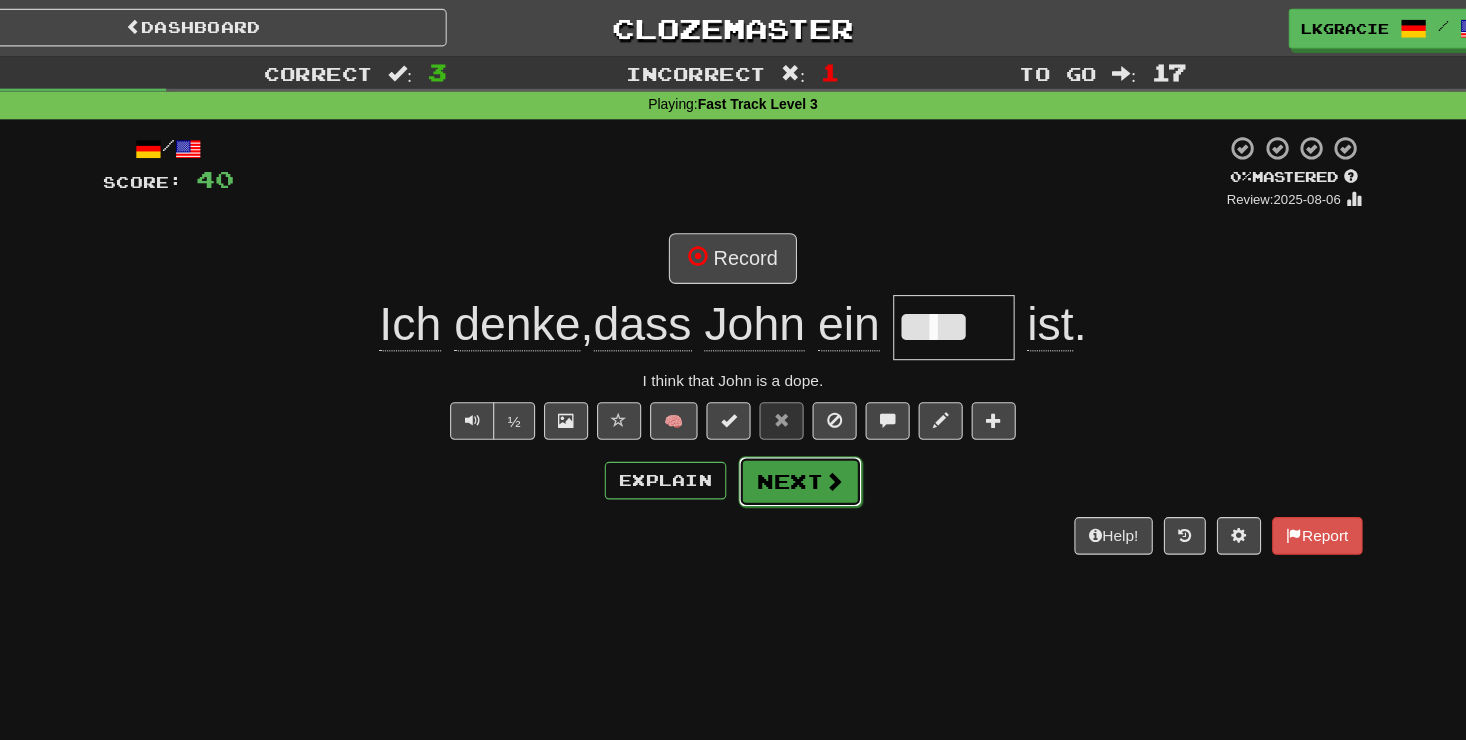 click on "Next" at bounding box center [794, 436] 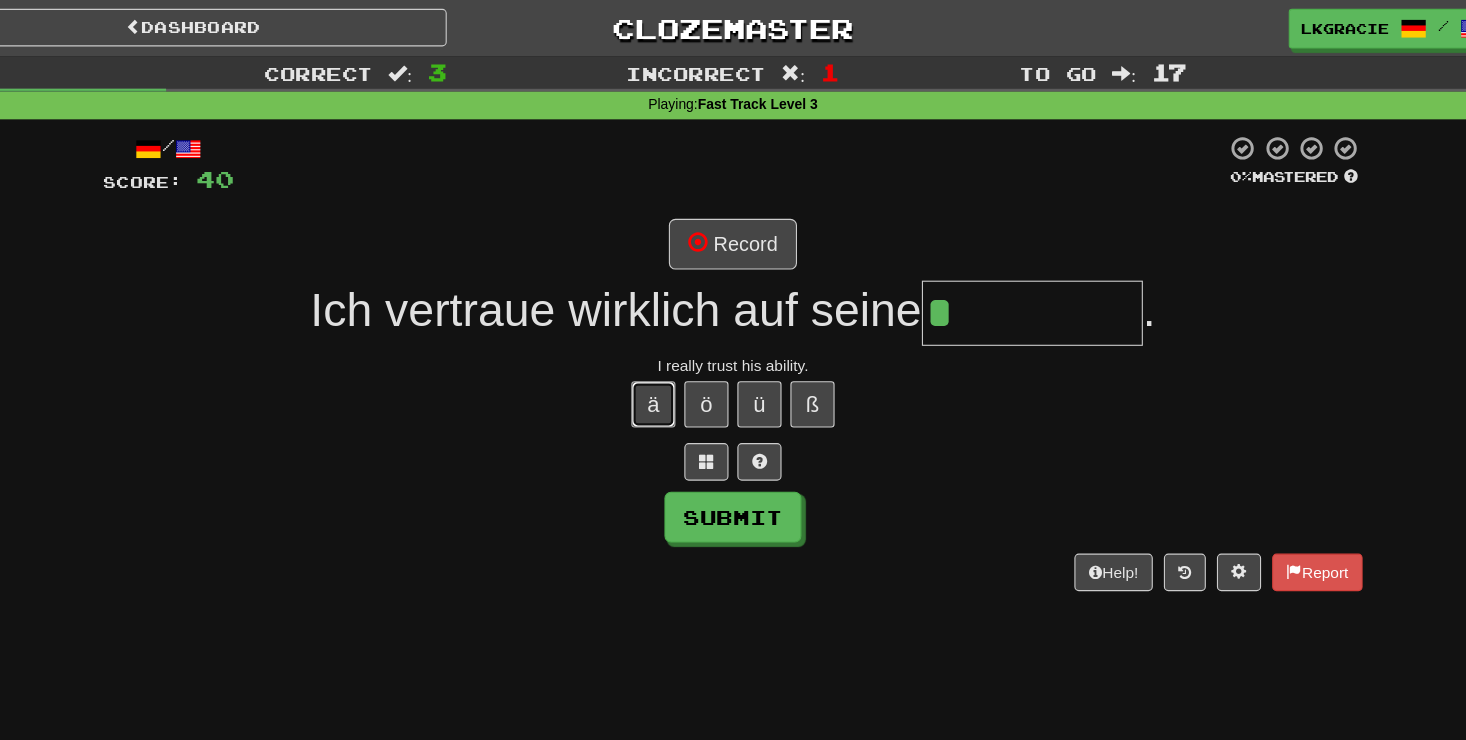 click on "ä" at bounding box center (661, 366) 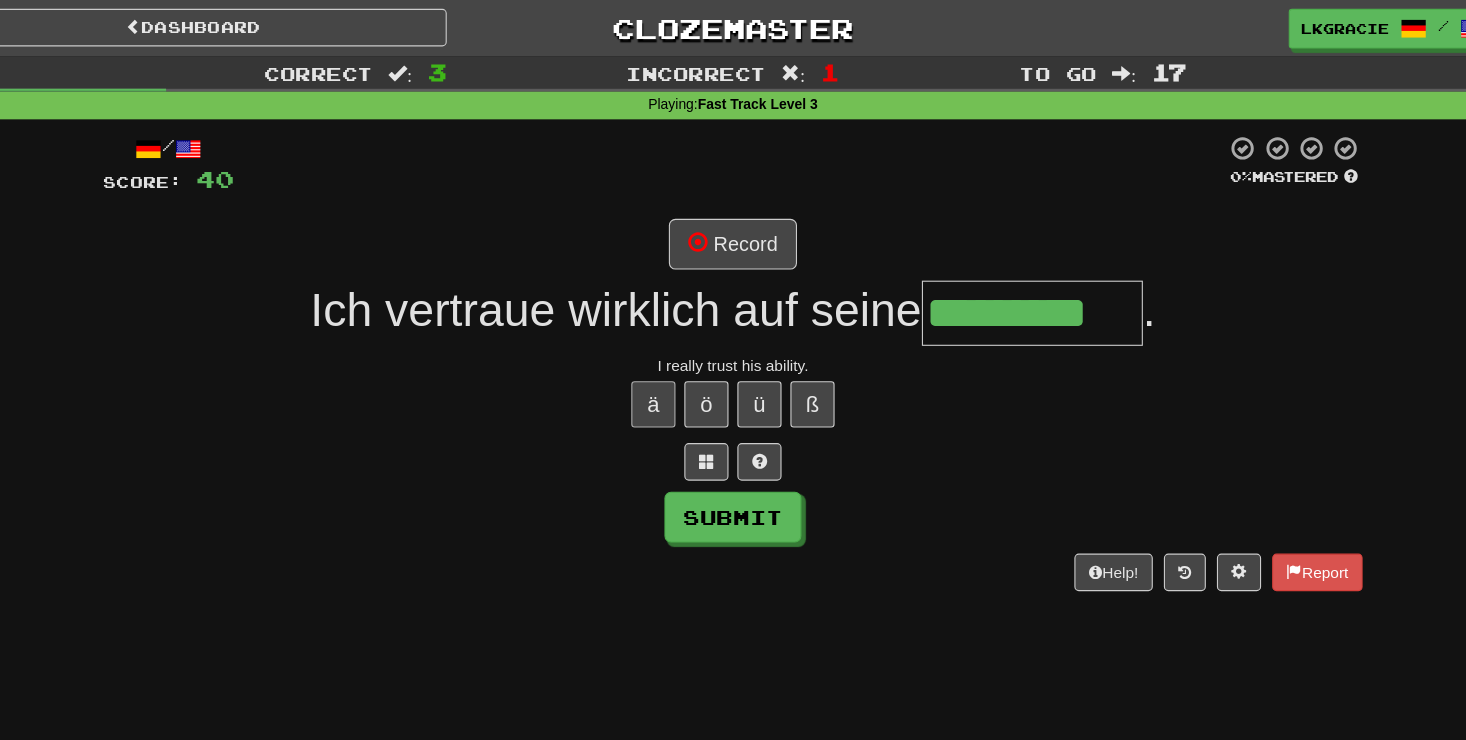 type on "*********" 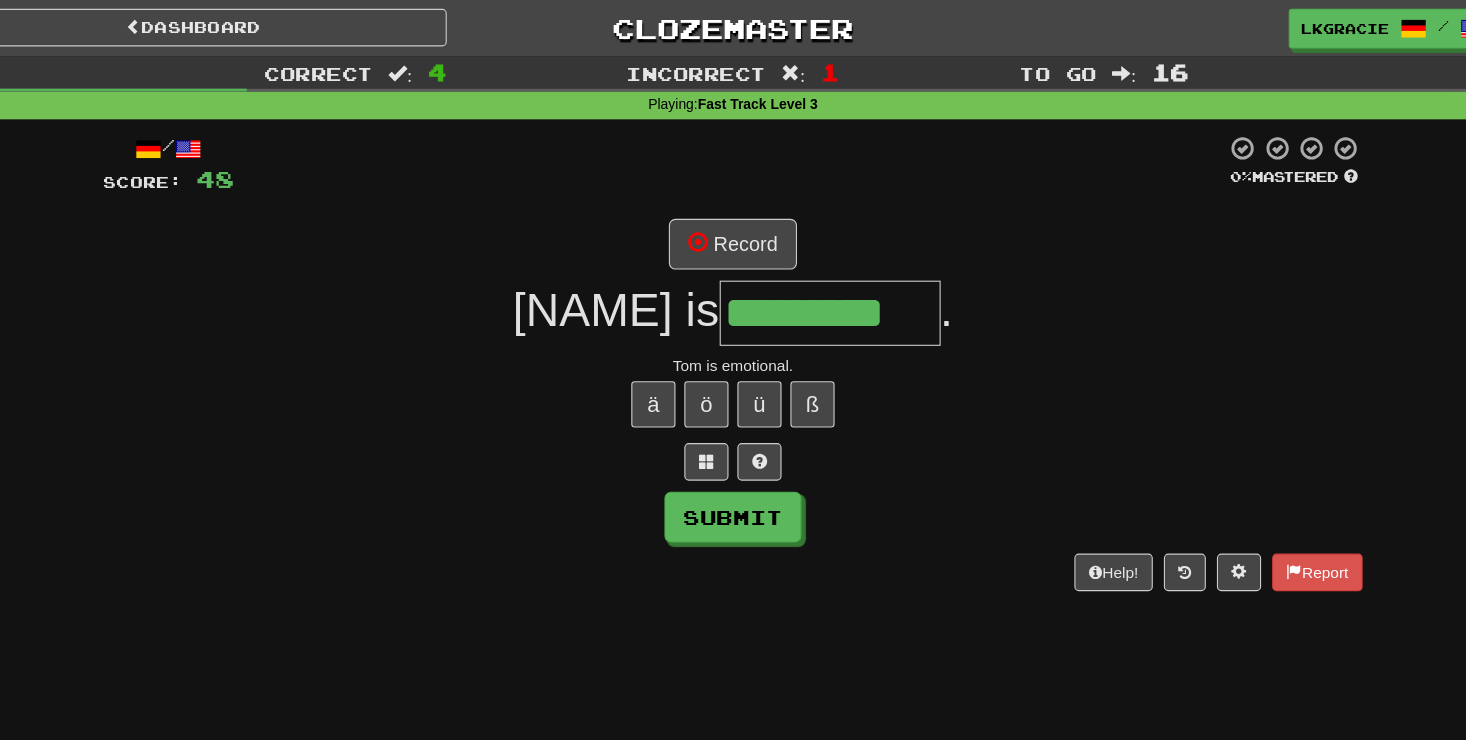 type on "*********" 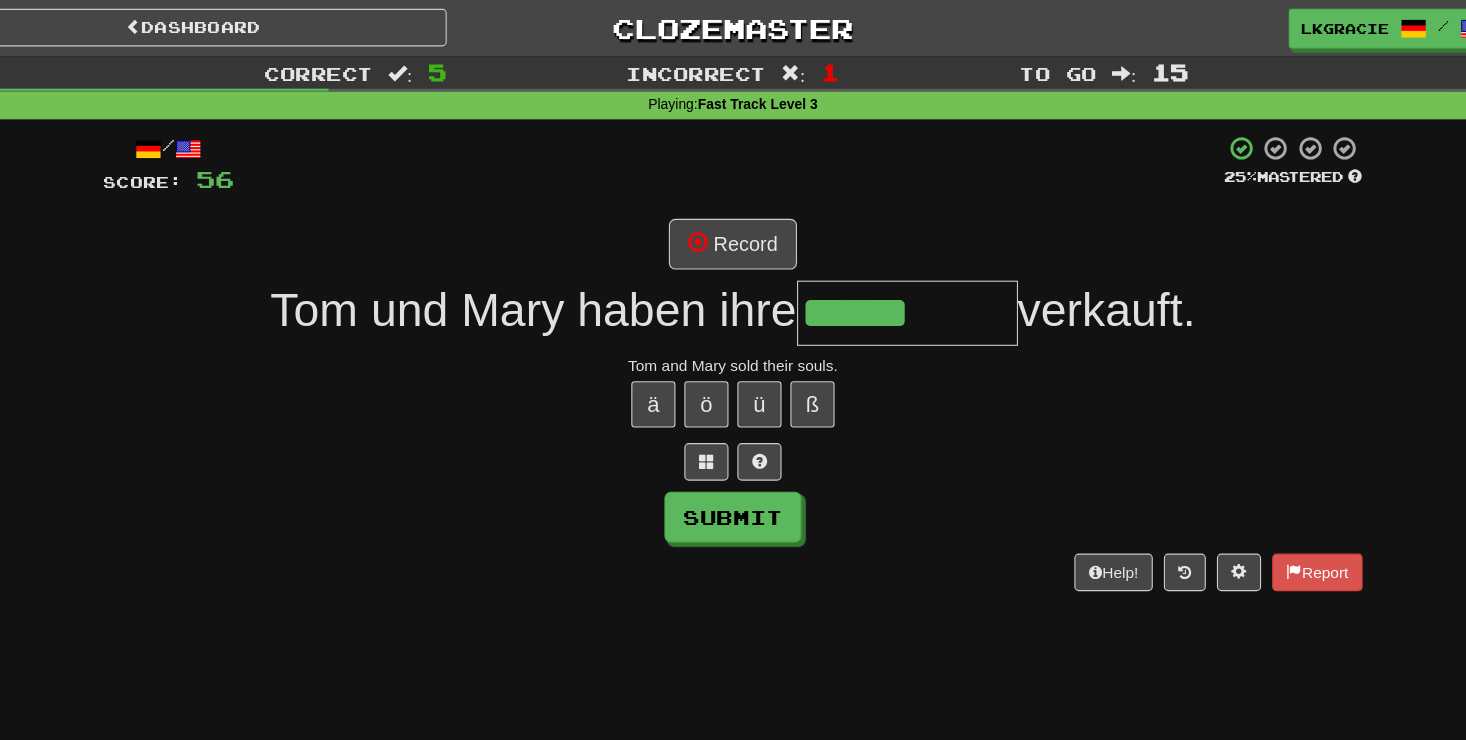 type on "******" 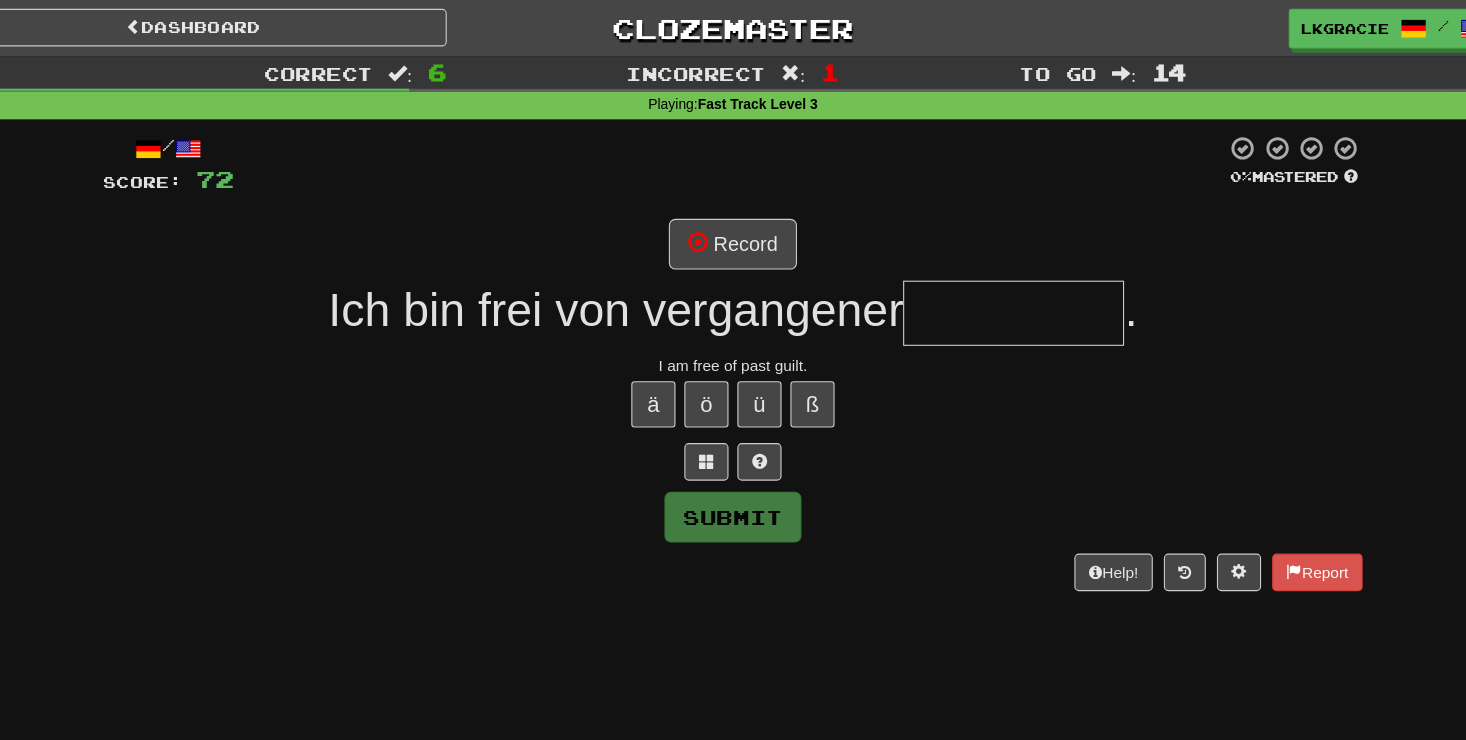 type on "*" 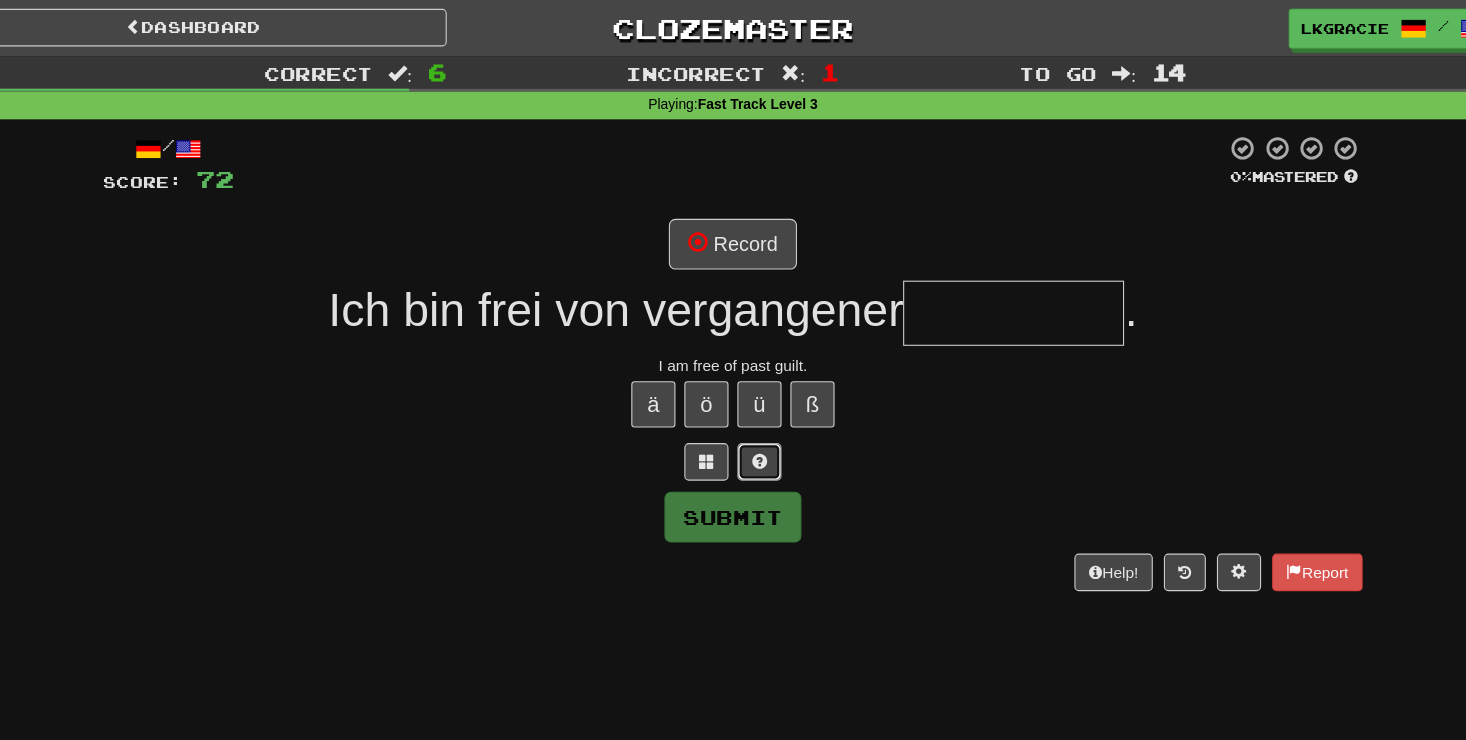 click at bounding box center [757, 418] 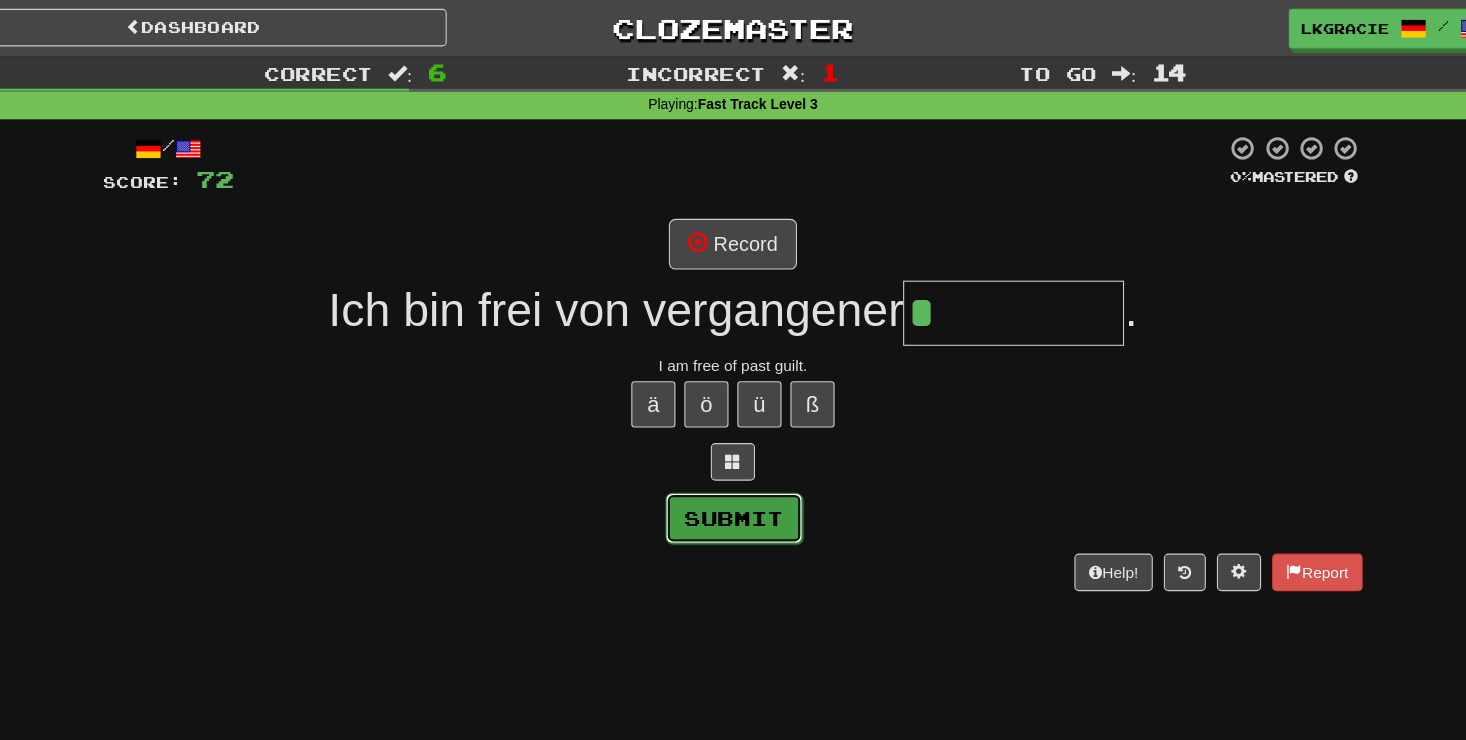 click on "Submit" at bounding box center (734, 469) 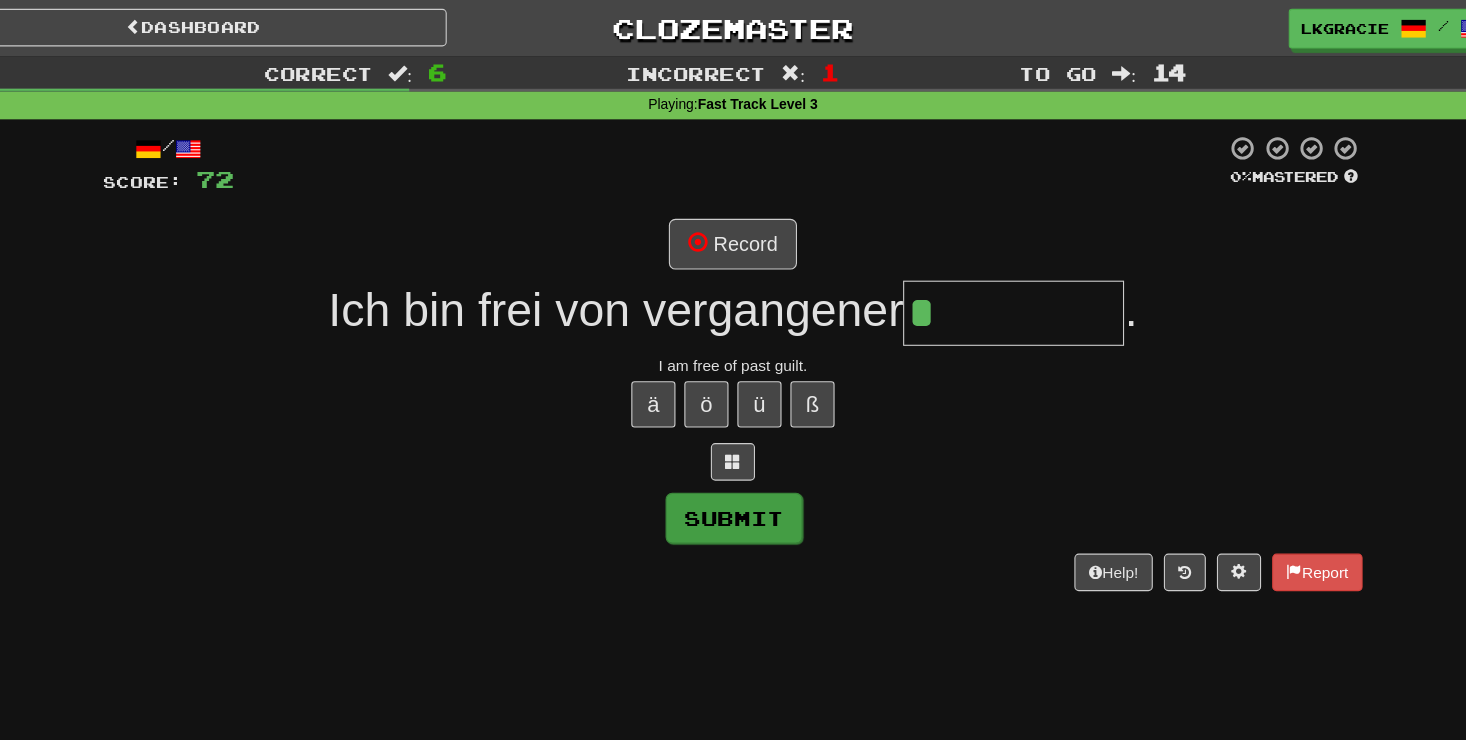 type on "******" 